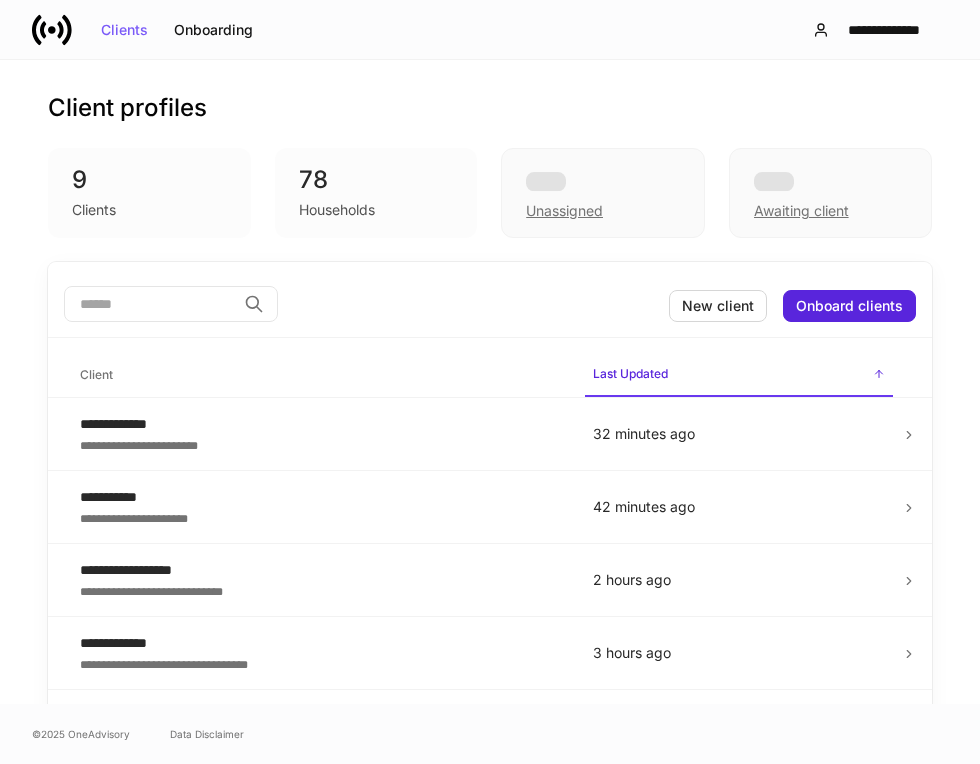 scroll, scrollTop: 0, scrollLeft: 0, axis: both 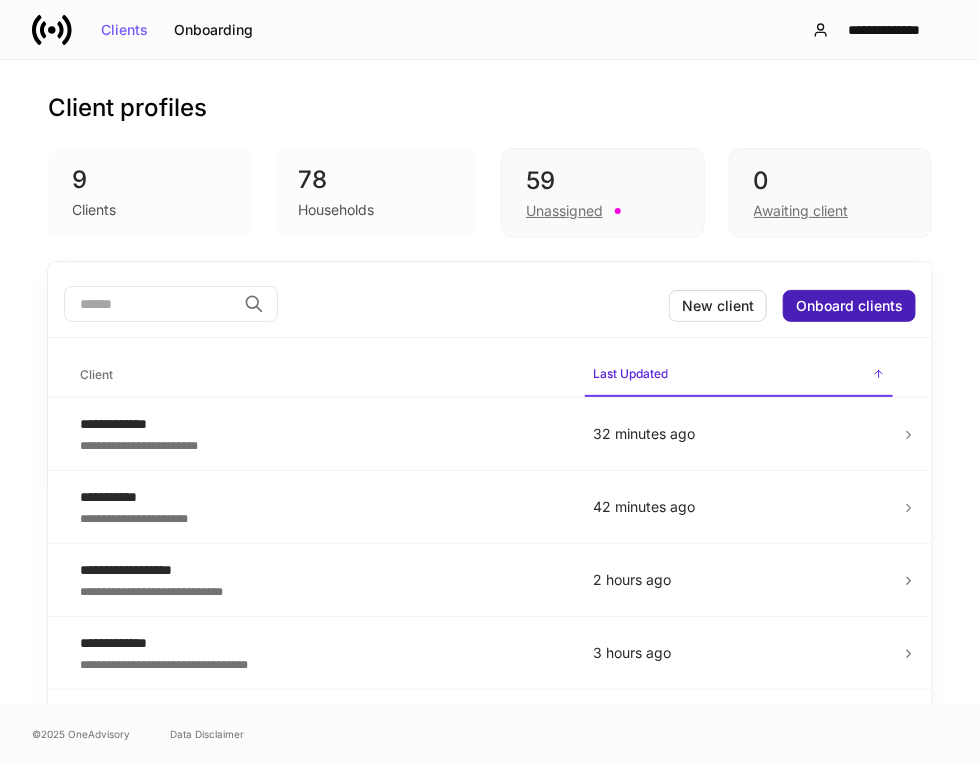 click on "Onboard clients" at bounding box center [849, 306] 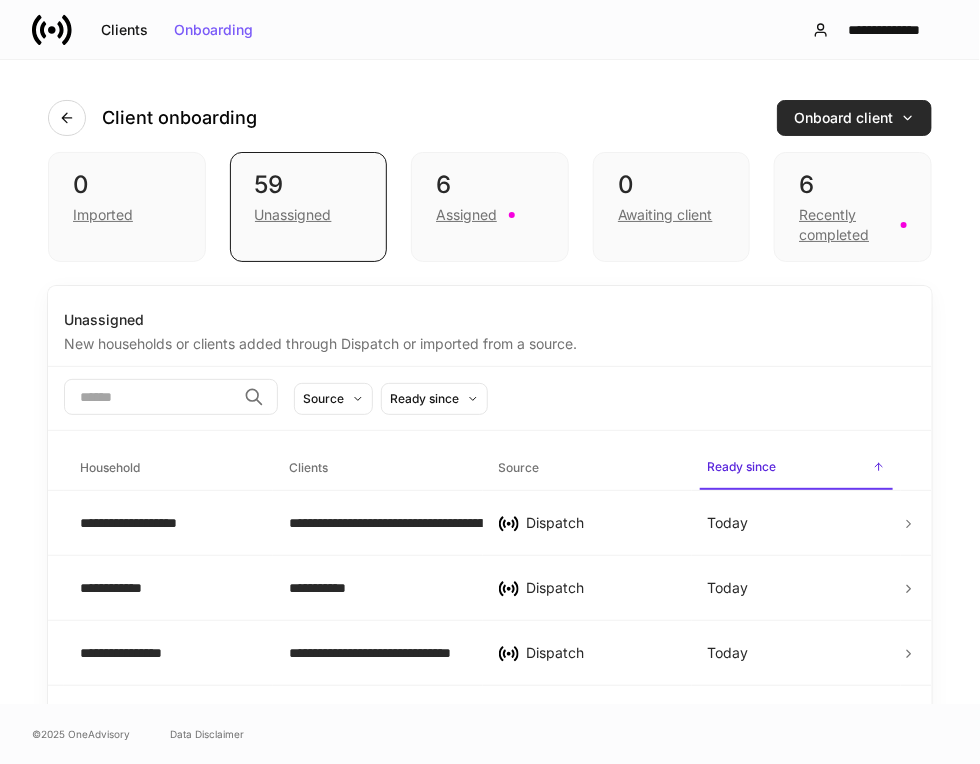 click on "Onboard client" at bounding box center [854, 118] 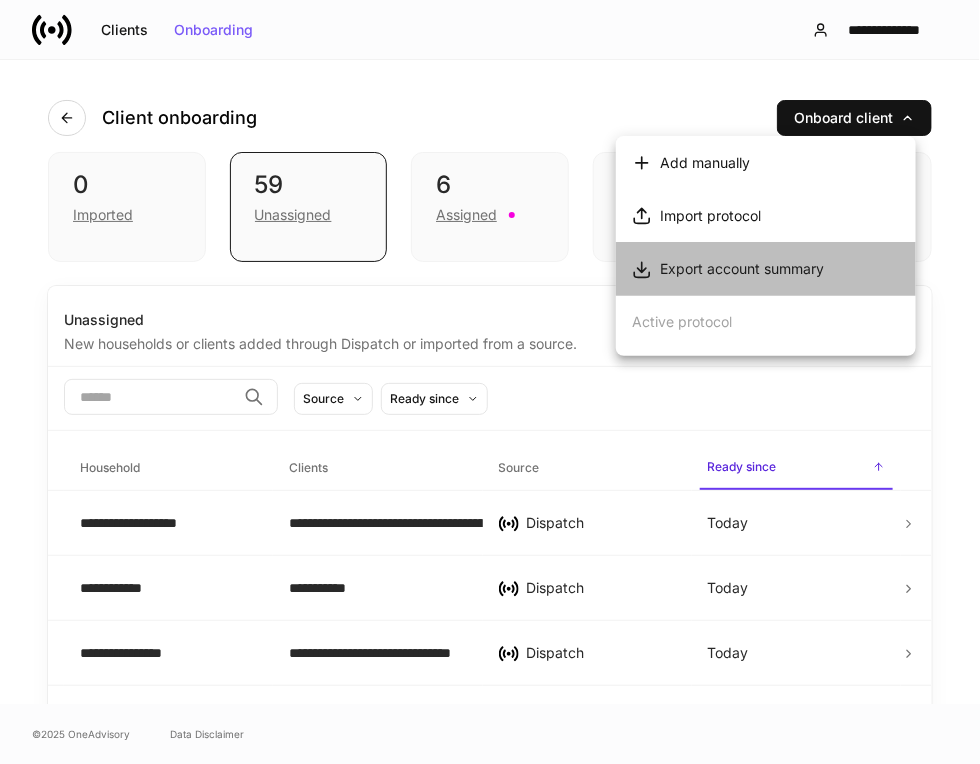 click on "Export account summary" at bounding box center (742, 269) 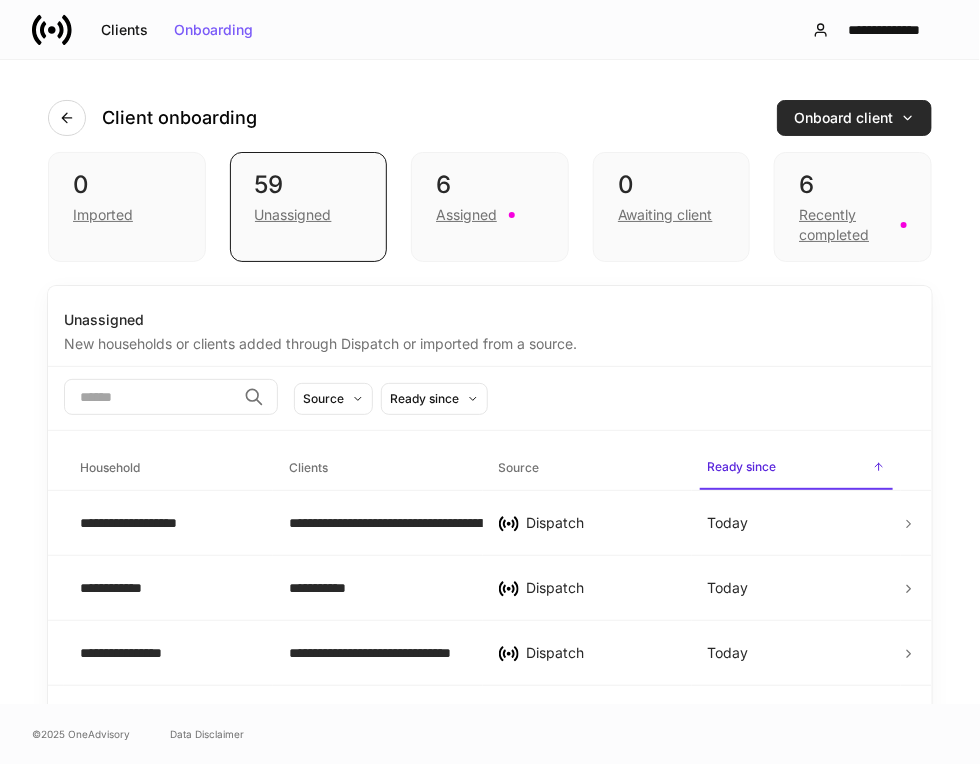 type 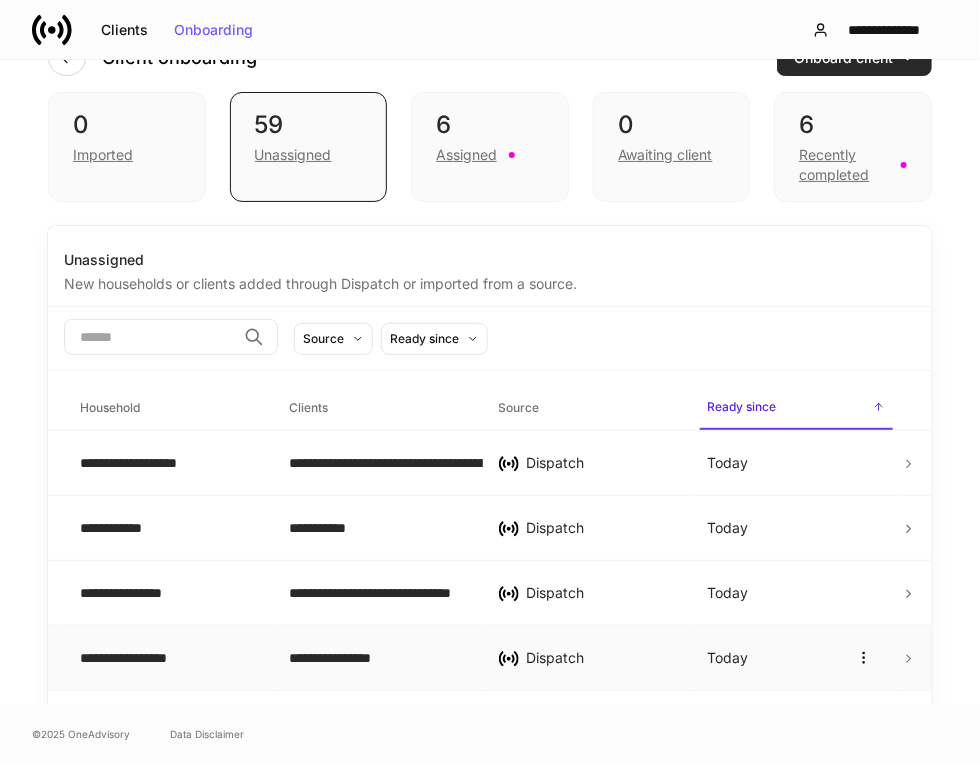 scroll, scrollTop: 0, scrollLeft: 0, axis: both 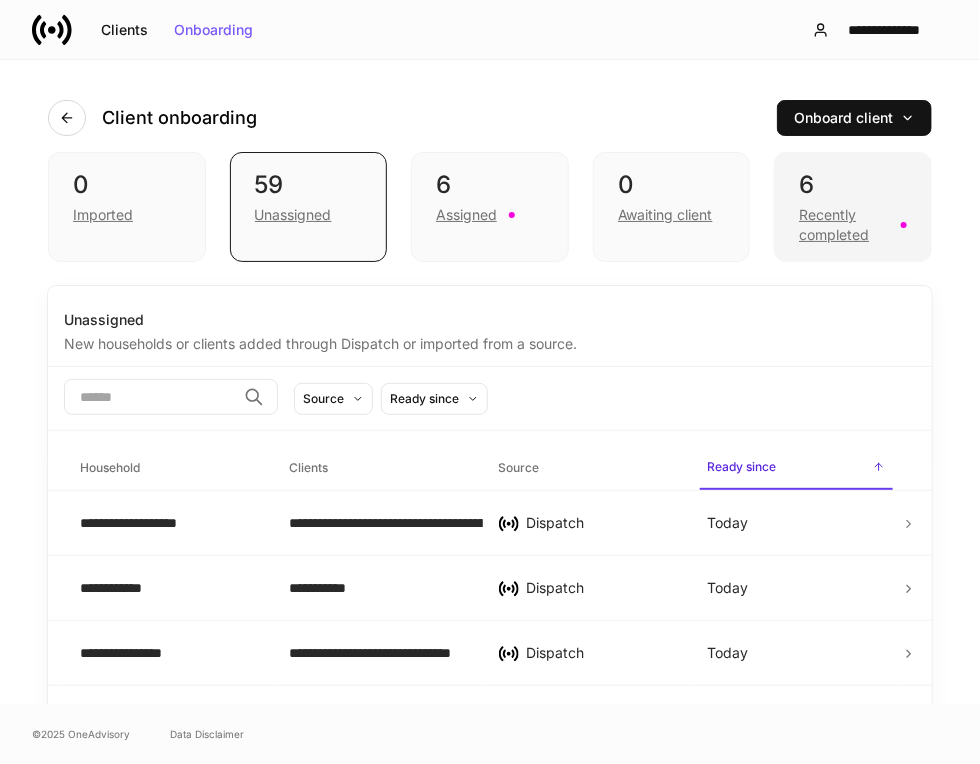 click on "6" at bounding box center (853, 185) 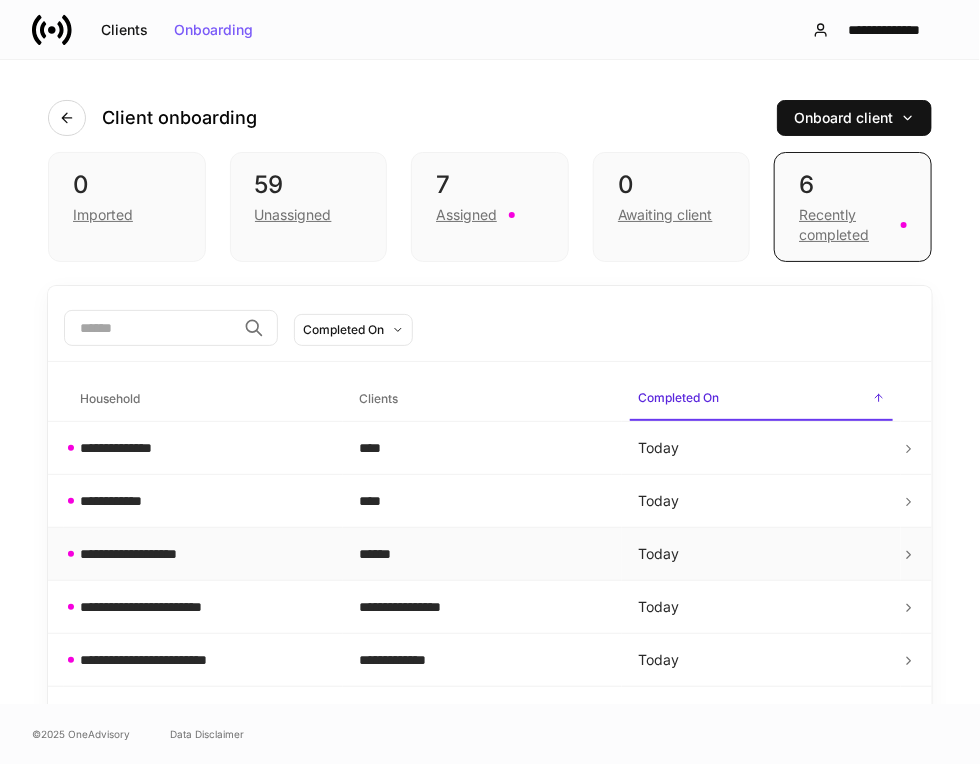 click on "**********" at bounding box center [144, 554] 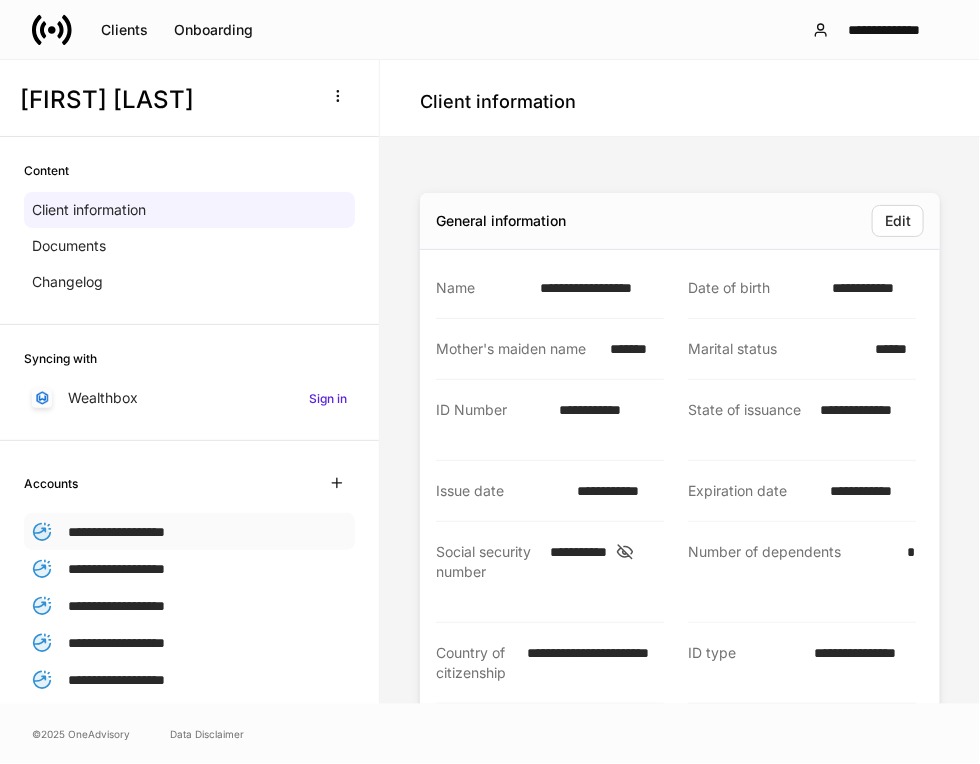 click on "**********" at bounding box center (116, 532) 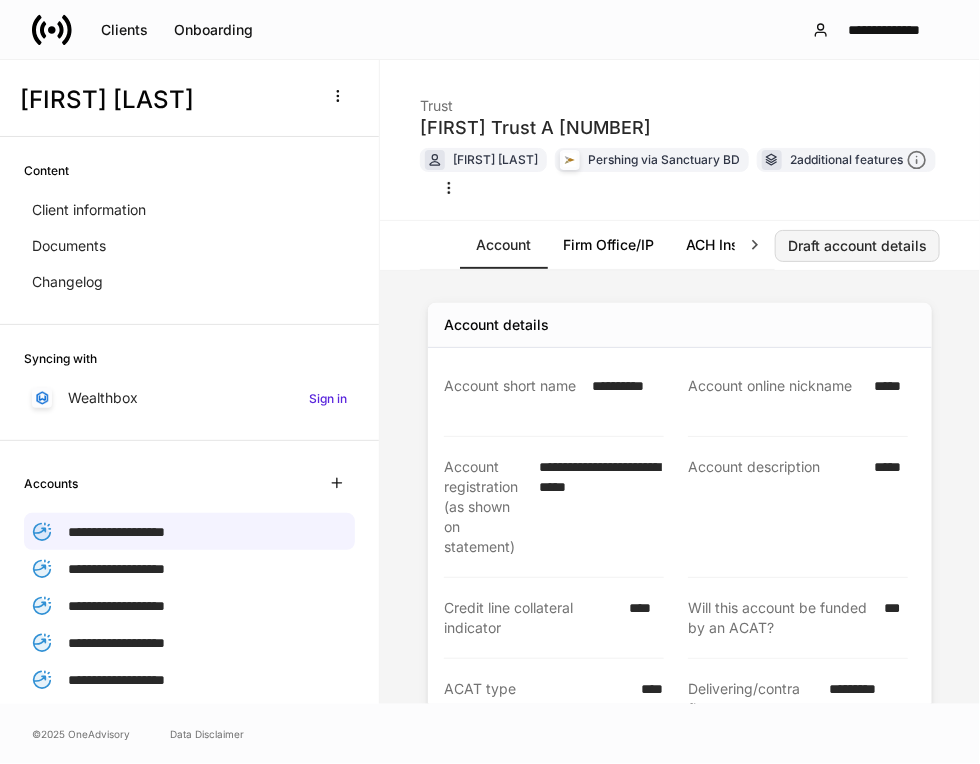 click on "Draft account details" at bounding box center [857, 246] 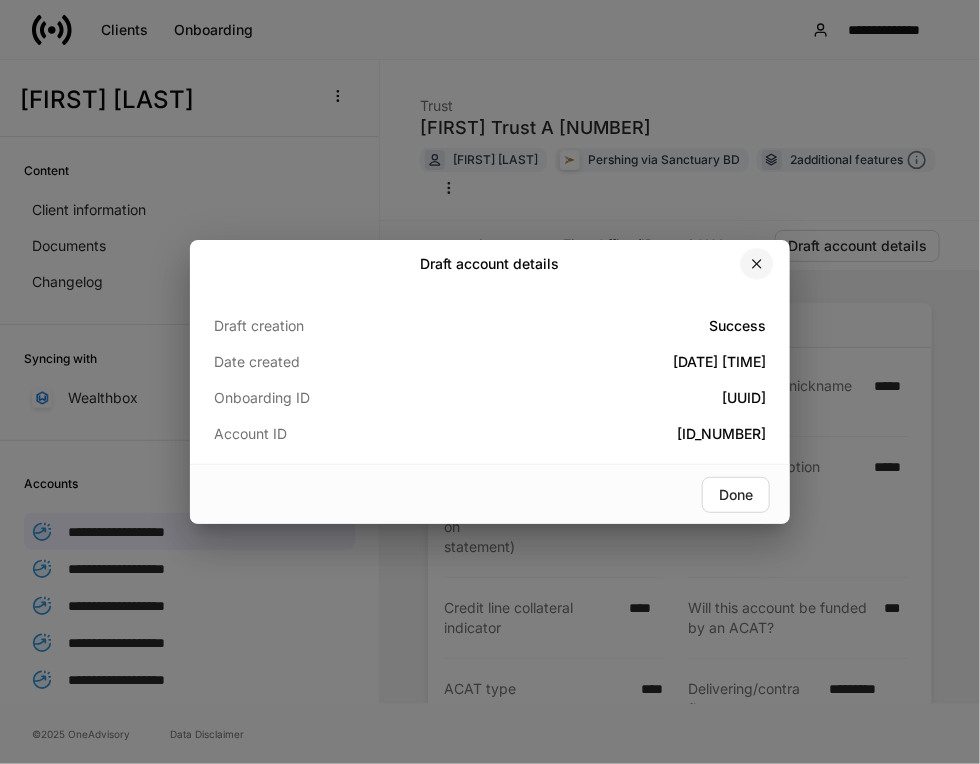 click 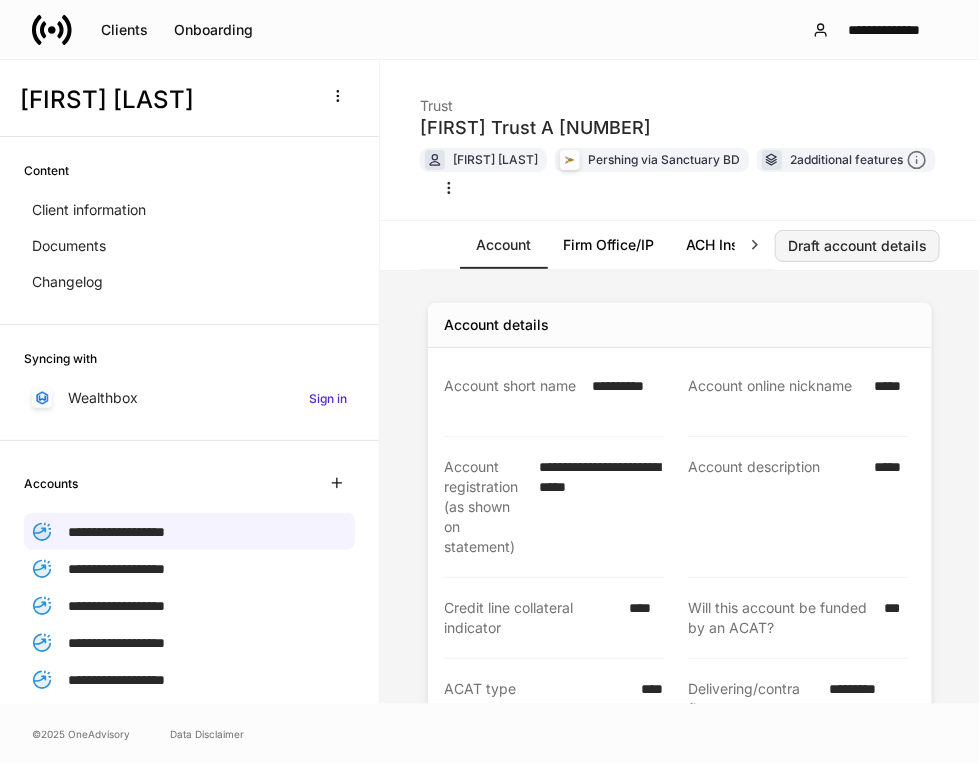 type 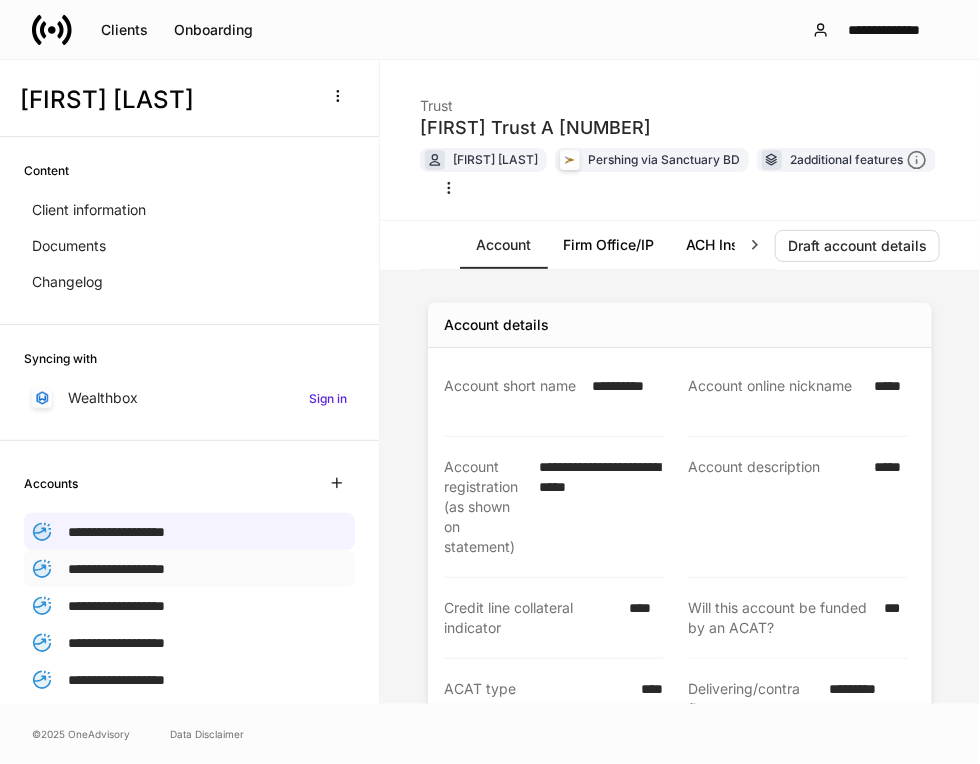 click on "**********" at bounding box center [116, 569] 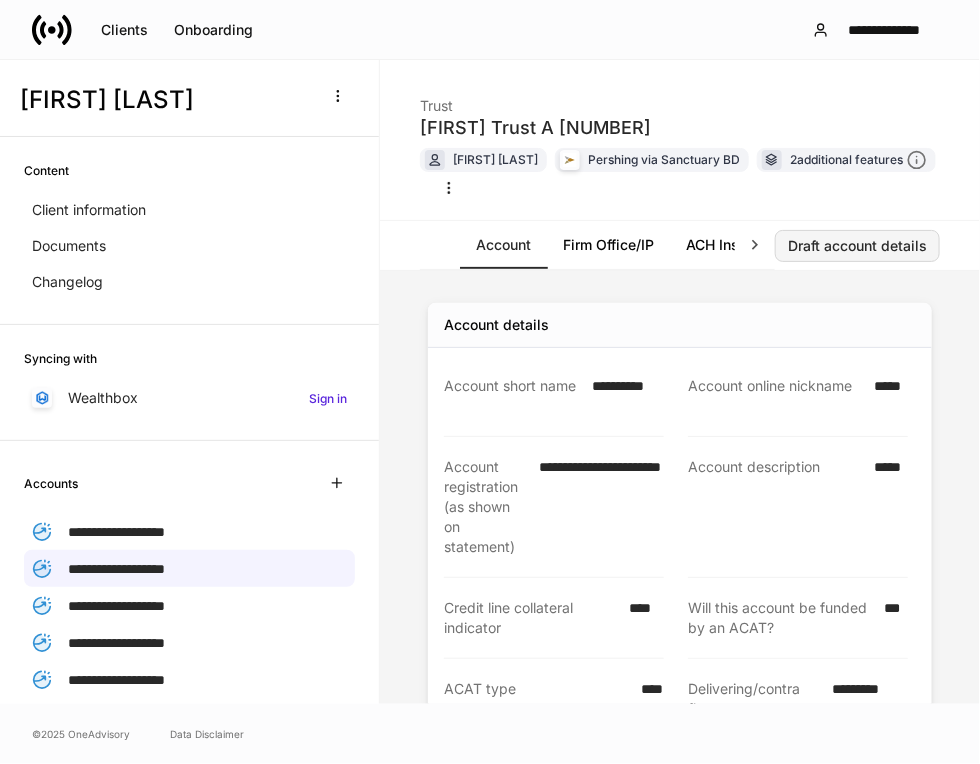 click on "Draft account details" at bounding box center [857, 246] 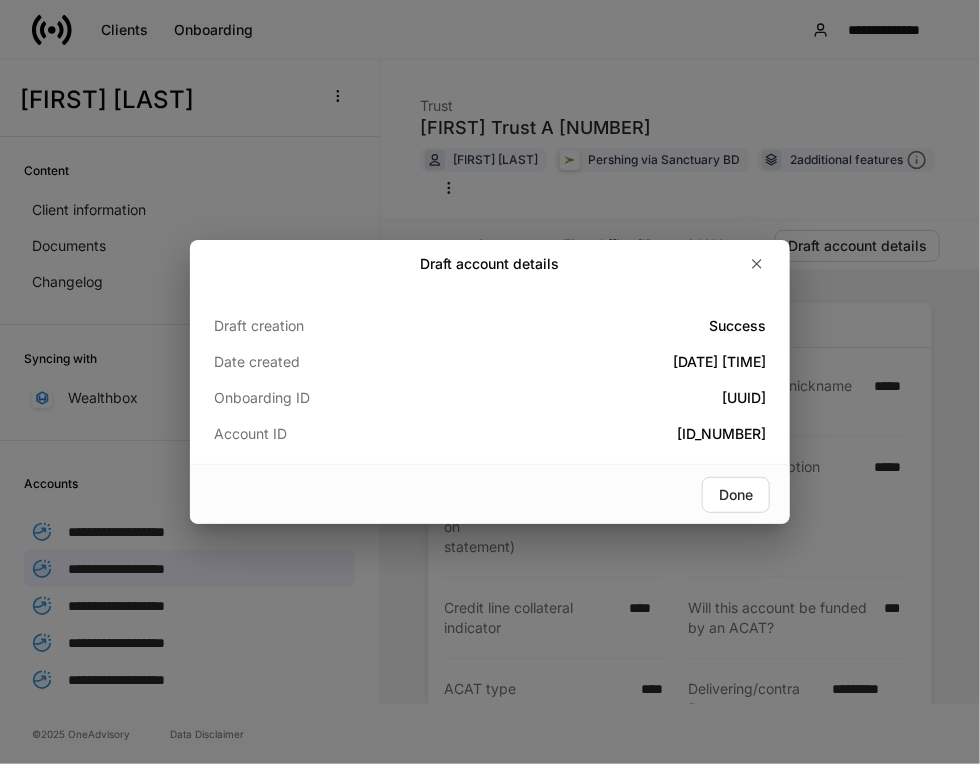 click on "Draft account details" at bounding box center (490, 264) 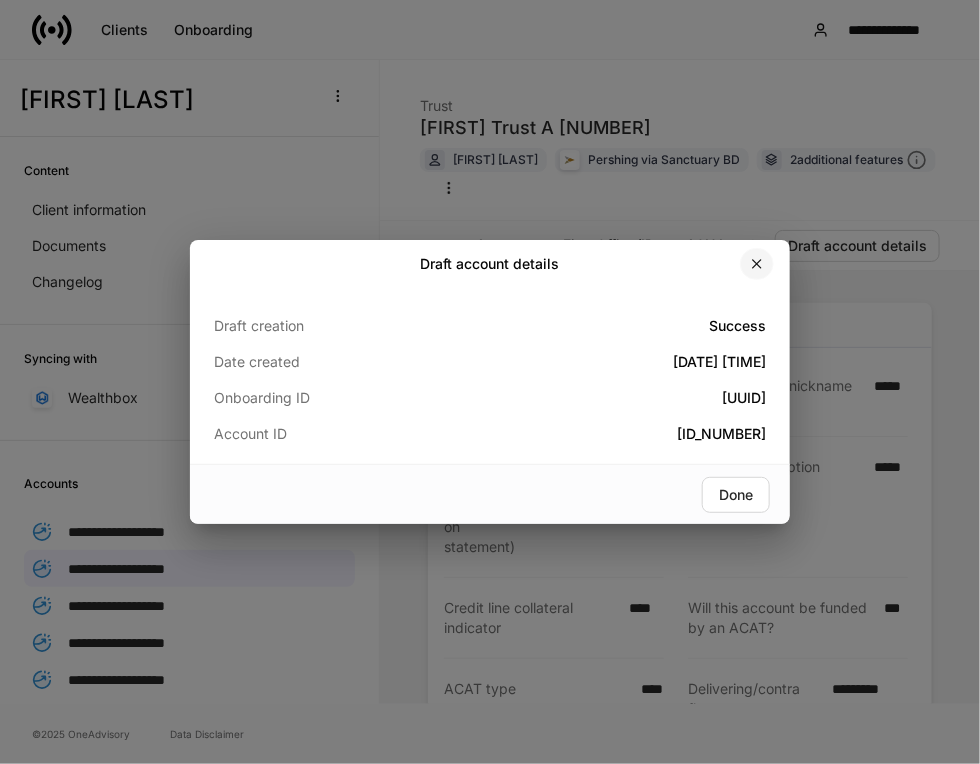 click 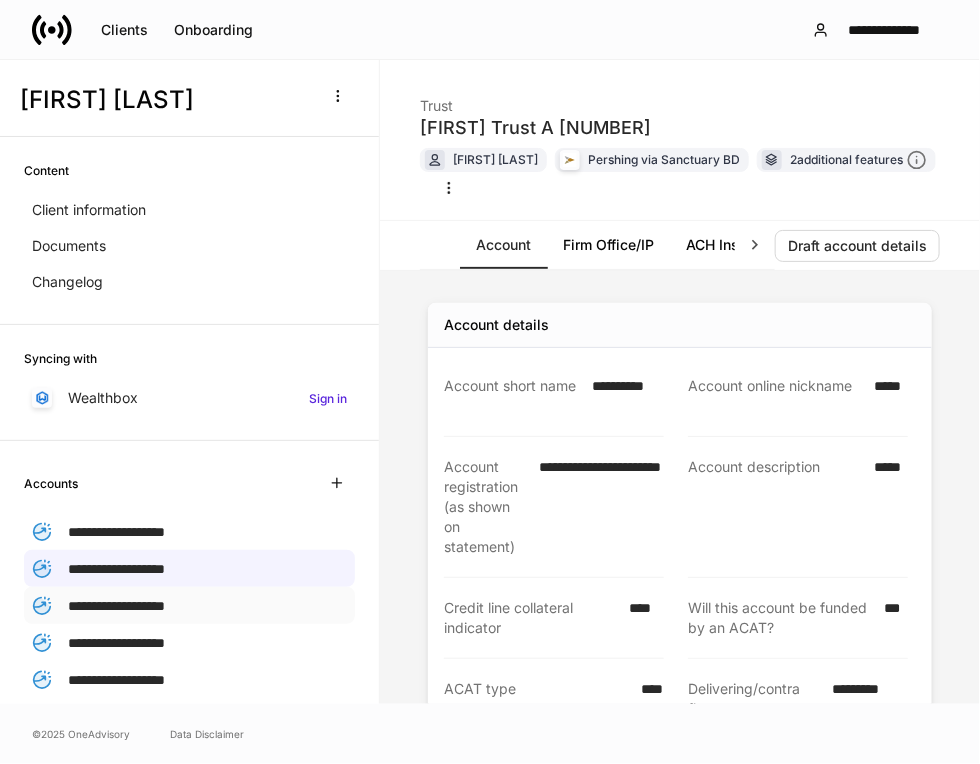 click on "**********" at bounding box center (116, 606) 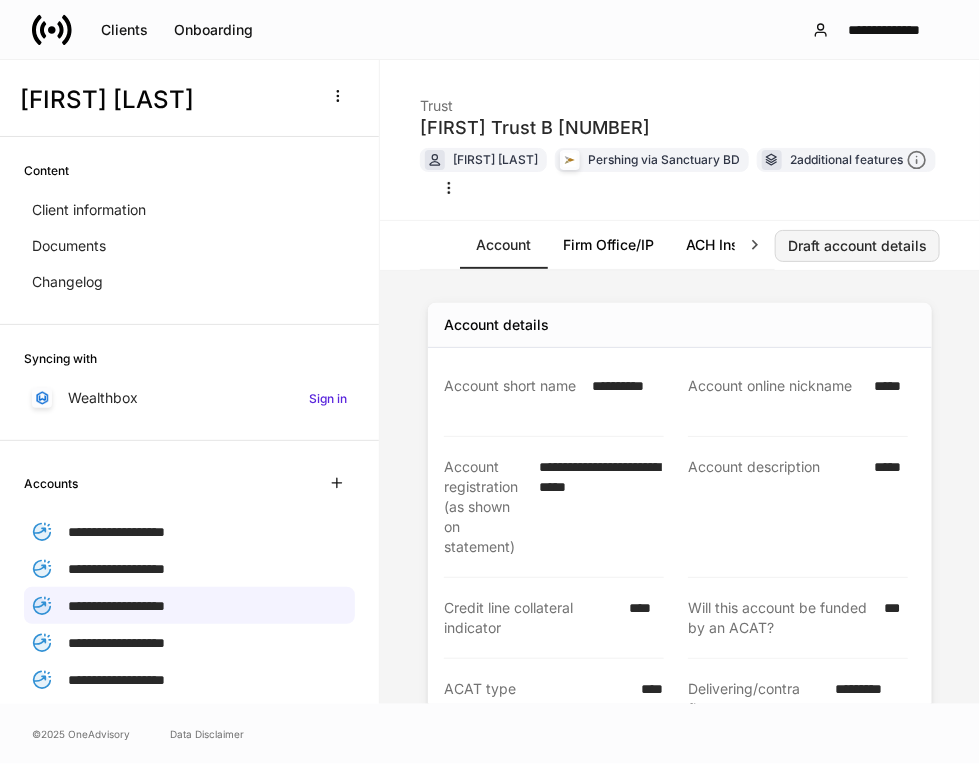 click on "Draft account details" at bounding box center [857, 246] 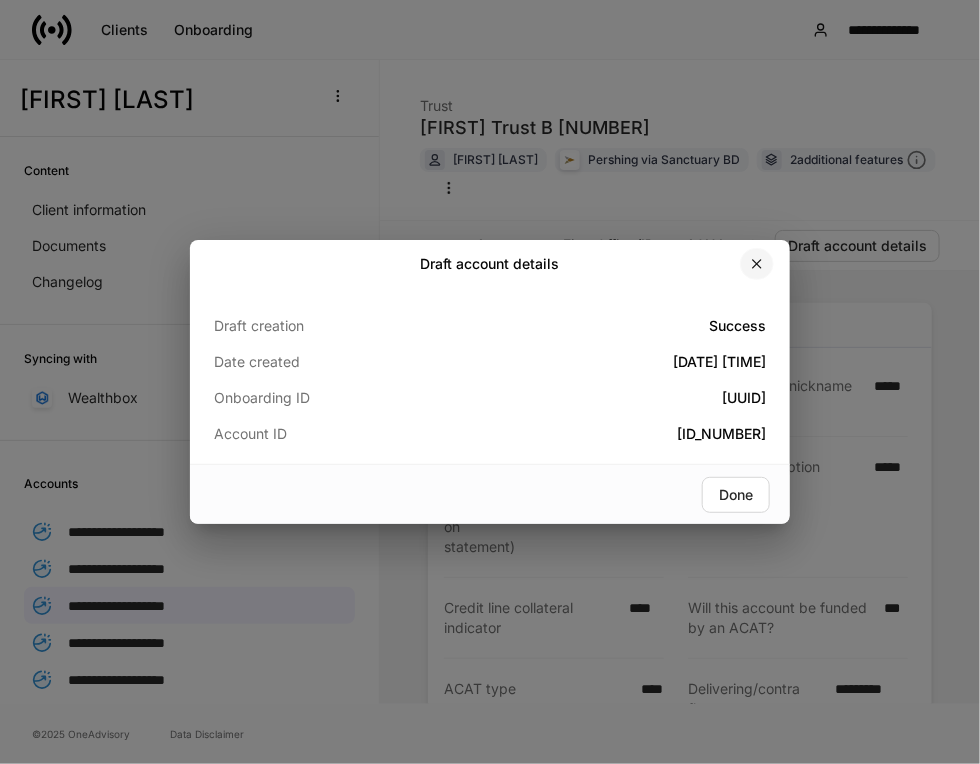 click 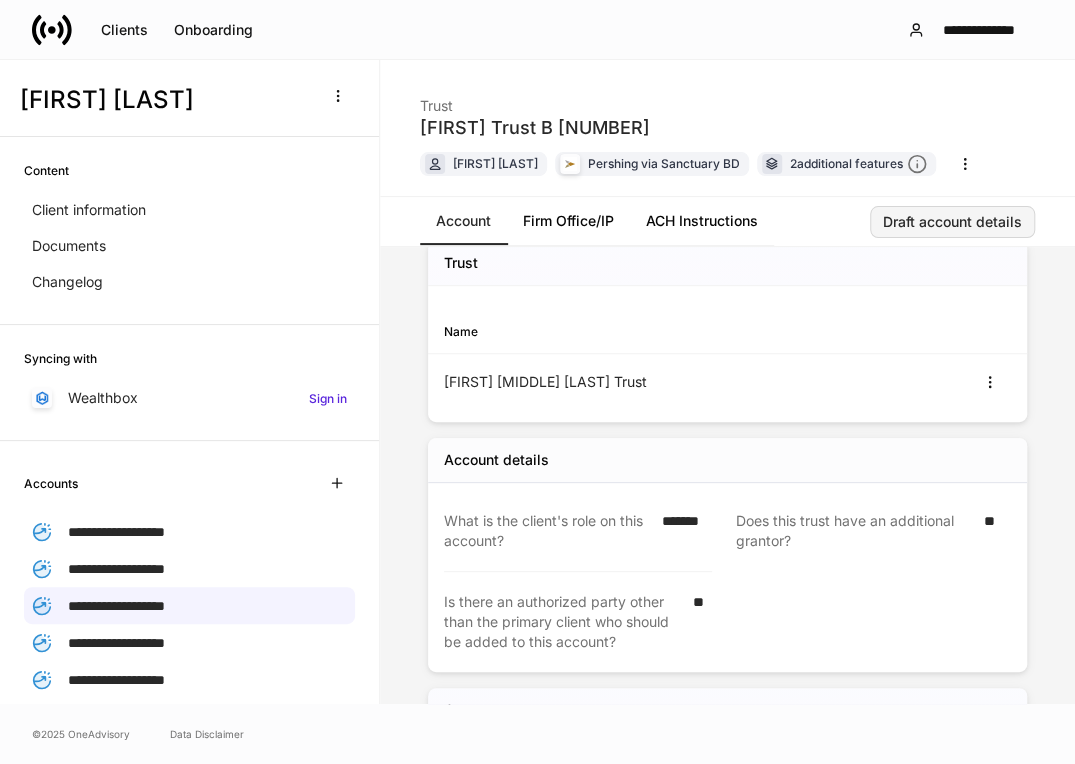 scroll, scrollTop: 646, scrollLeft: 0, axis: vertical 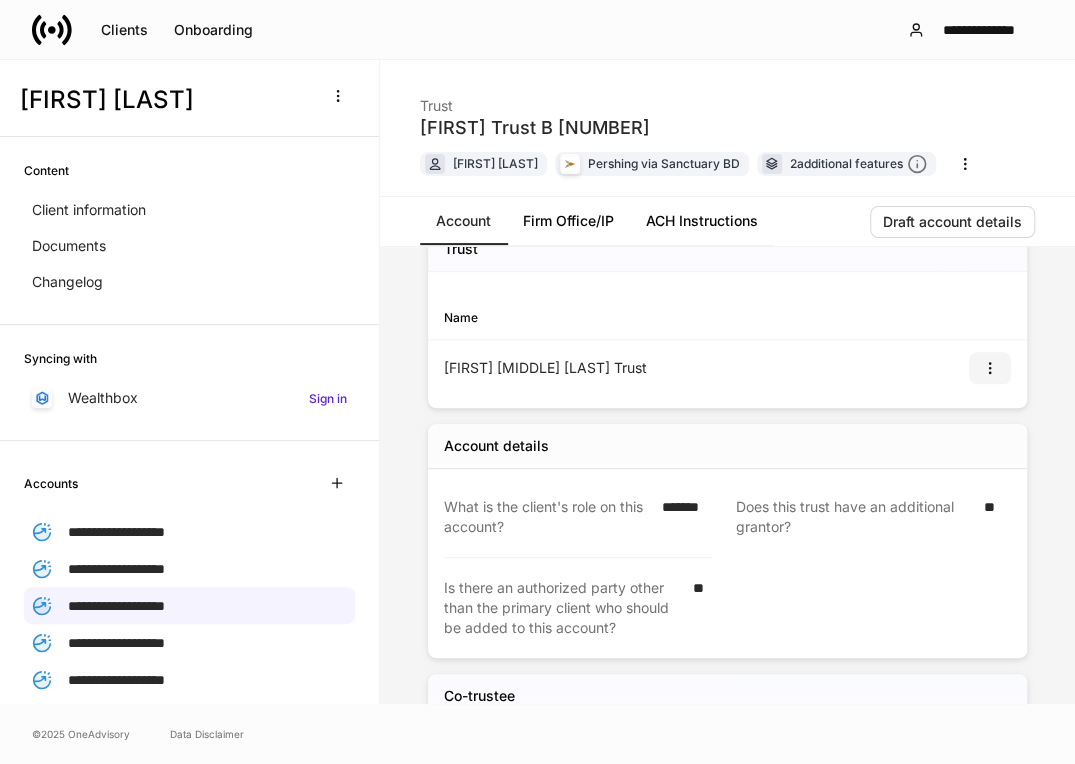 click 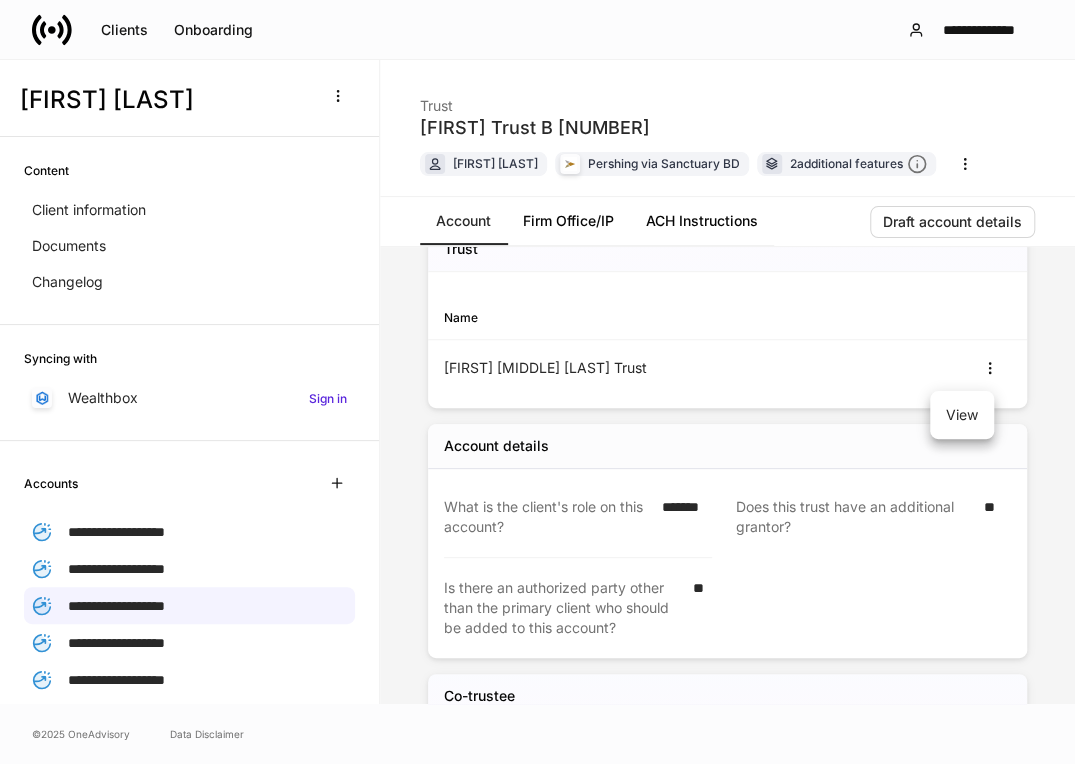 click on "View" at bounding box center [962, 415] 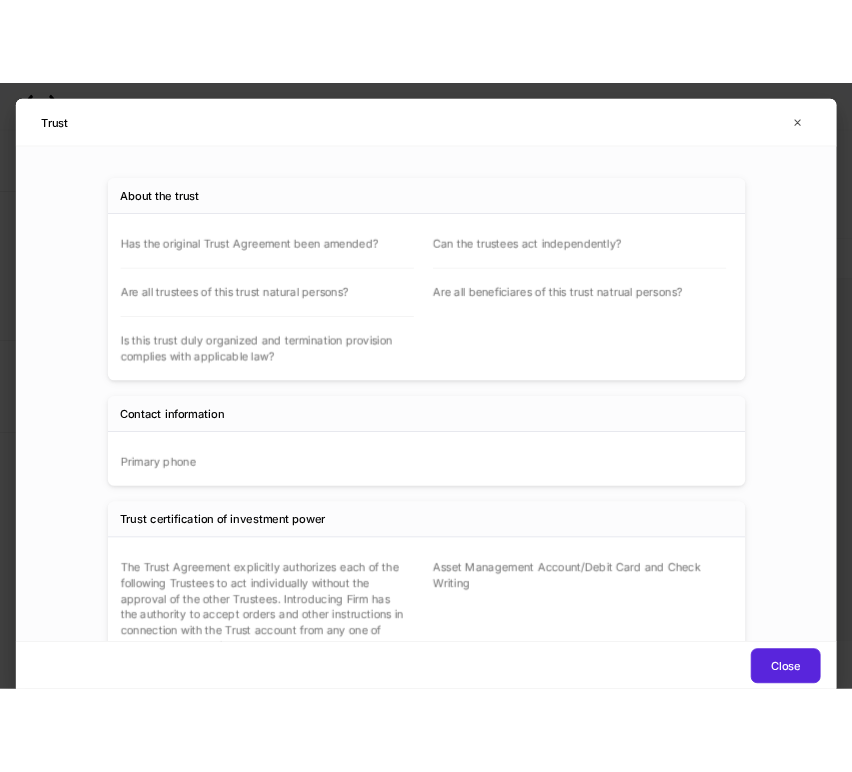 scroll, scrollTop: 0, scrollLeft: 0, axis: both 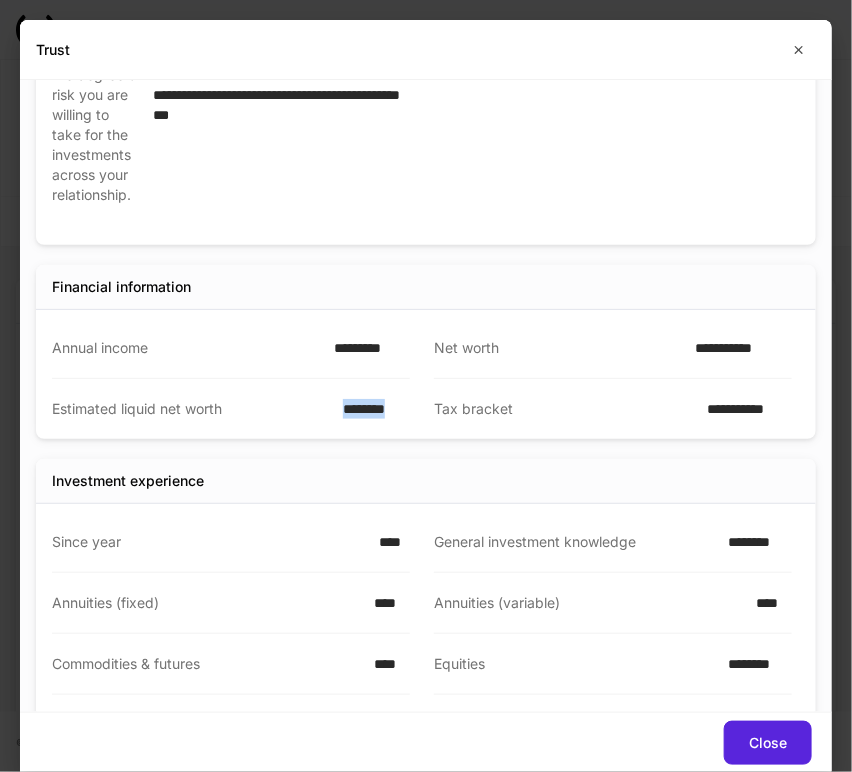 drag, startPoint x: 328, startPoint y: 401, endPoint x: 405, endPoint y: 421, distance: 79.555016 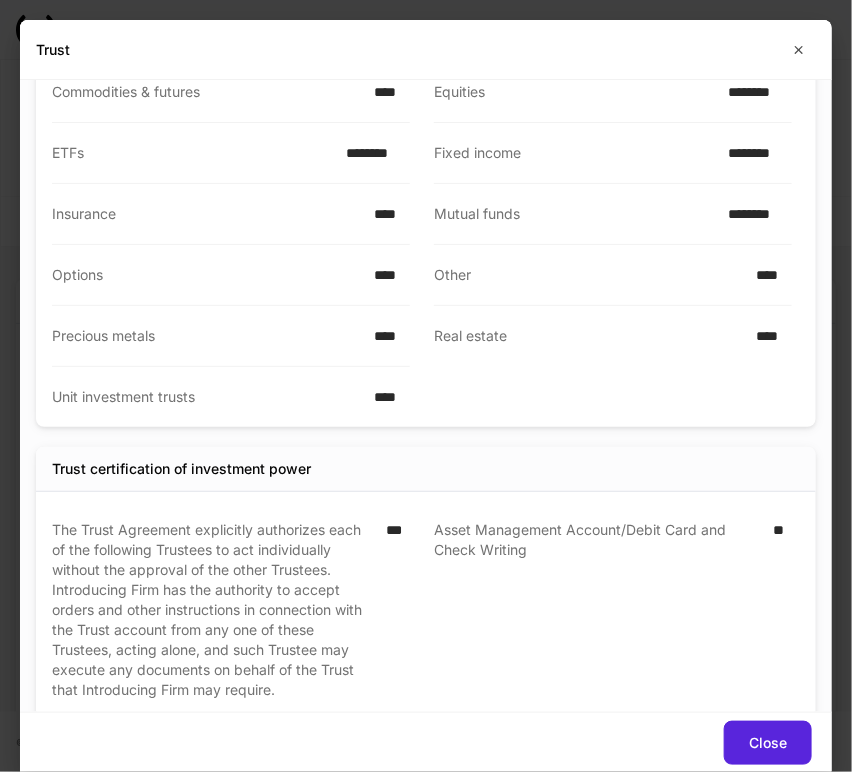 scroll, scrollTop: 1777, scrollLeft: 0, axis: vertical 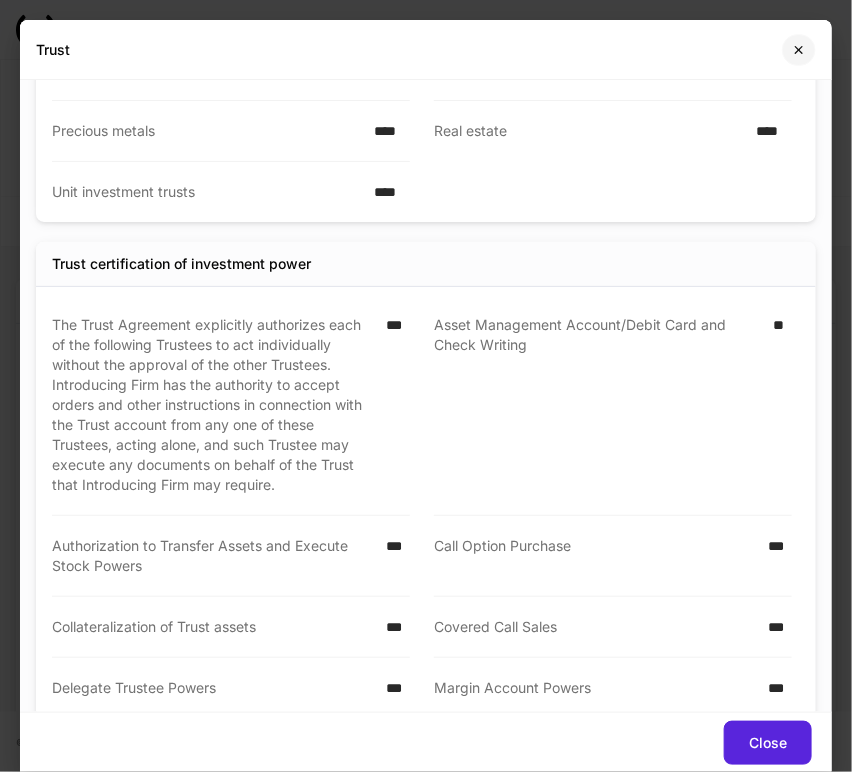 click 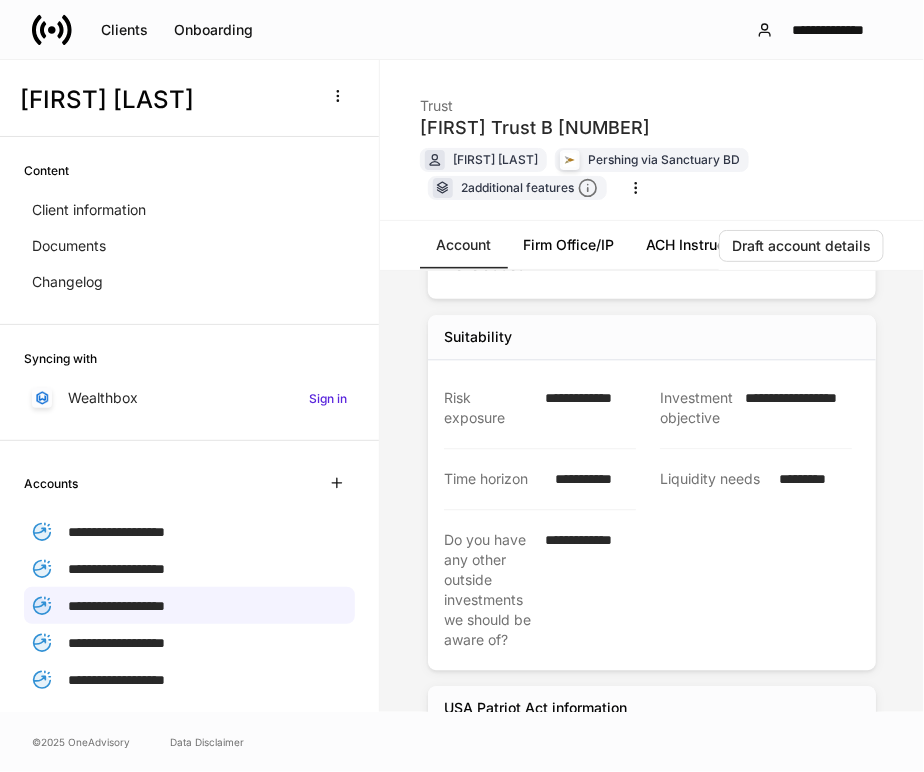 scroll, scrollTop: 1434, scrollLeft: 0, axis: vertical 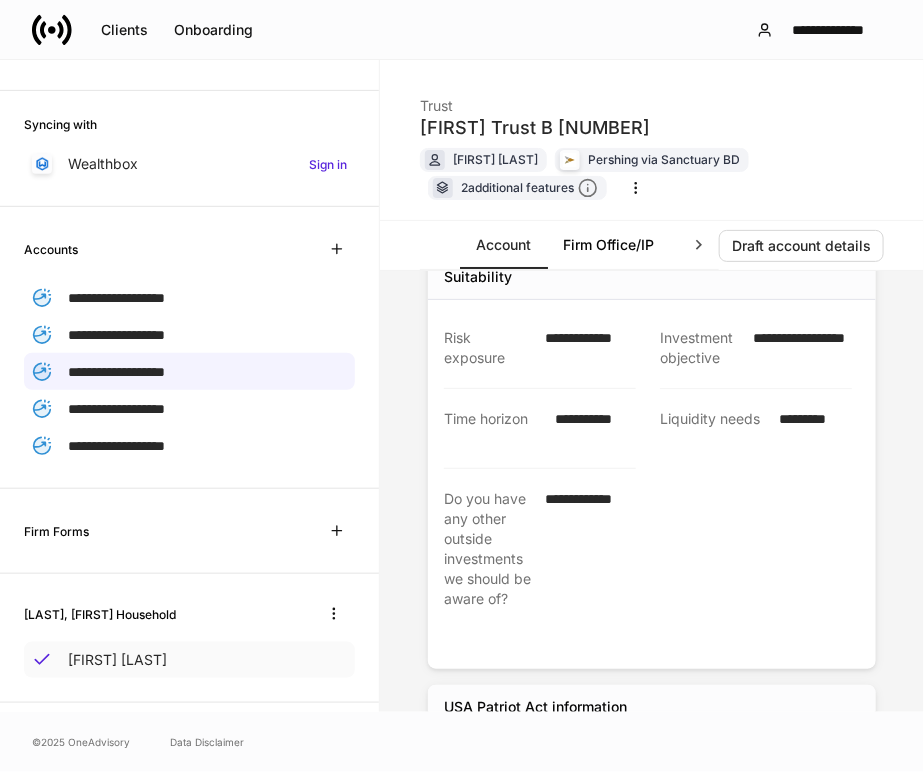 click on "[FIRST] [LAST]" at bounding box center (117, 660) 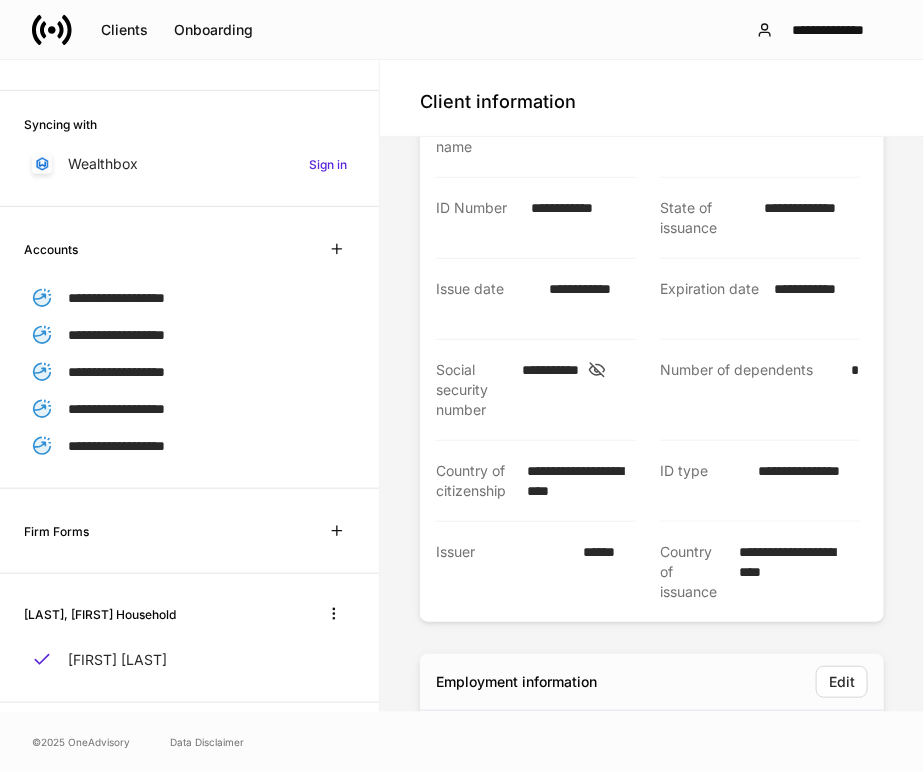 scroll, scrollTop: 333, scrollLeft: 0, axis: vertical 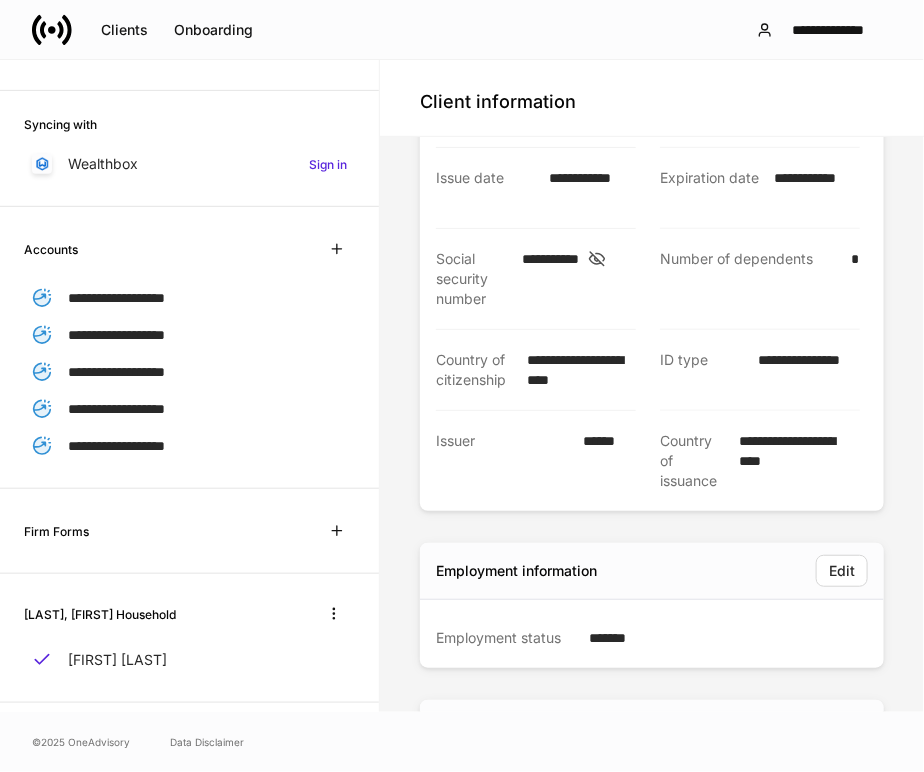 click 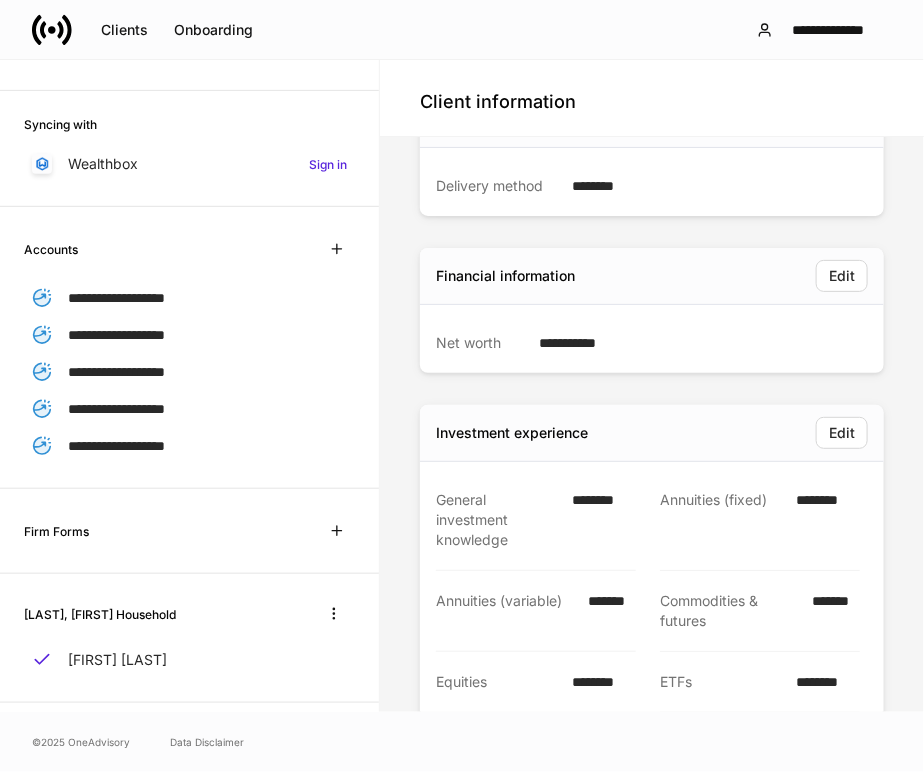 scroll, scrollTop: 1888, scrollLeft: 0, axis: vertical 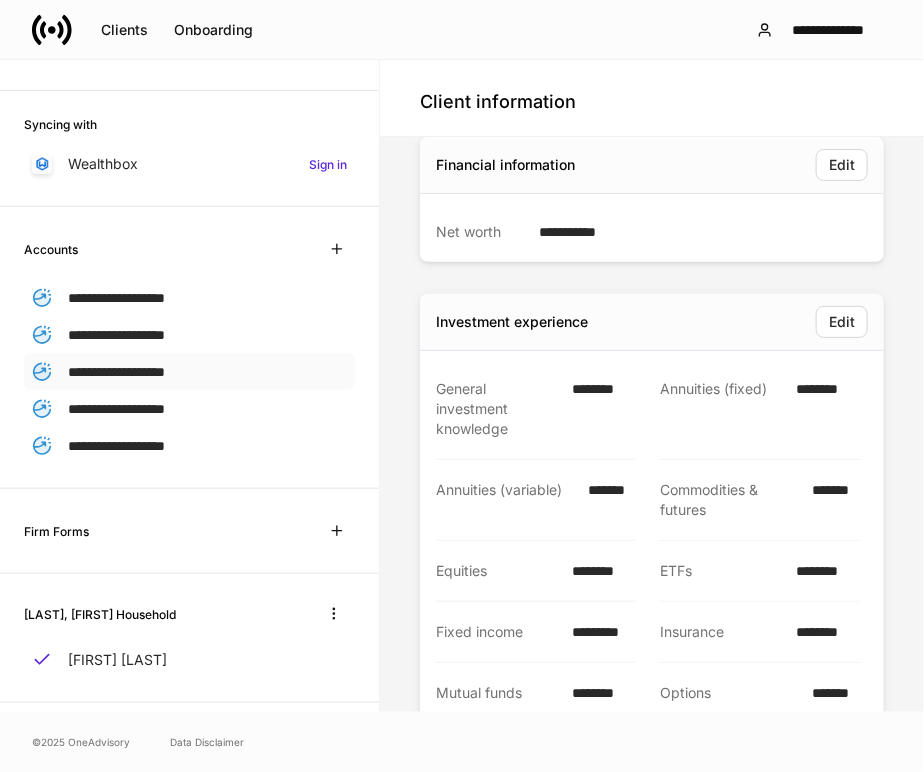click on "**********" at bounding box center (116, 372) 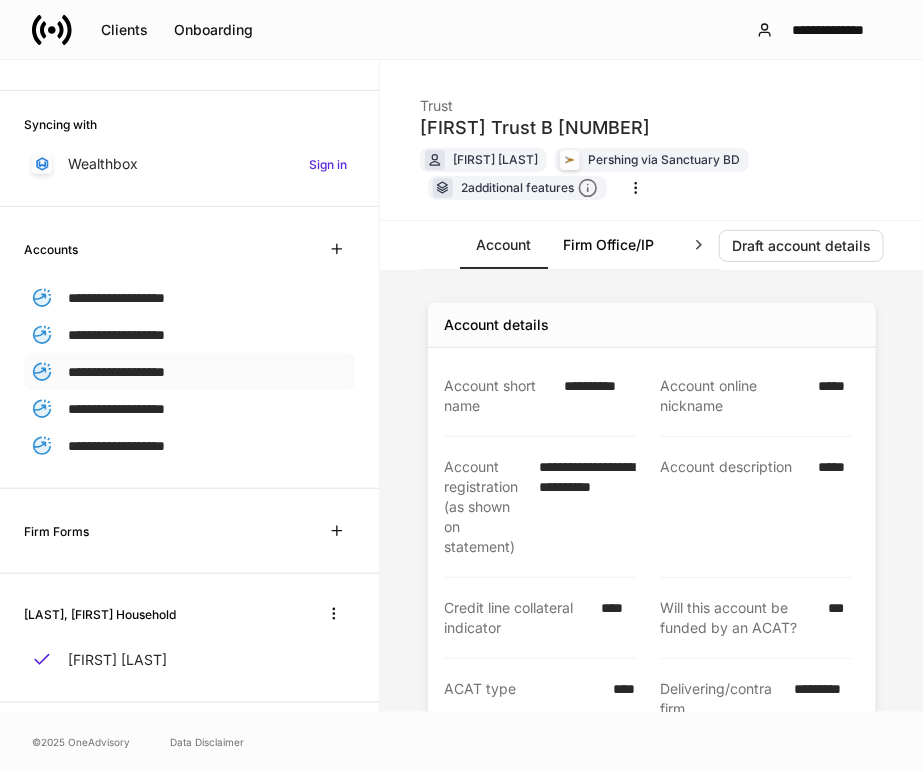 scroll, scrollTop: 0, scrollLeft: 0, axis: both 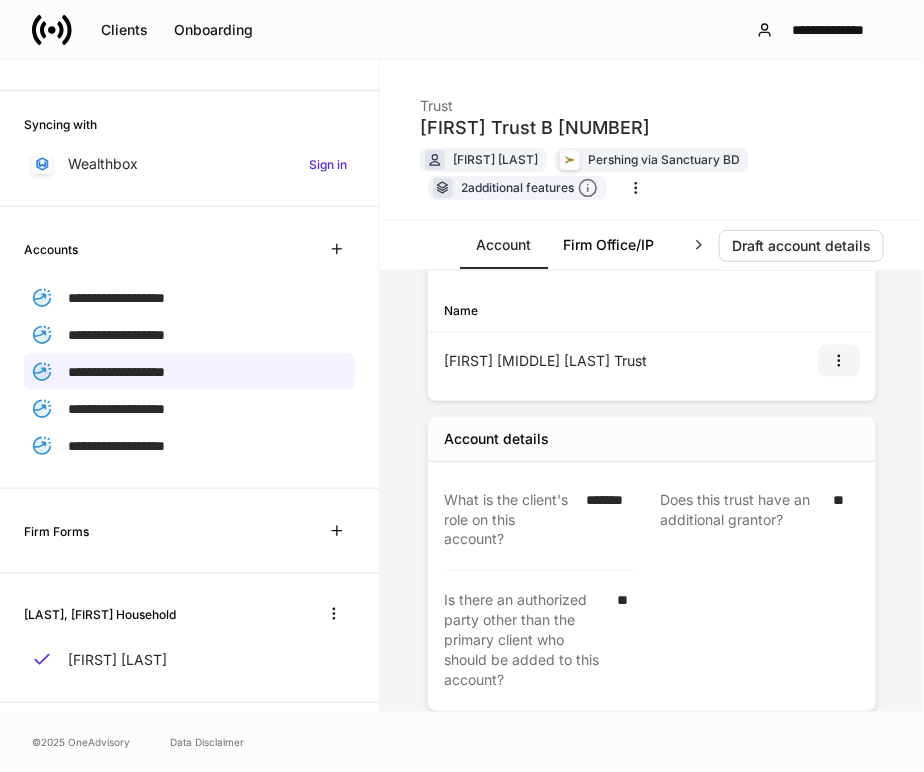 click 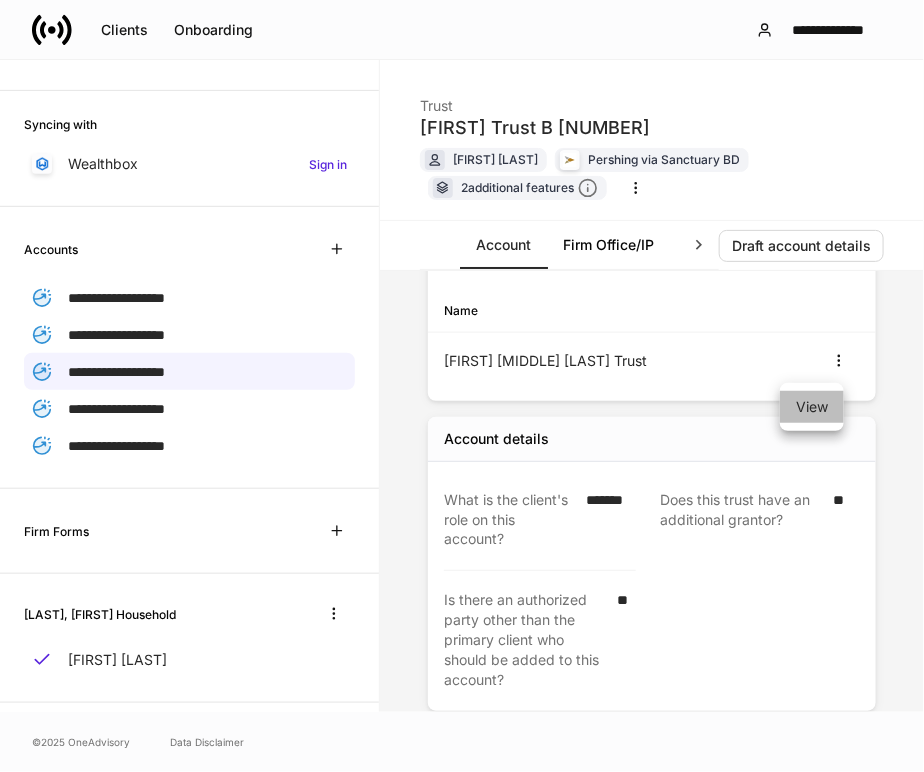 click on "View" at bounding box center (812, 407) 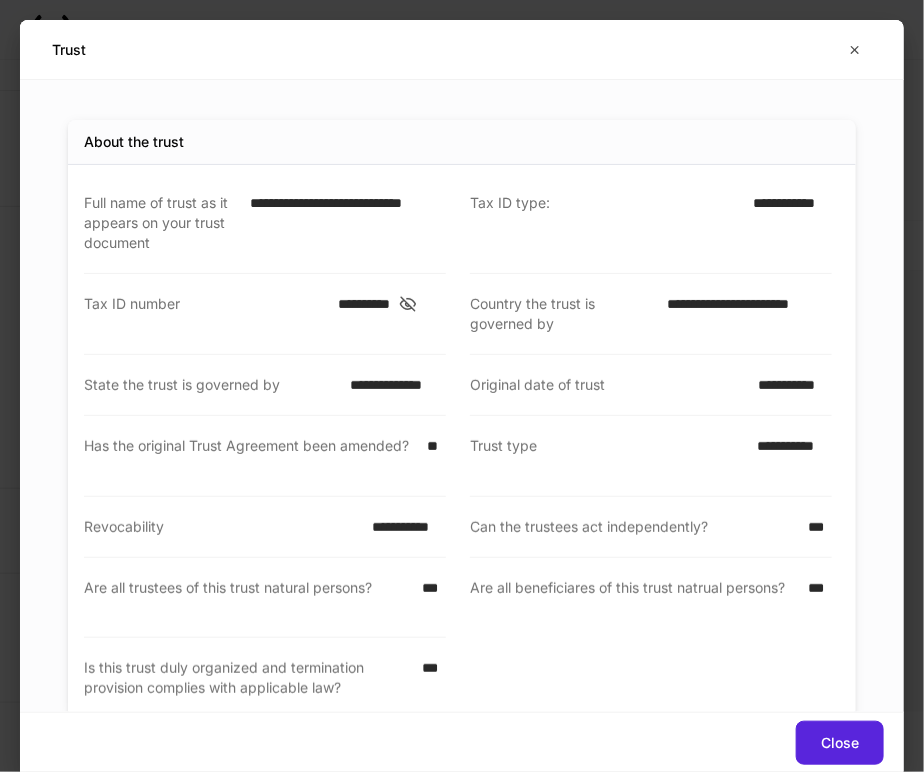 click 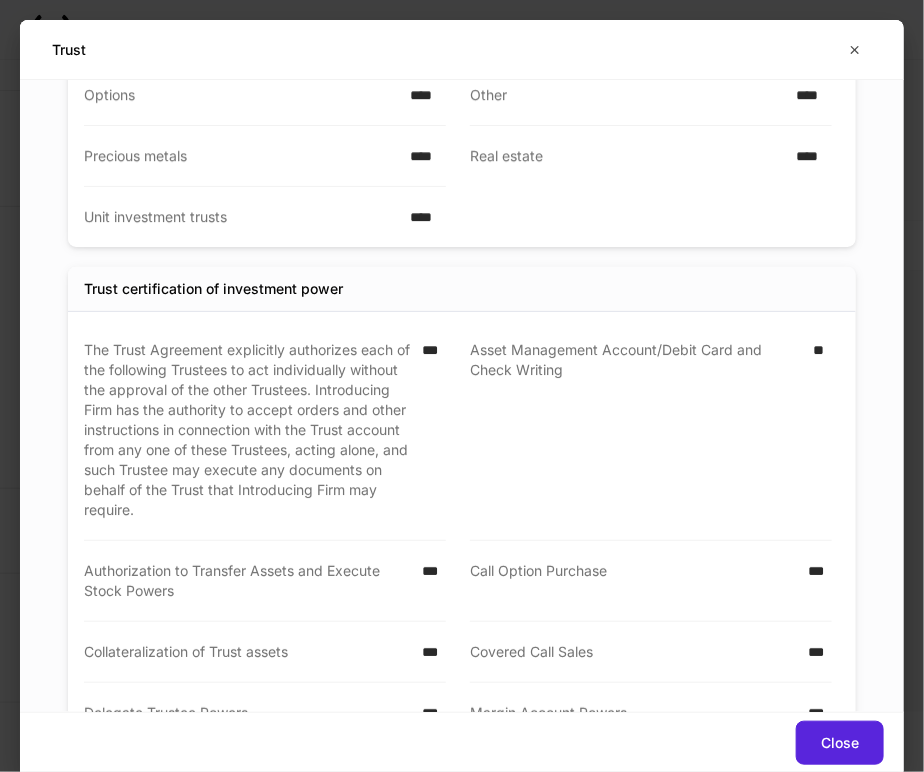 scroll, scrollTop: 1888, scrollLeft: 0, axis: vertical 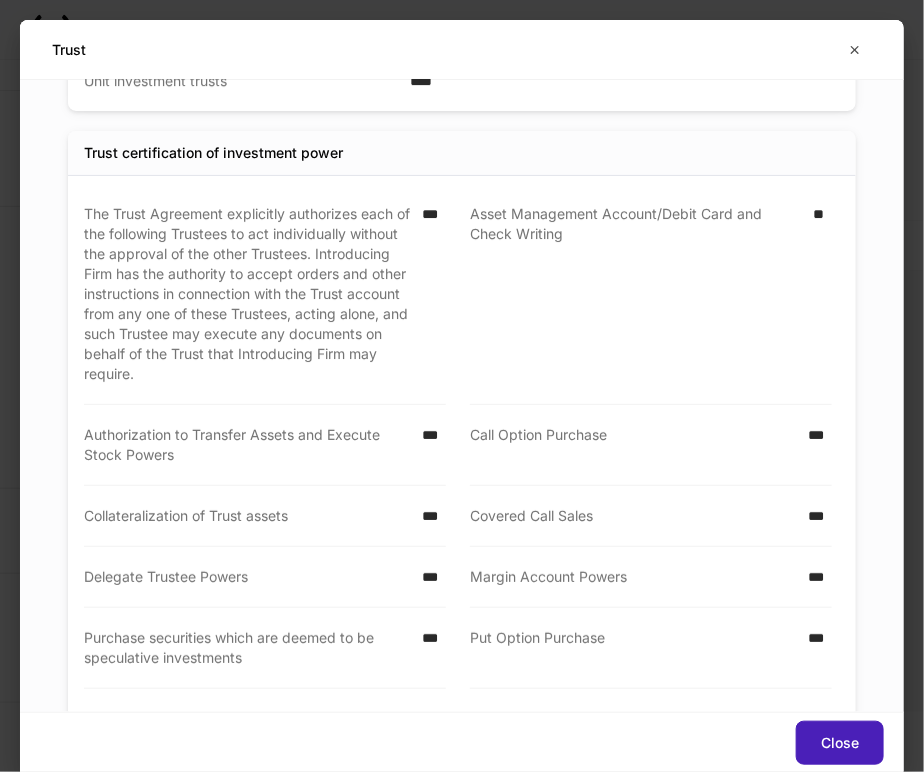 click on "Close" at bounding box center (840, 743) 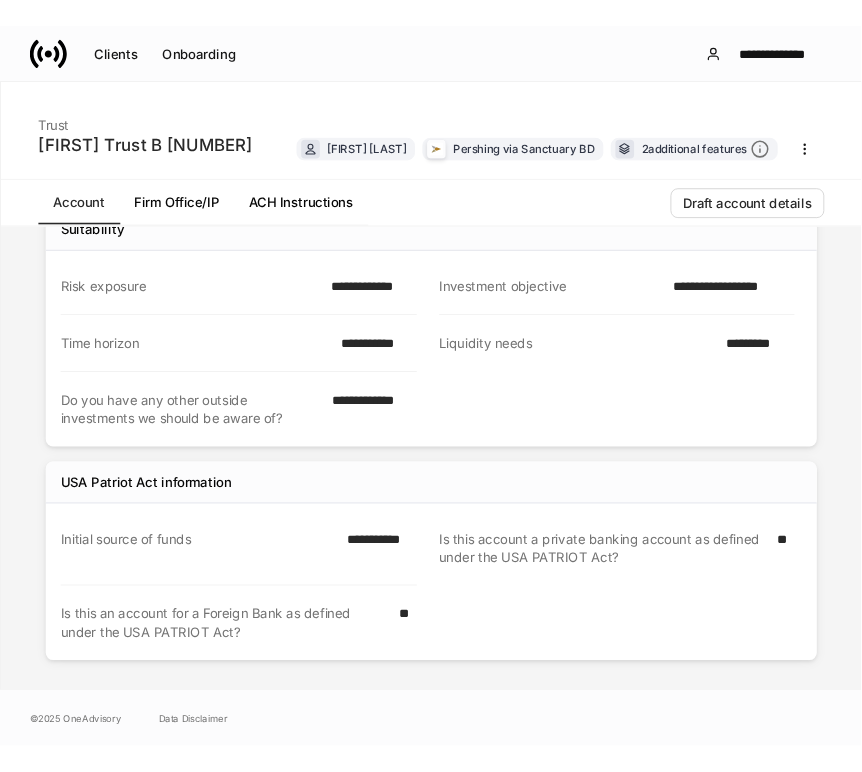 scroll, scrollTop: 1114, scrollLeft: 0, axis: vertical 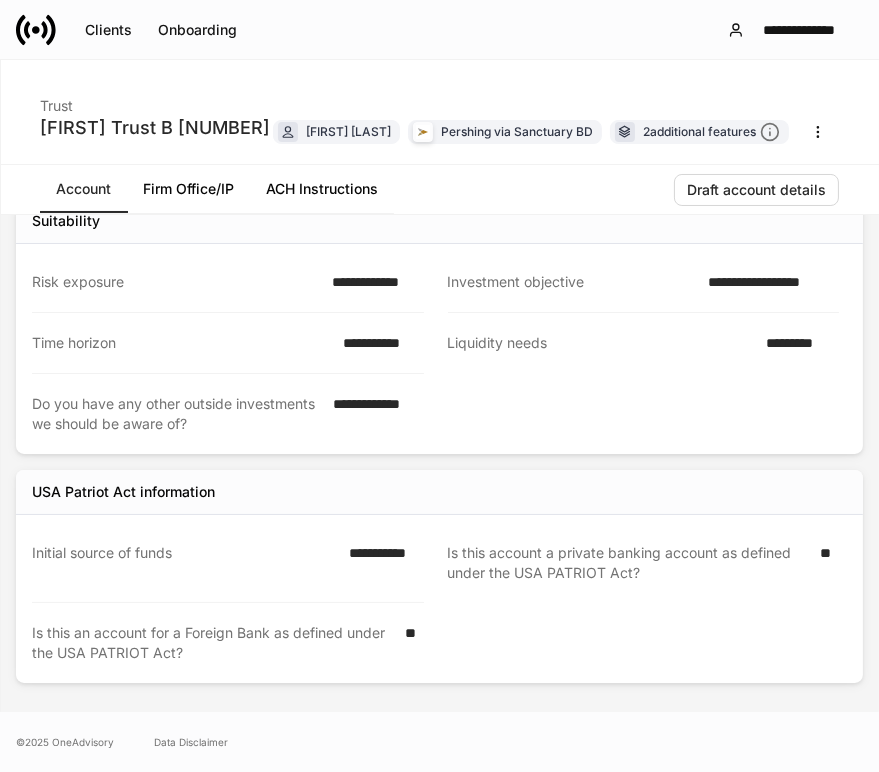 click on "ACH Instructions" at bounding box center [322, 189] 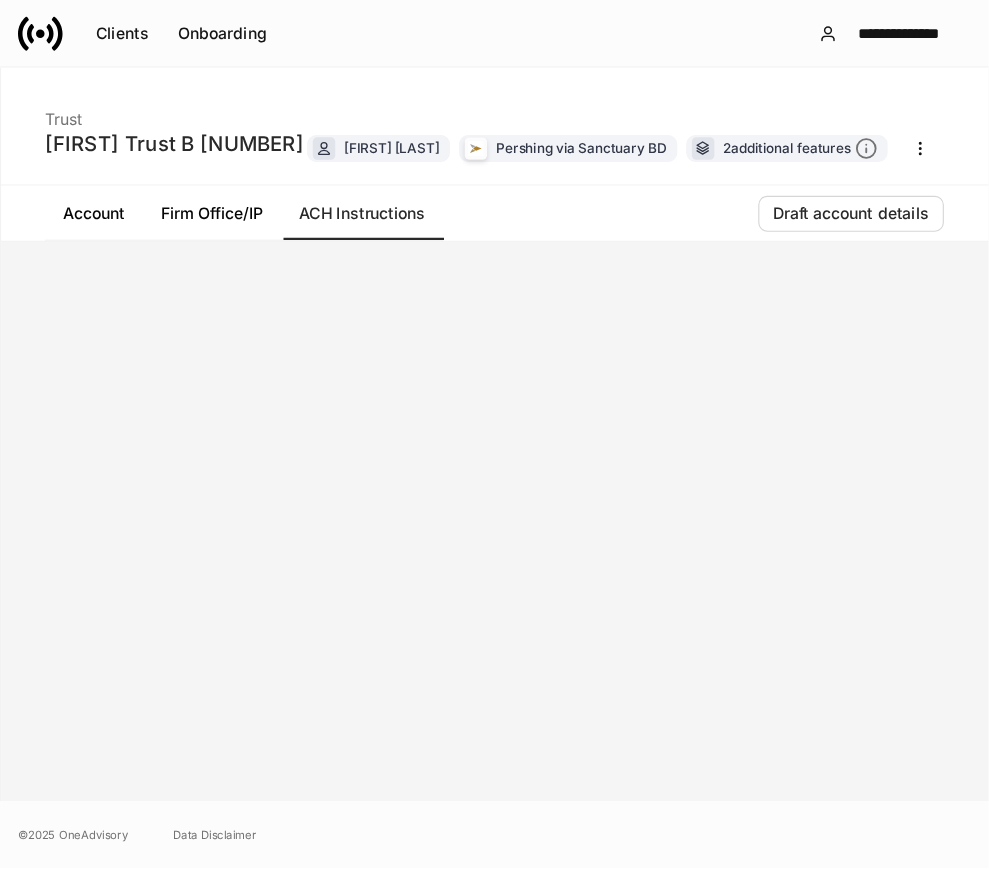 scroll, scrollTop: 0, scrollLeft: 0, axis: both 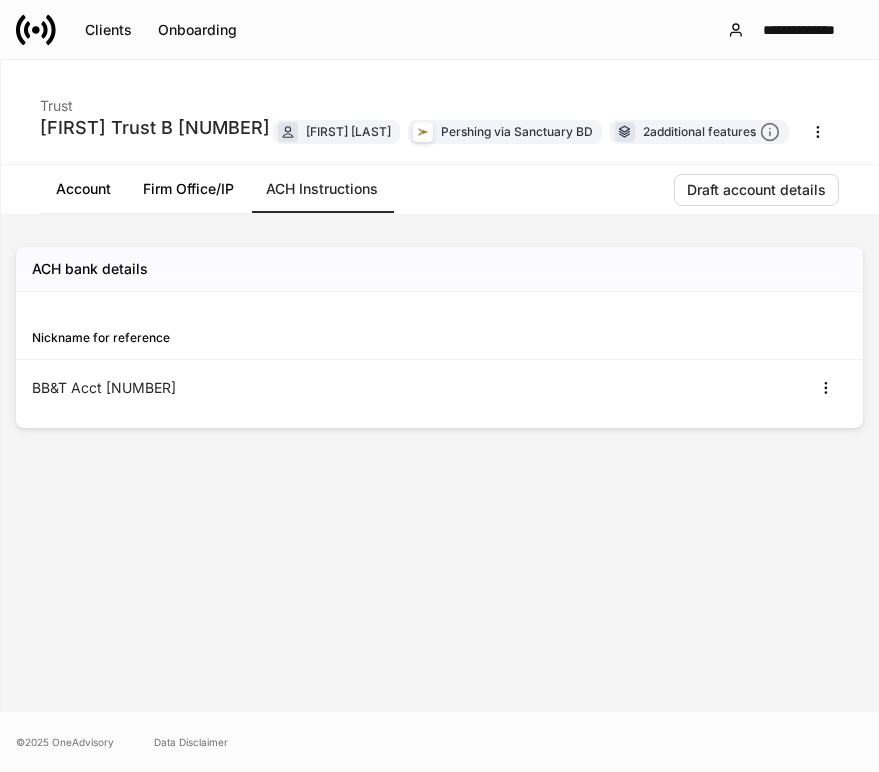 click on "Firm Office/IP" at bounding box center [188, 189] 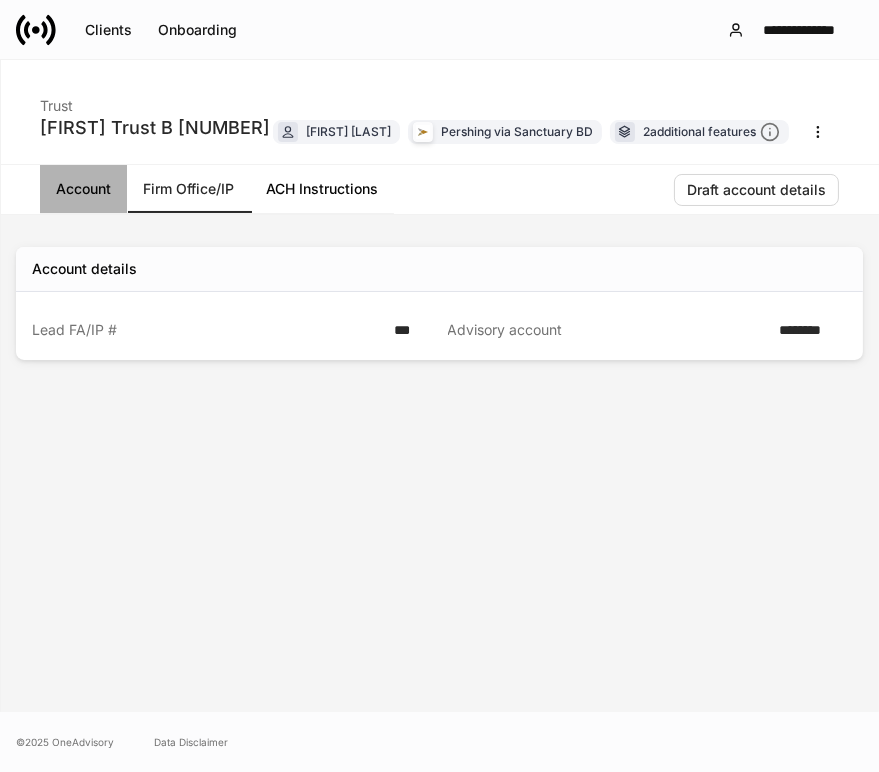 click on "Account" at bounding box center [83, 189] 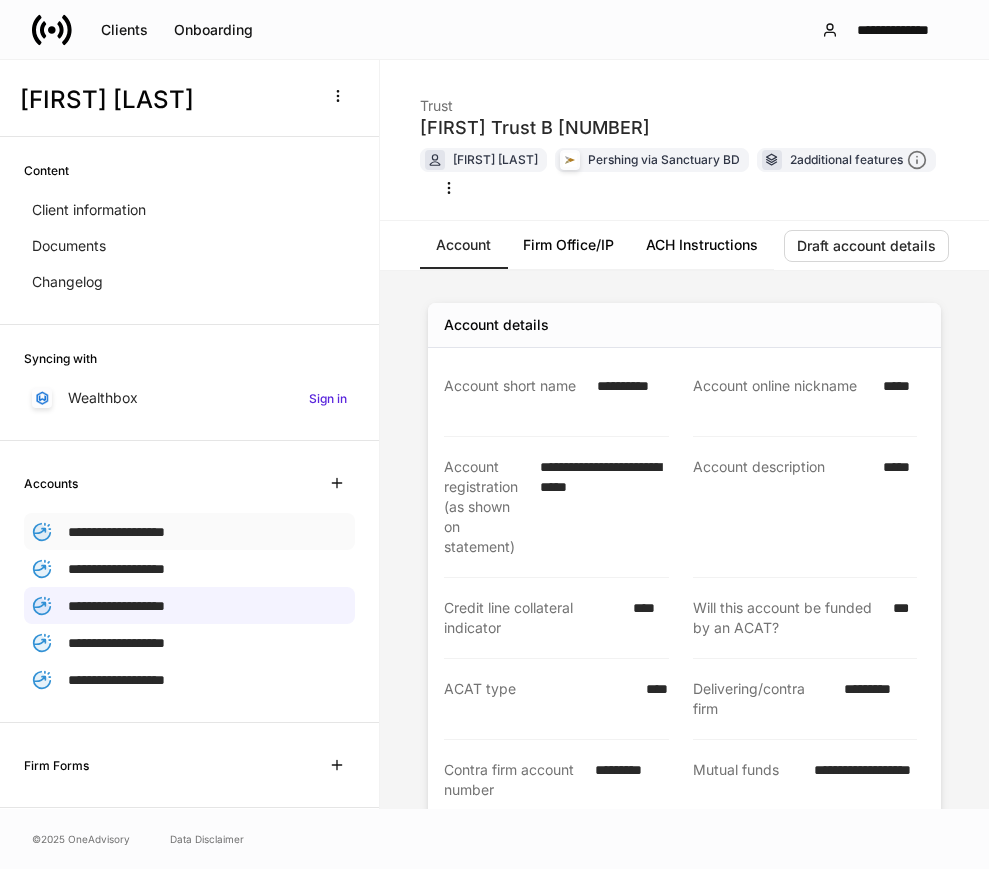 click on "**********" at bounding box center (116, 532) 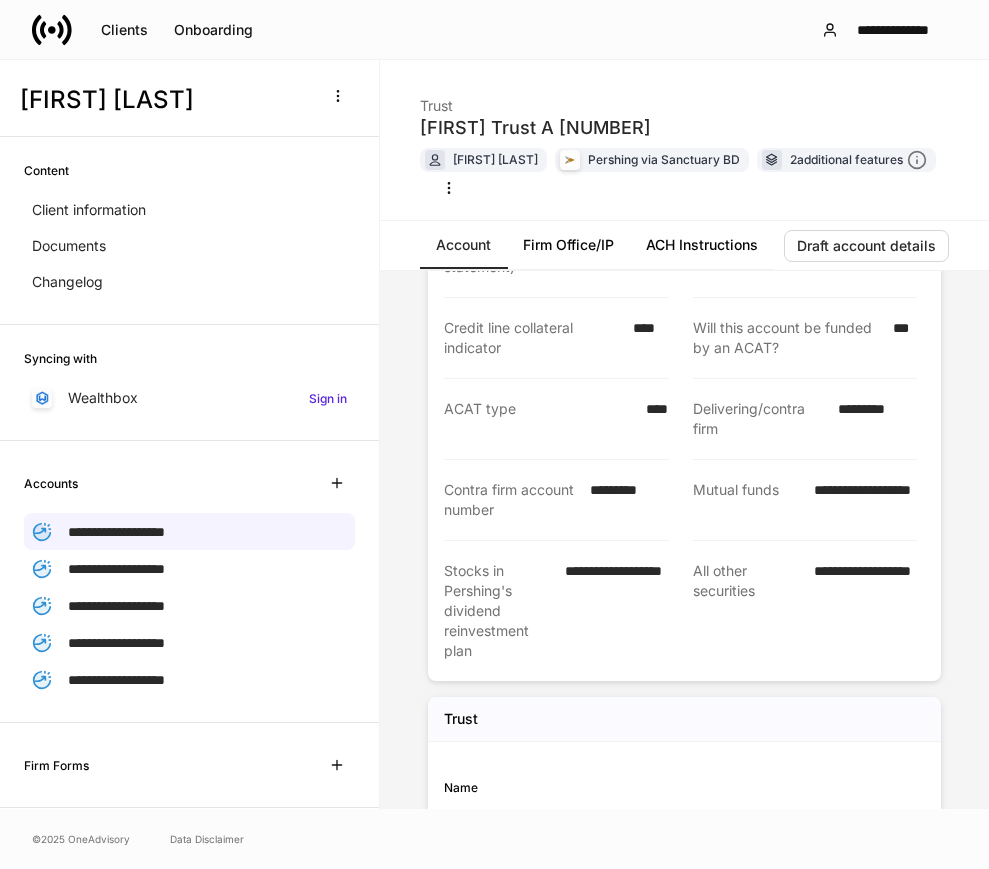 scroll, scrollTop: 121, scrollLeft: 0, axis: vertical 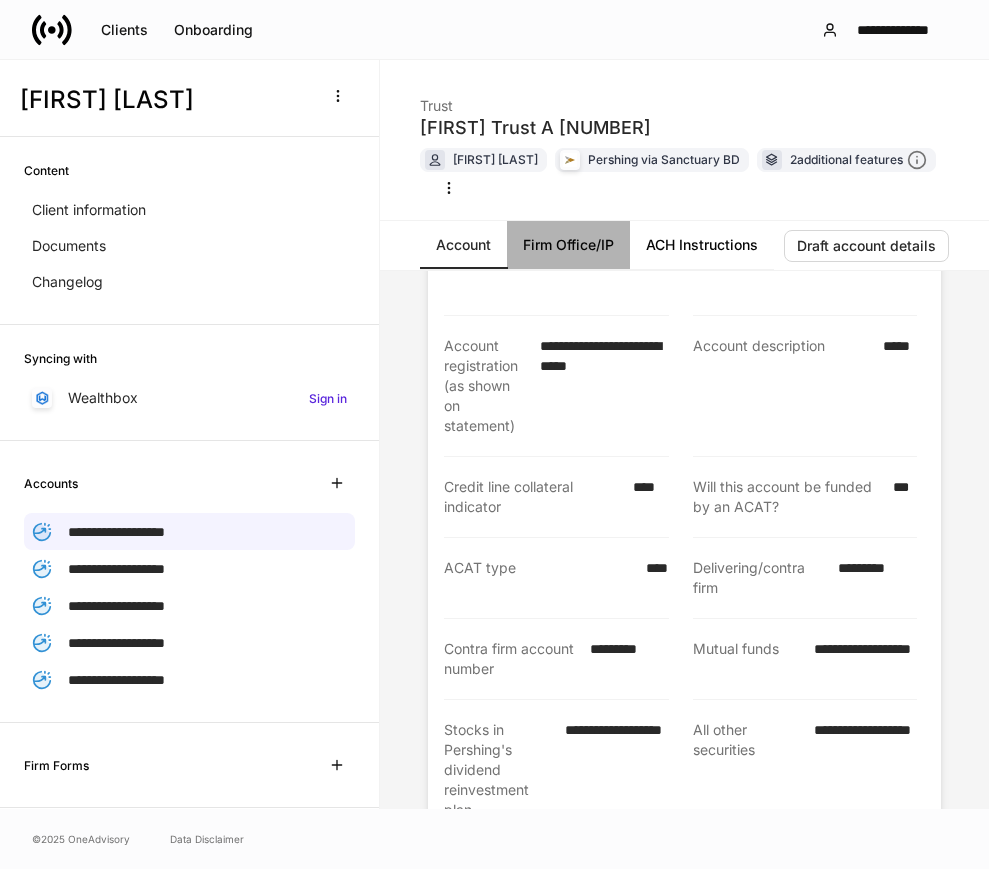click on "Firm Office/IP" at bounding box center [568, 245] 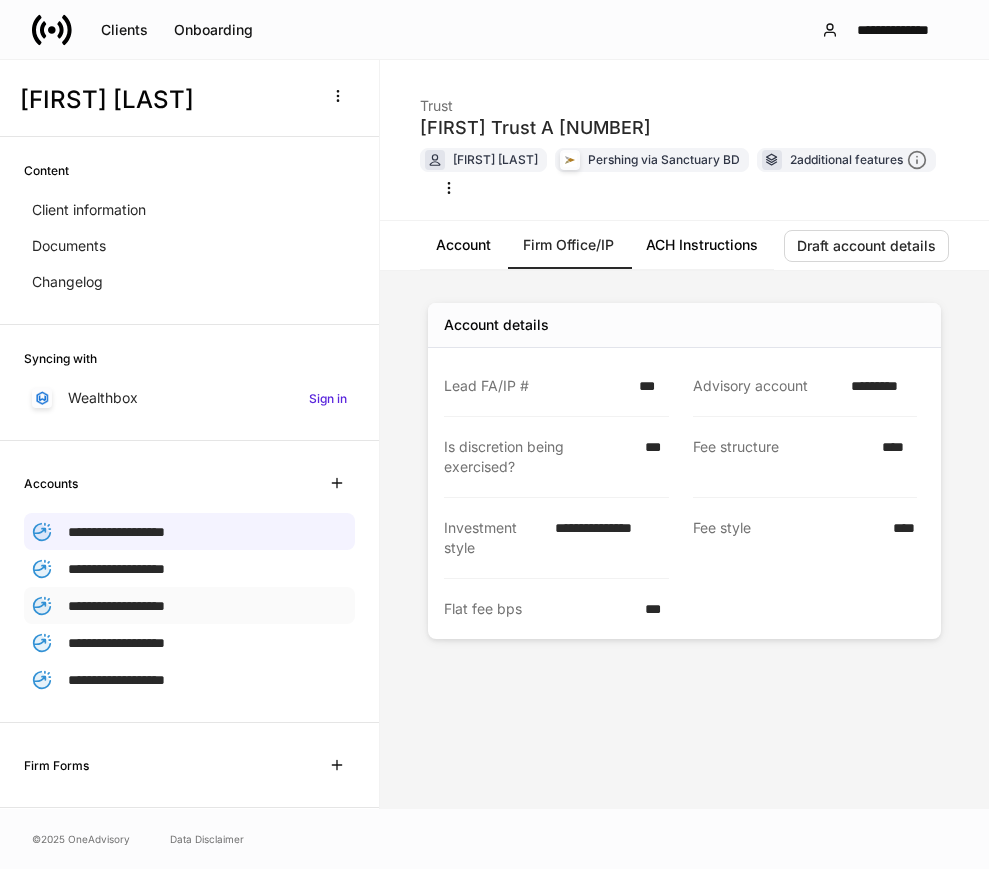 click on "**********" at bounding box center [116, 606] 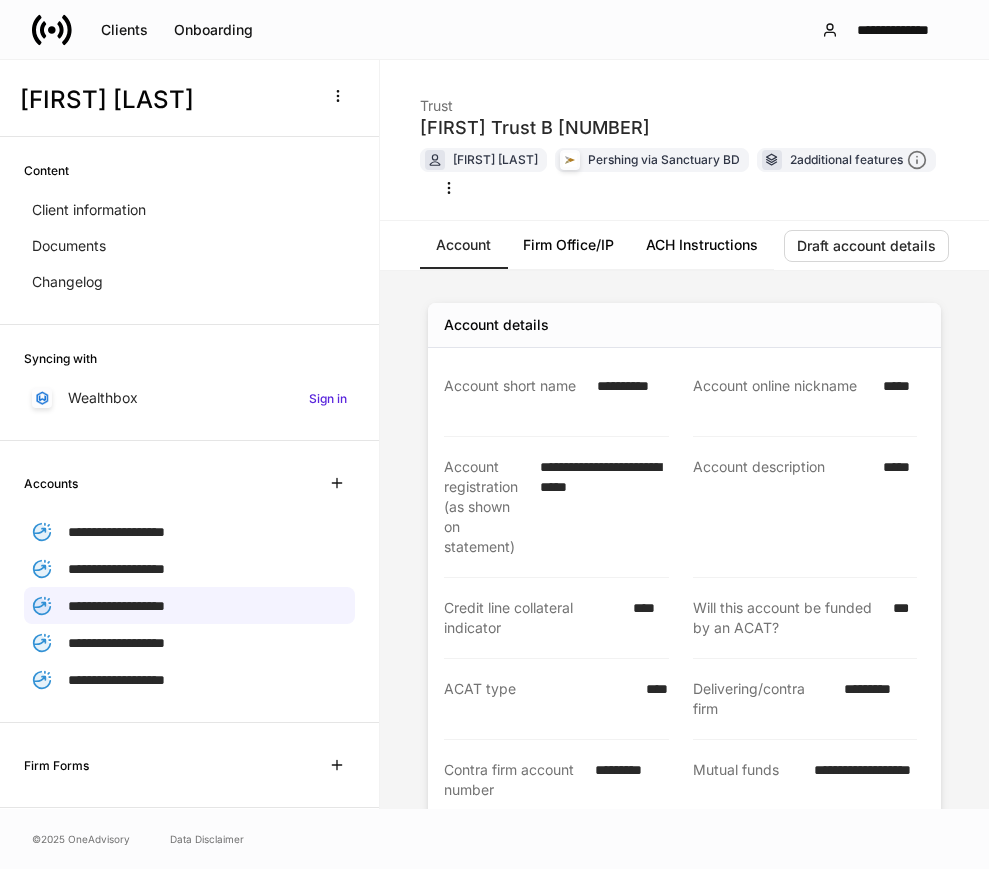 click on "Firm Office/IP" at bounding box center (568, 245) 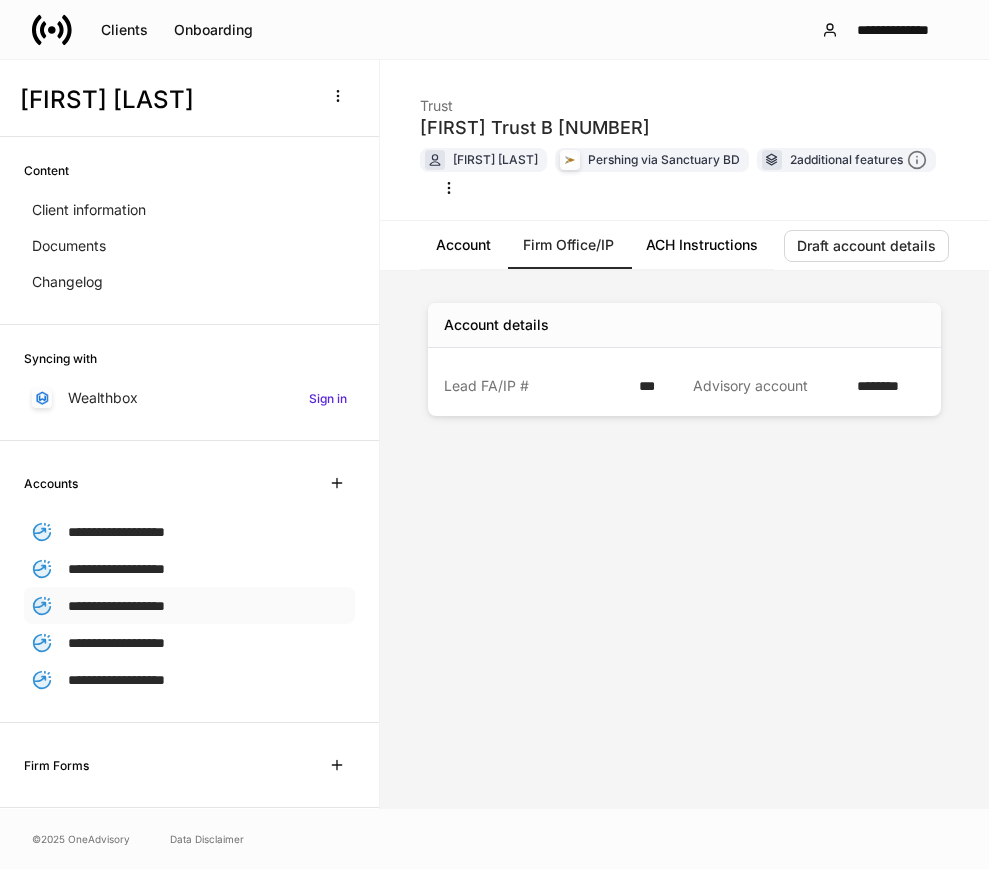 click on "**********" at bounding box center [116, 606] 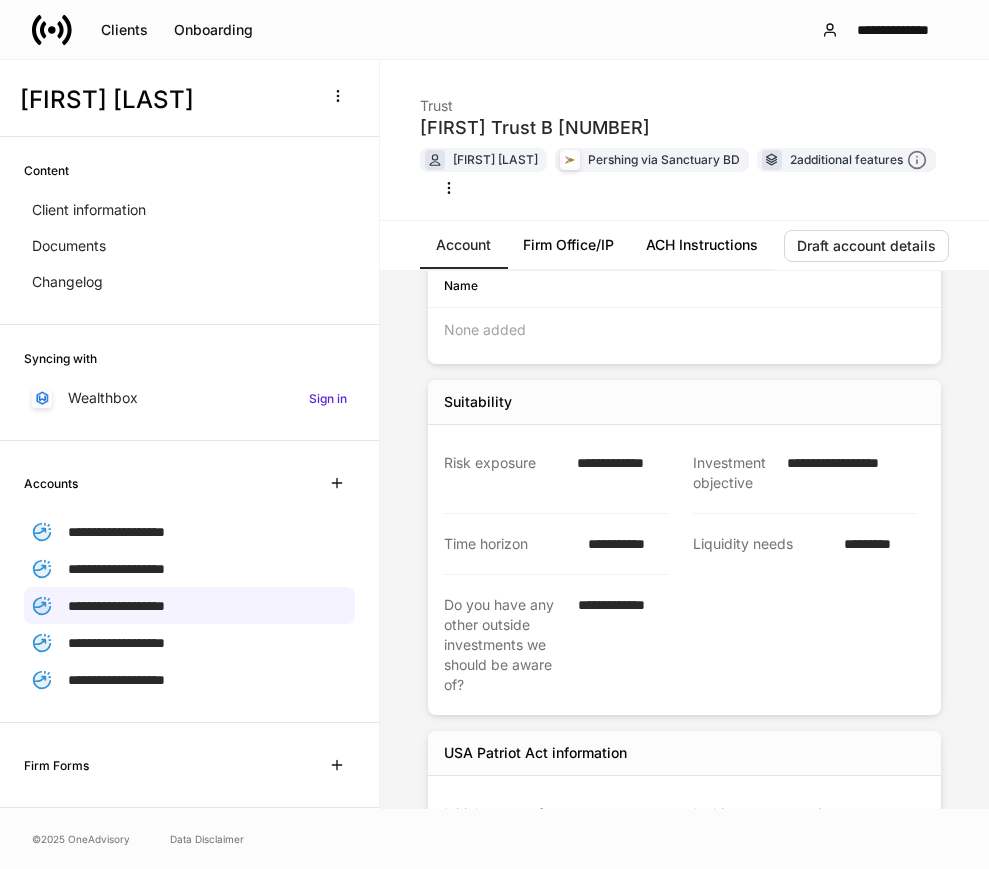 scroll, scrollTop: 1246, scrollLeft: 0, axis: vertical 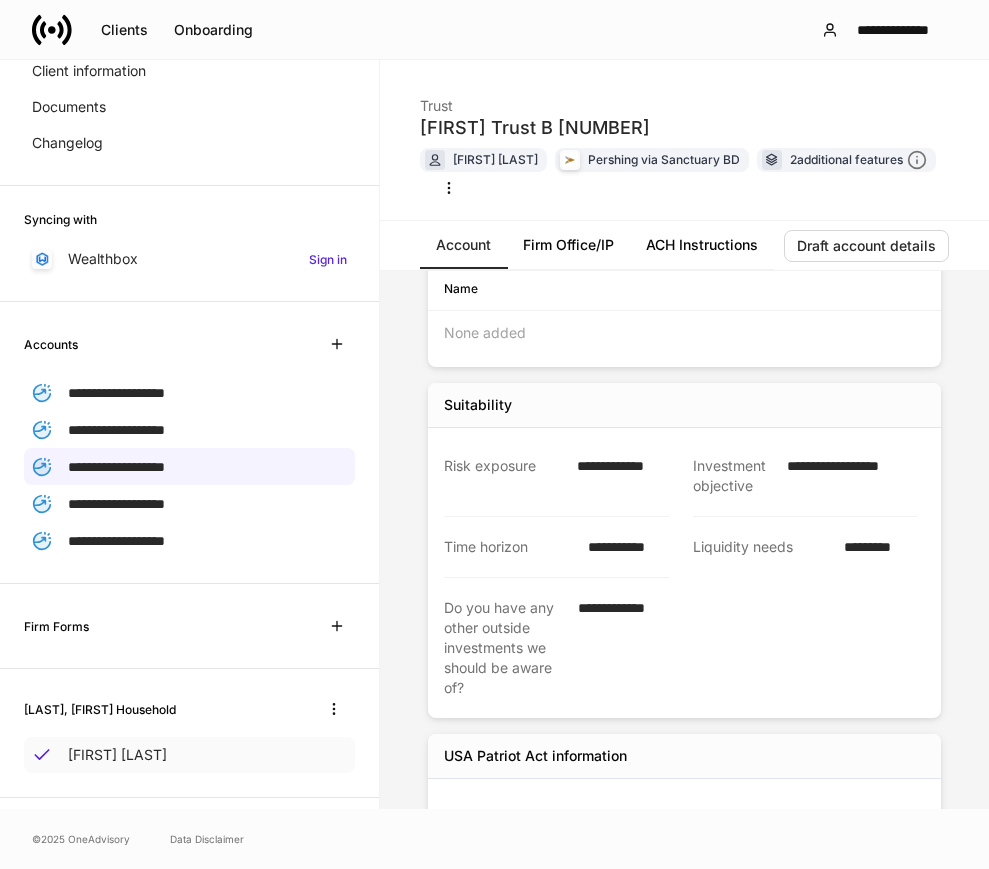 click on "[FIRST] [LAST]" at bounding box center [117, 755] 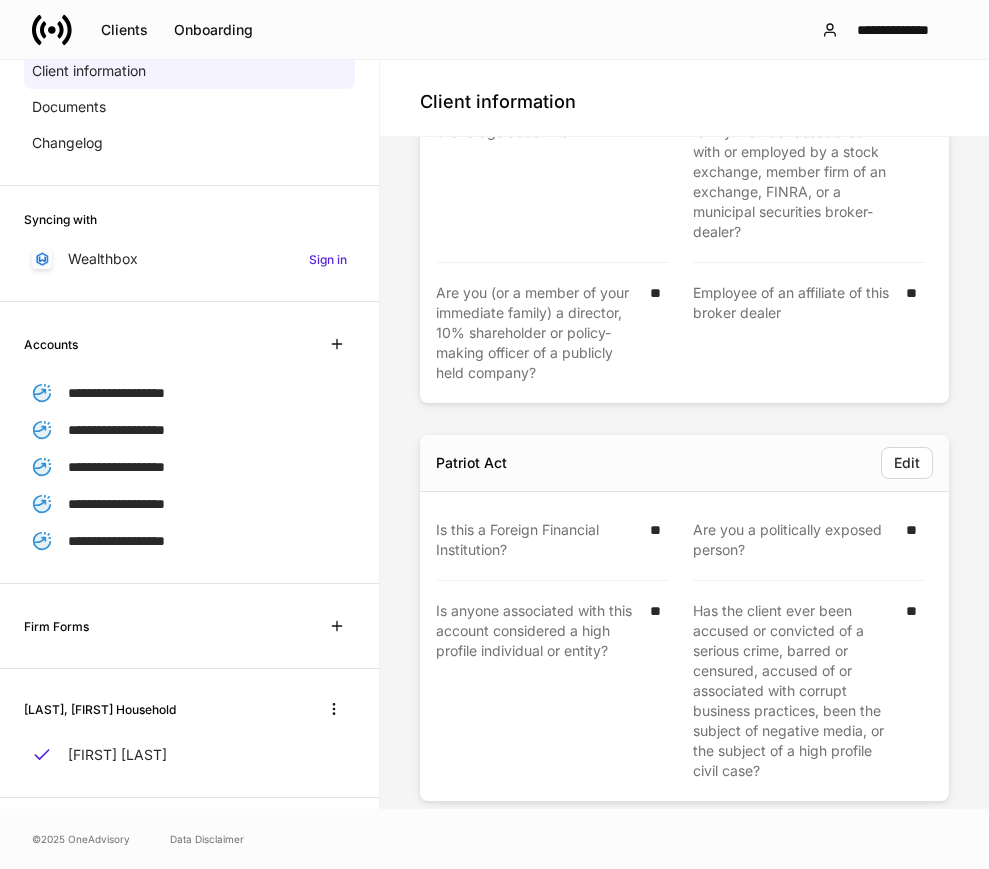scroll, scrollTop: 3201, scrollLeft: 0, axis: vertical 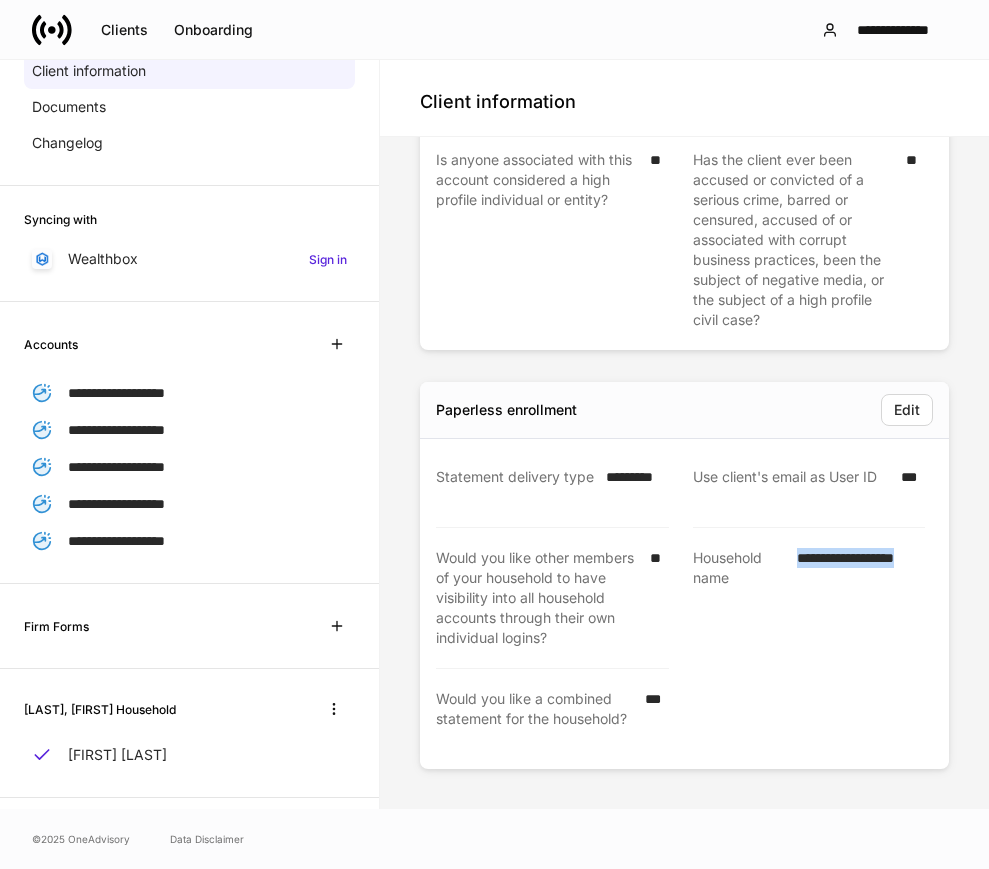 drag, startPoint x: 774, startPoint y: 560, endPoint x: 932, endPoint y: 560, distance: 158 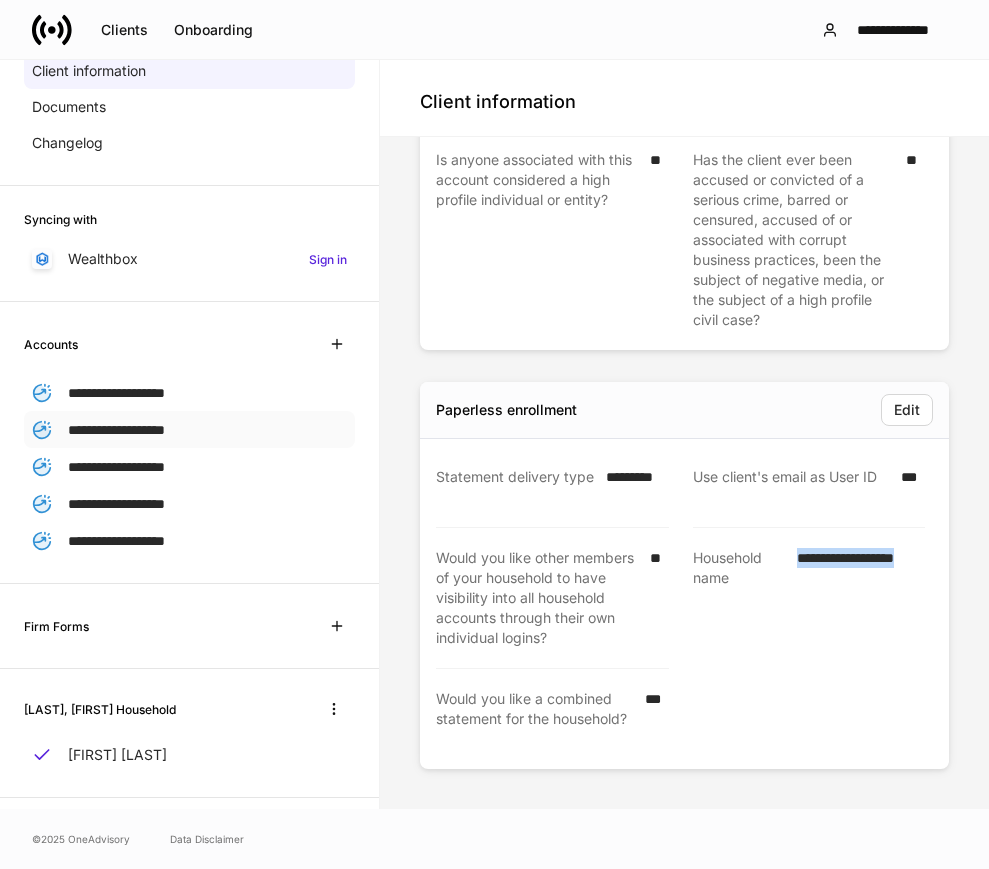 click on "**********" at bounding box center (116, 430) 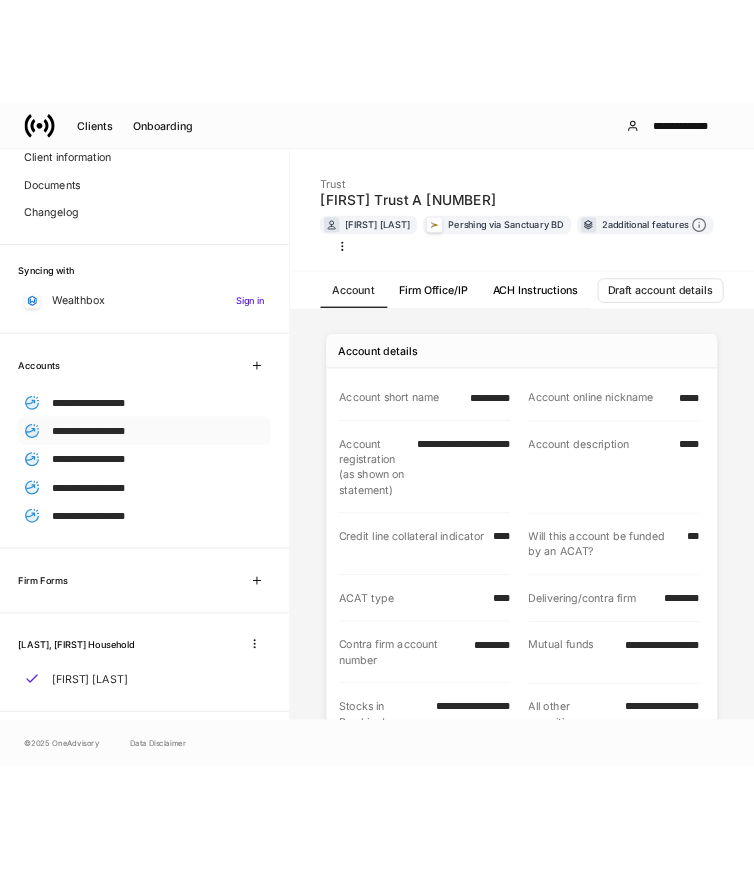 scroll, scrollTop: 0, scrollLeft: 0, axis: both 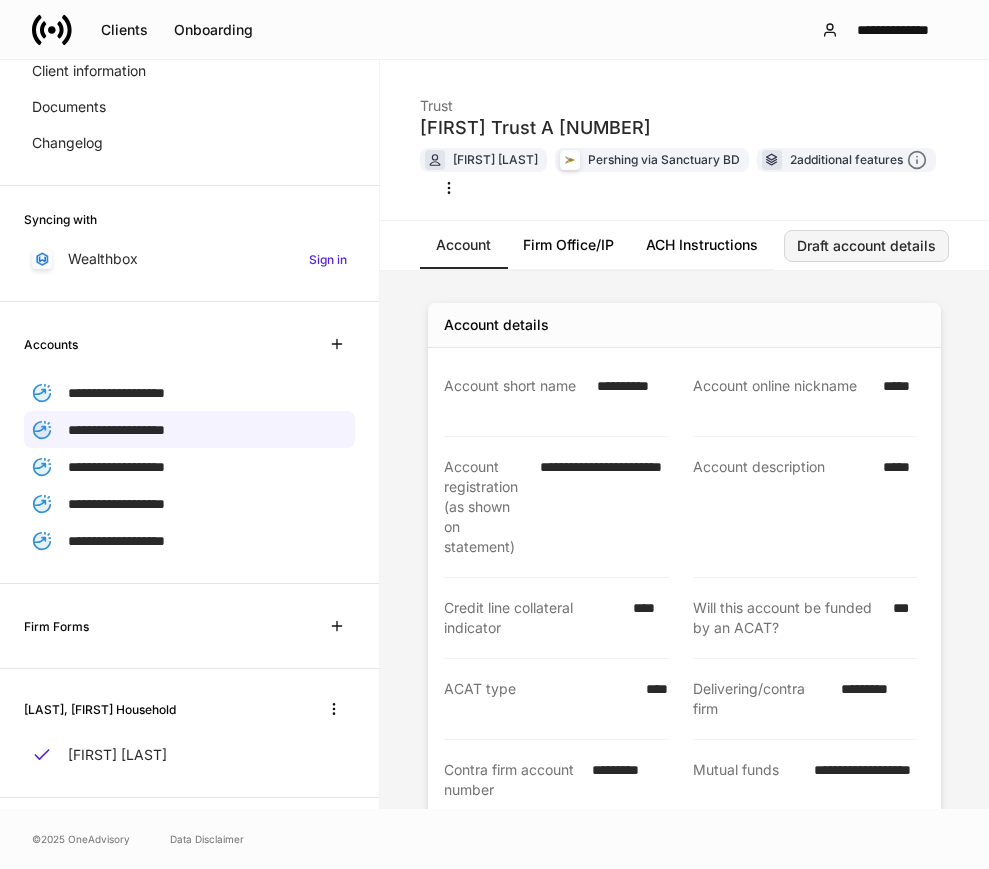 click on "Draft account details" at bounding box center [866, 246] 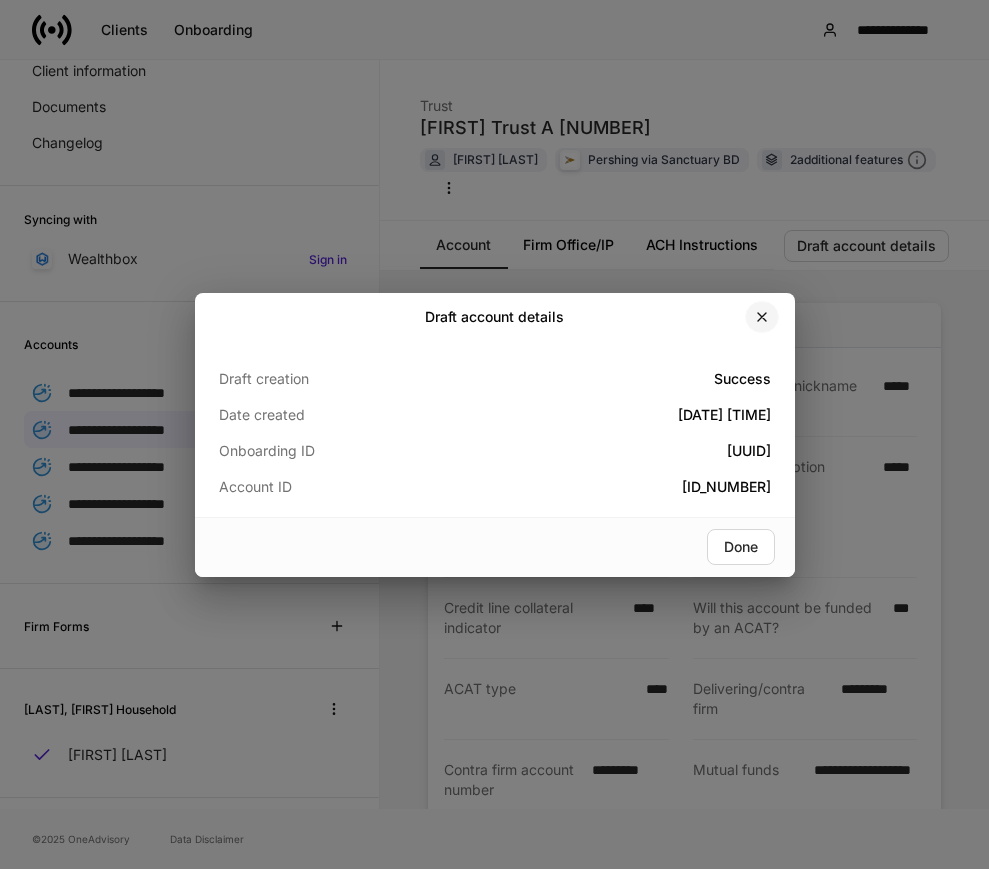 click 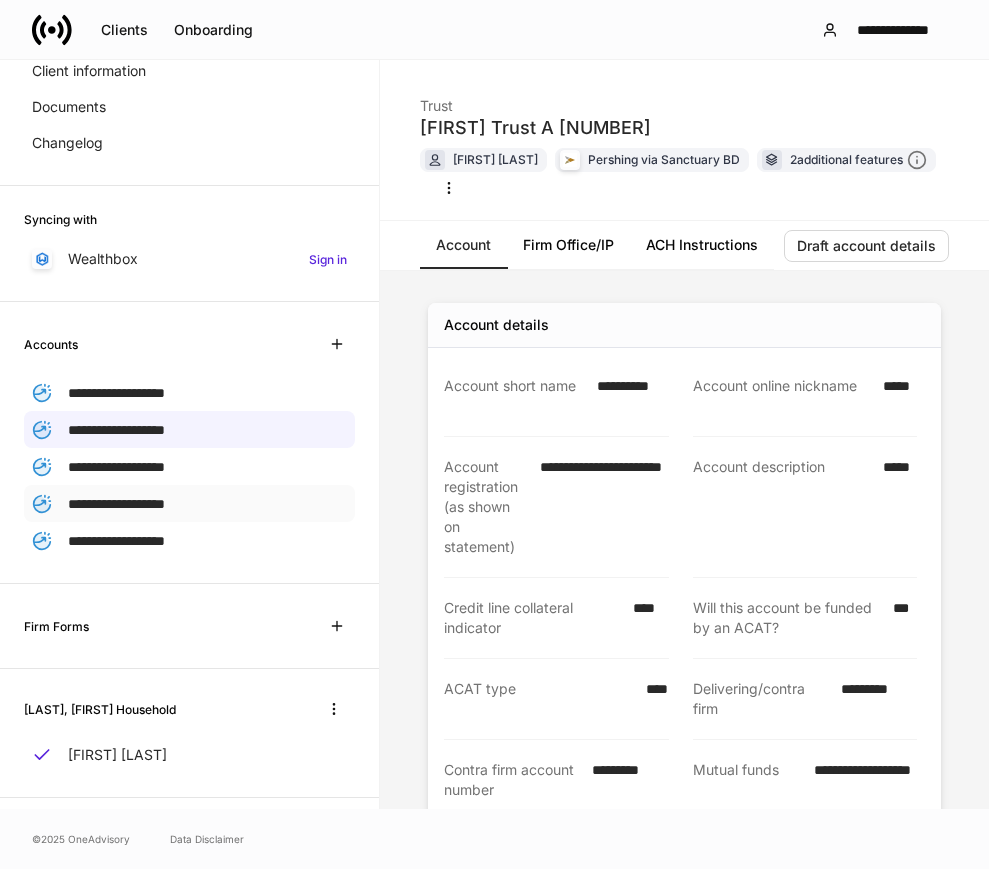 click on "**********" at bounding box center [116, 504] 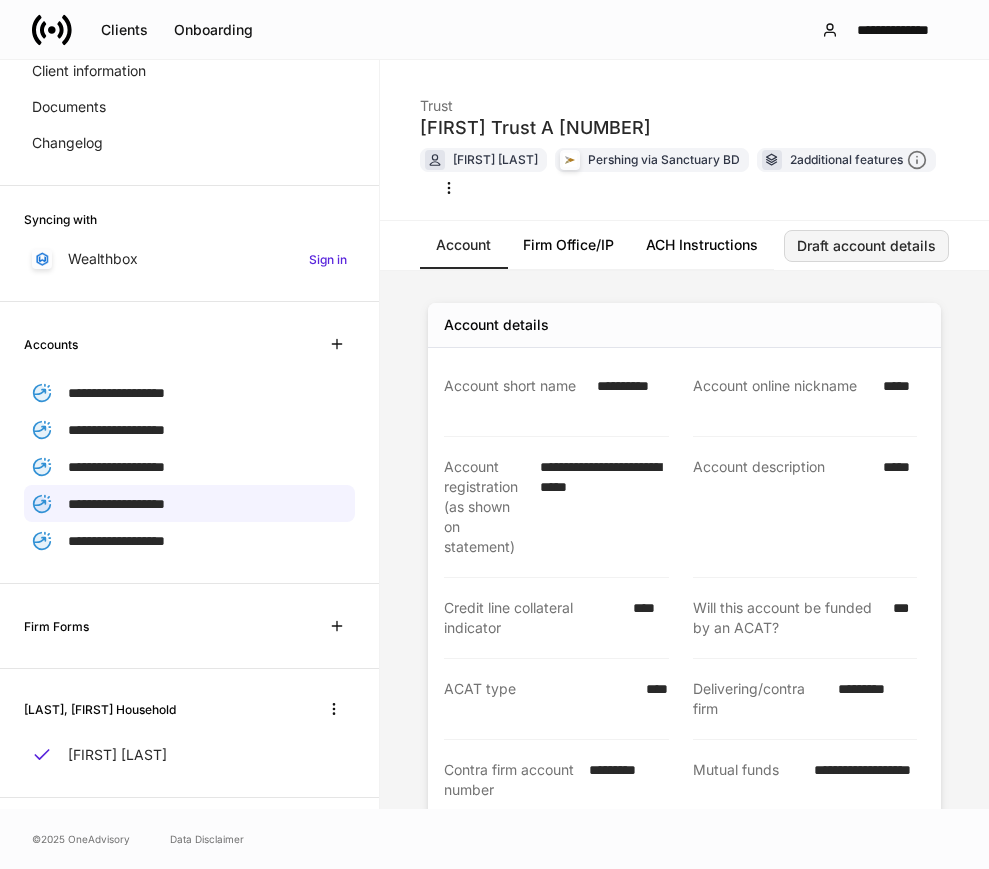 click on "Draft account details" at bounding box center [866, 246] 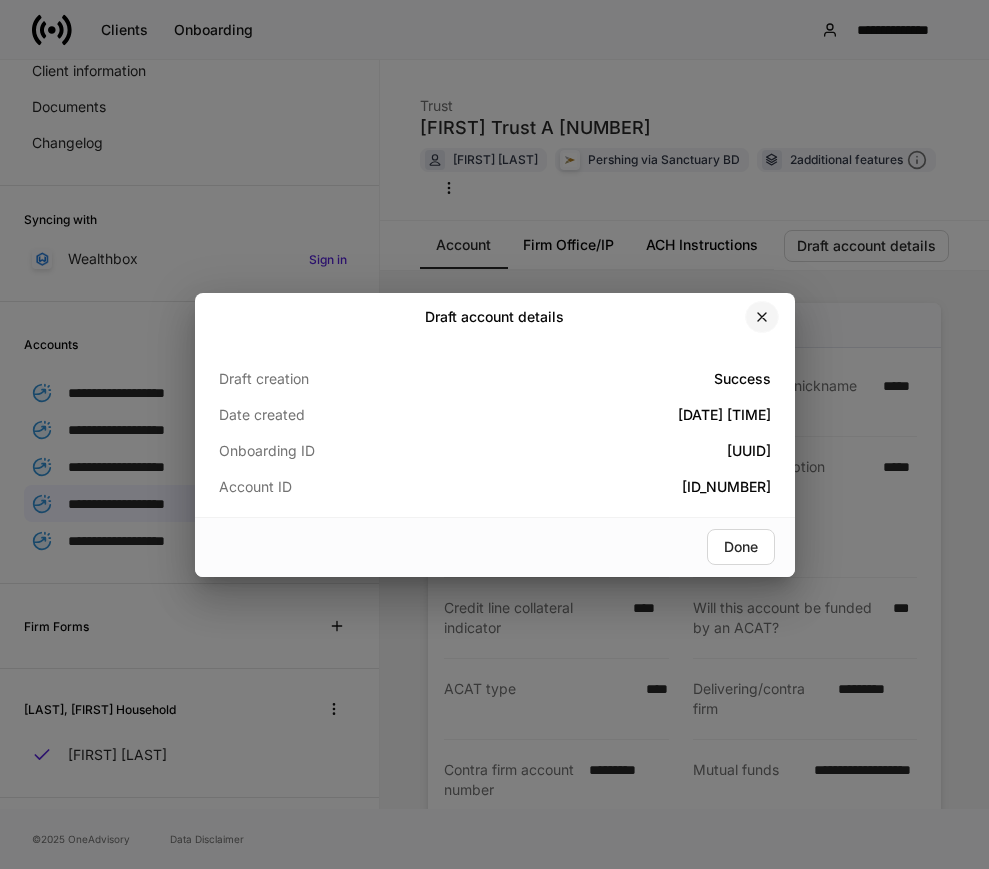 click 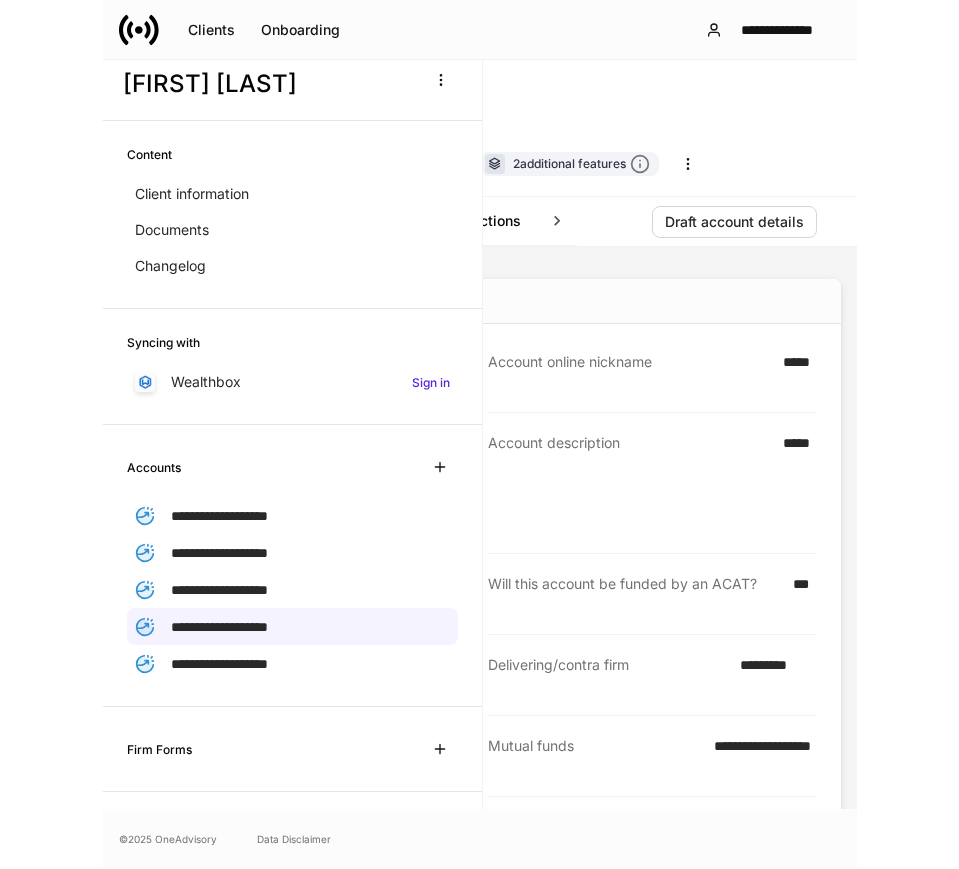 scroll, scrollTop: 0, scrollLeft: 0, axis: both 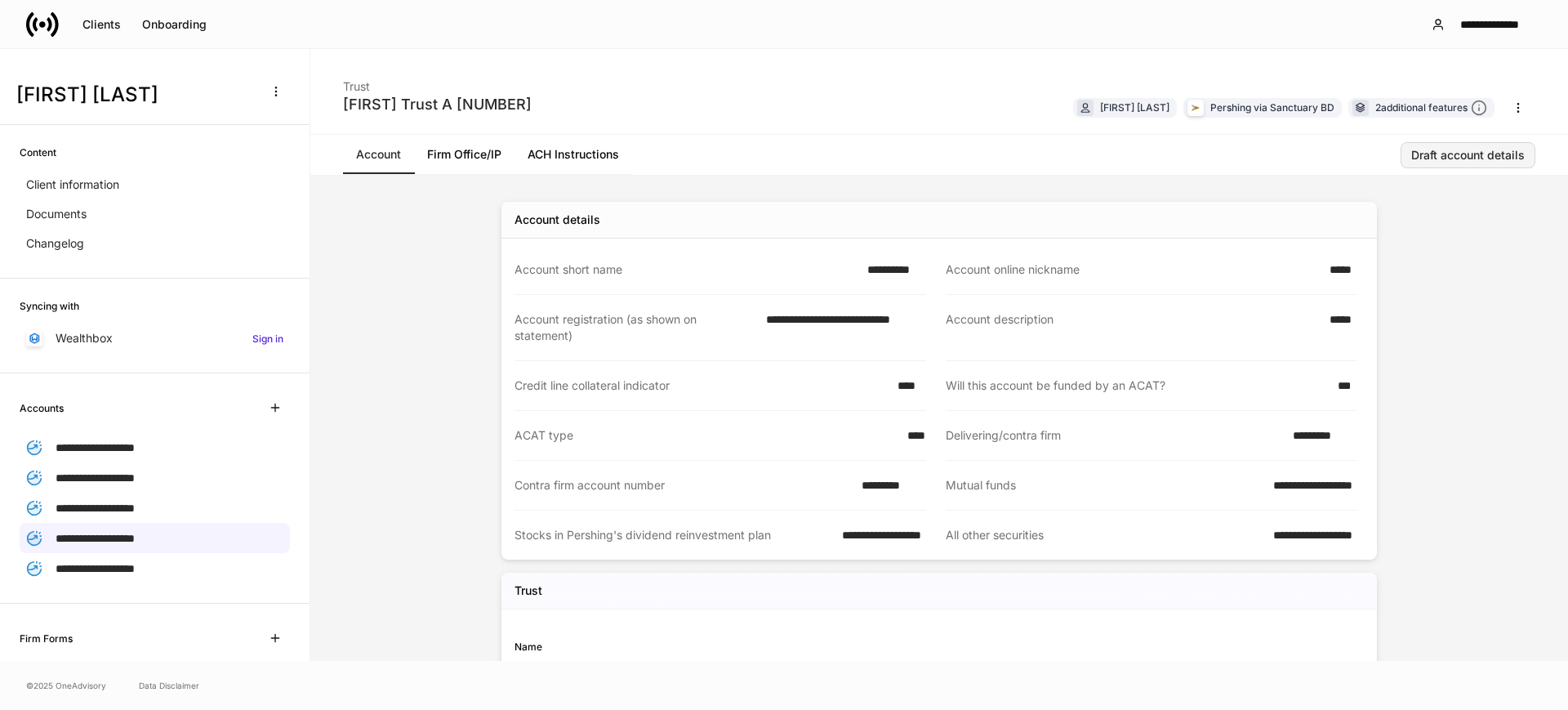 type 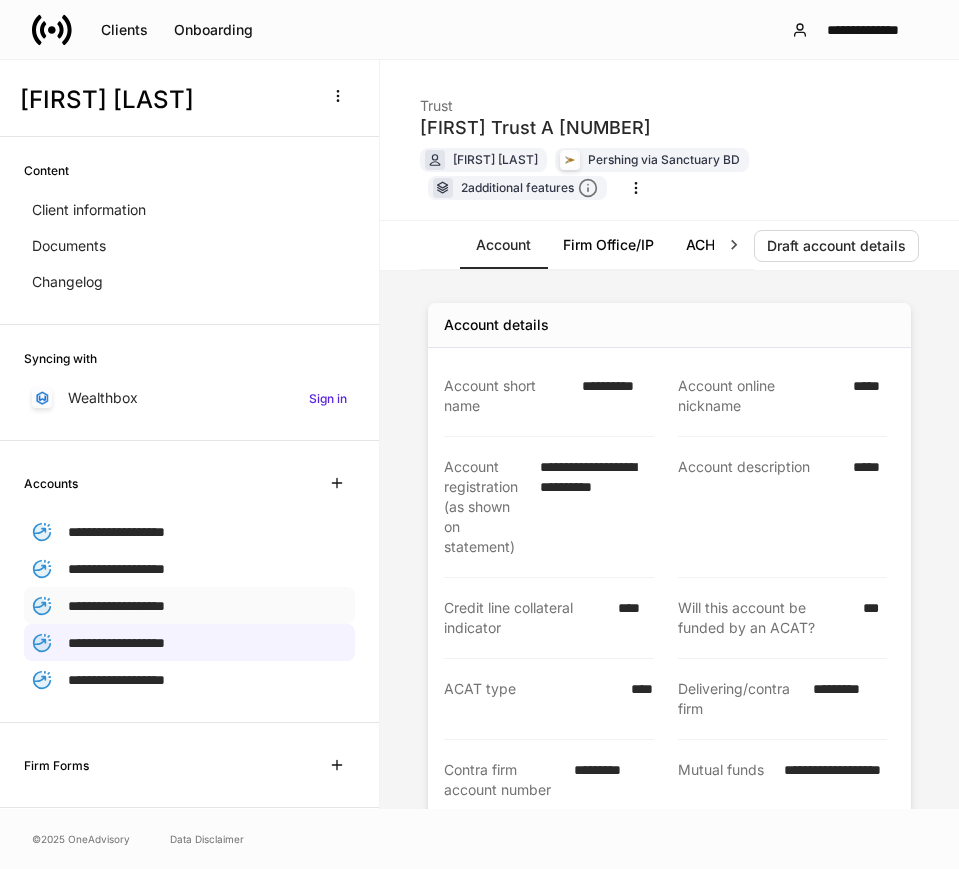 click on "**********" at bounding box center (116, 606) 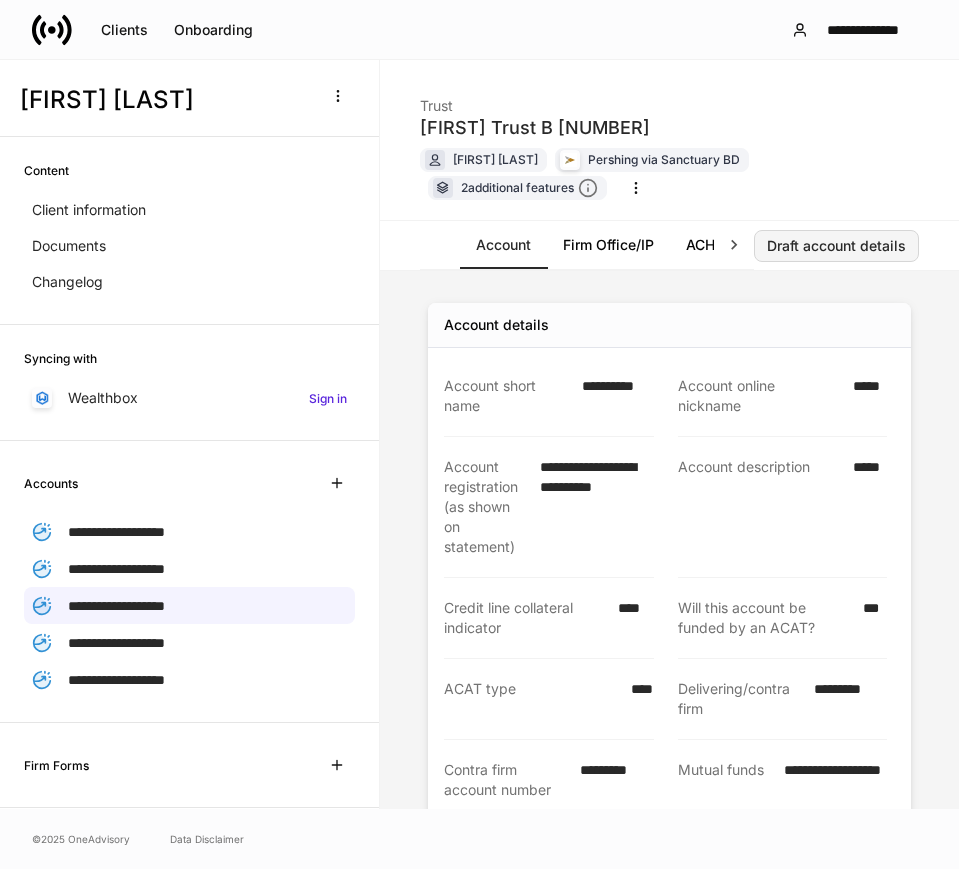 click on "Draft account details" at bounding box center [836, 246] 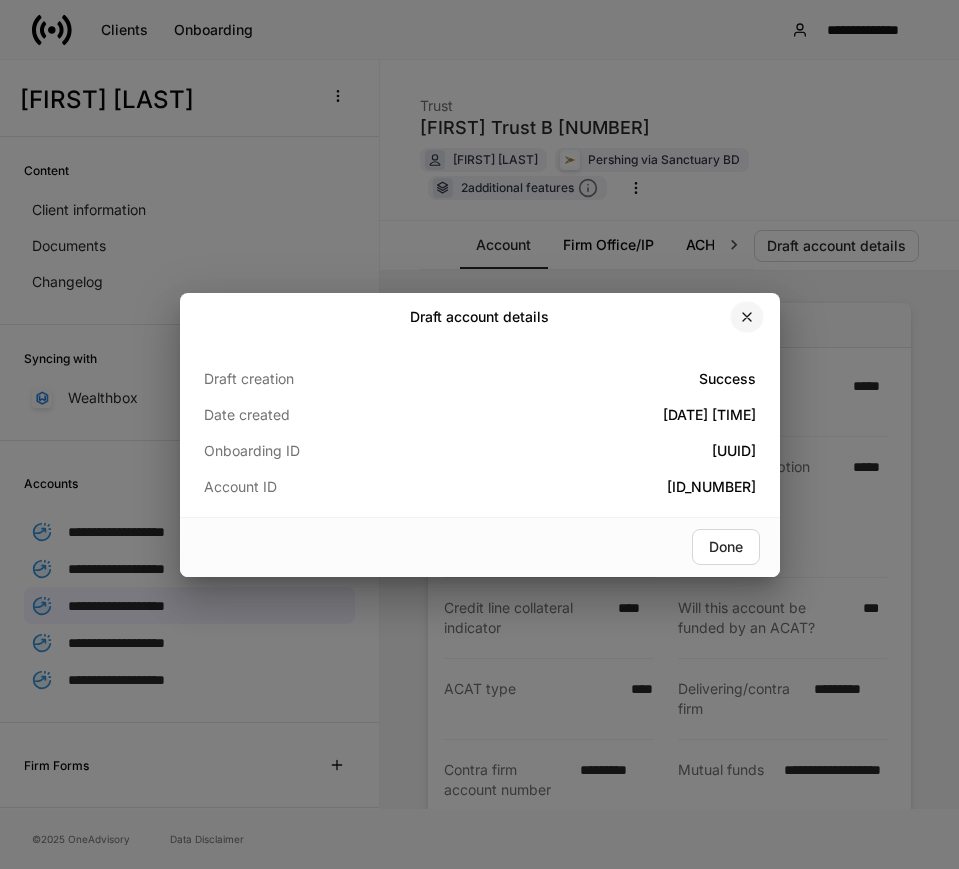 click at bounding box center [747, 317] 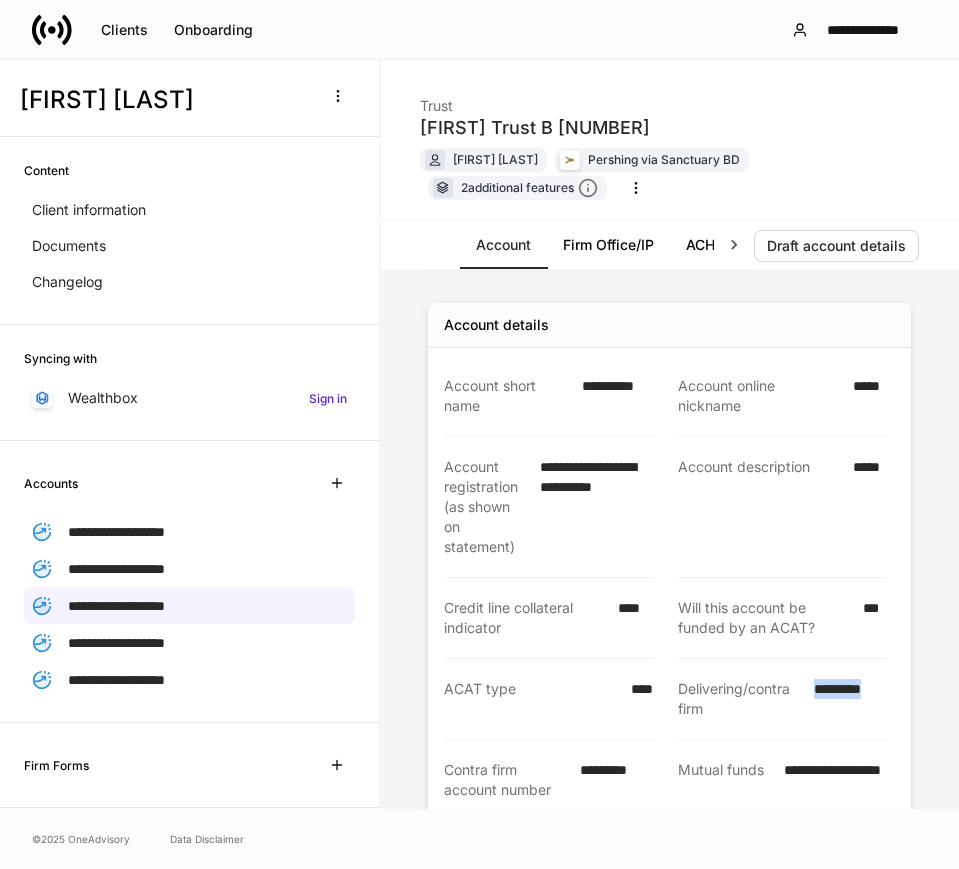 drag, startPoint x: 798, startPoint y: 686, endPoint x: 882, endPoint y: 686, distance: 84 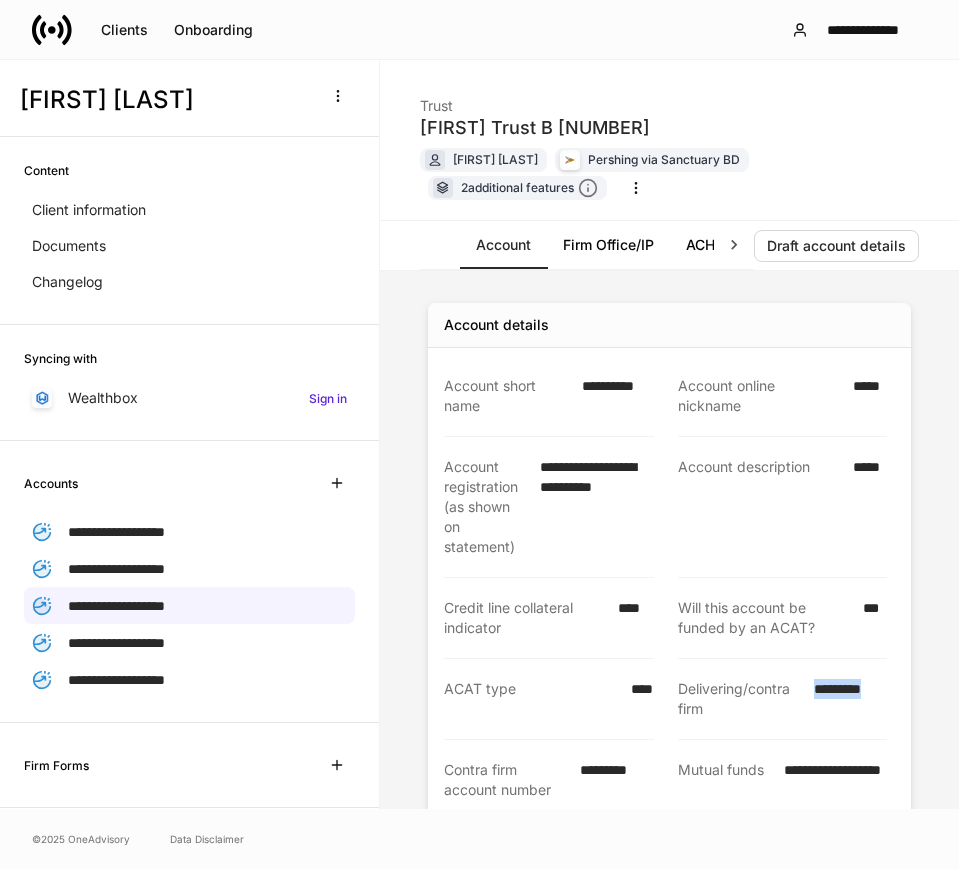 copy on "*********" 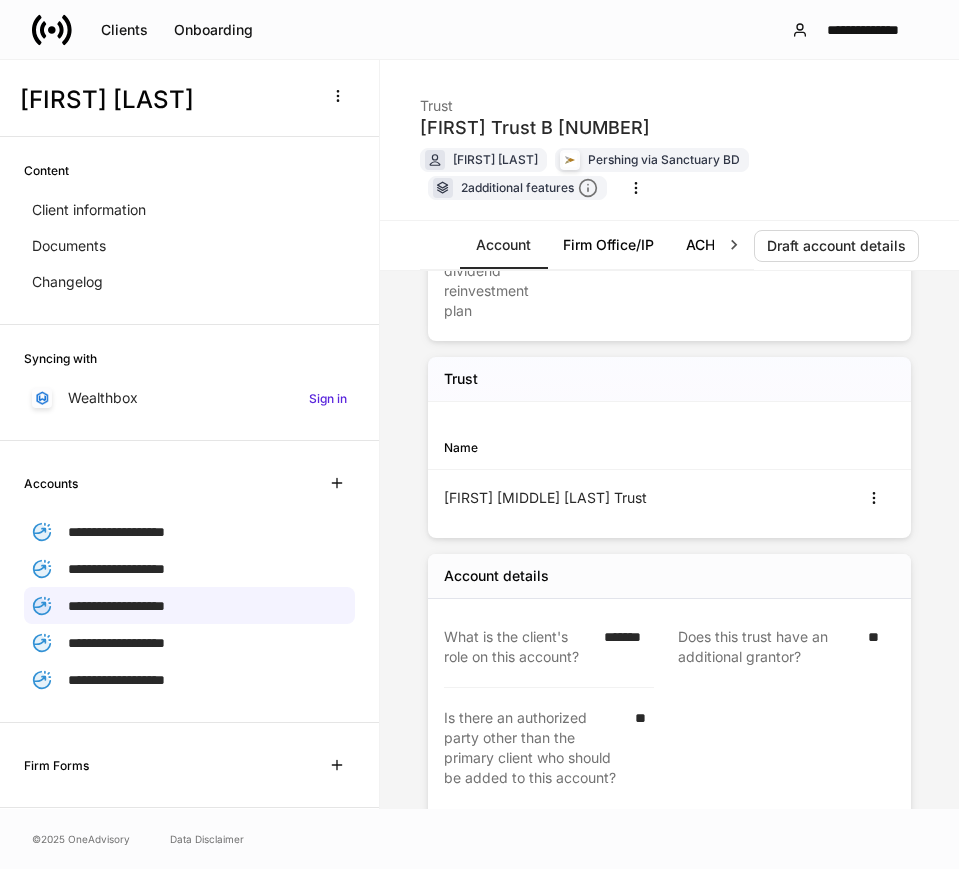 scroll, scrollTop: 625, scrollLeft: 0, axis: vertical 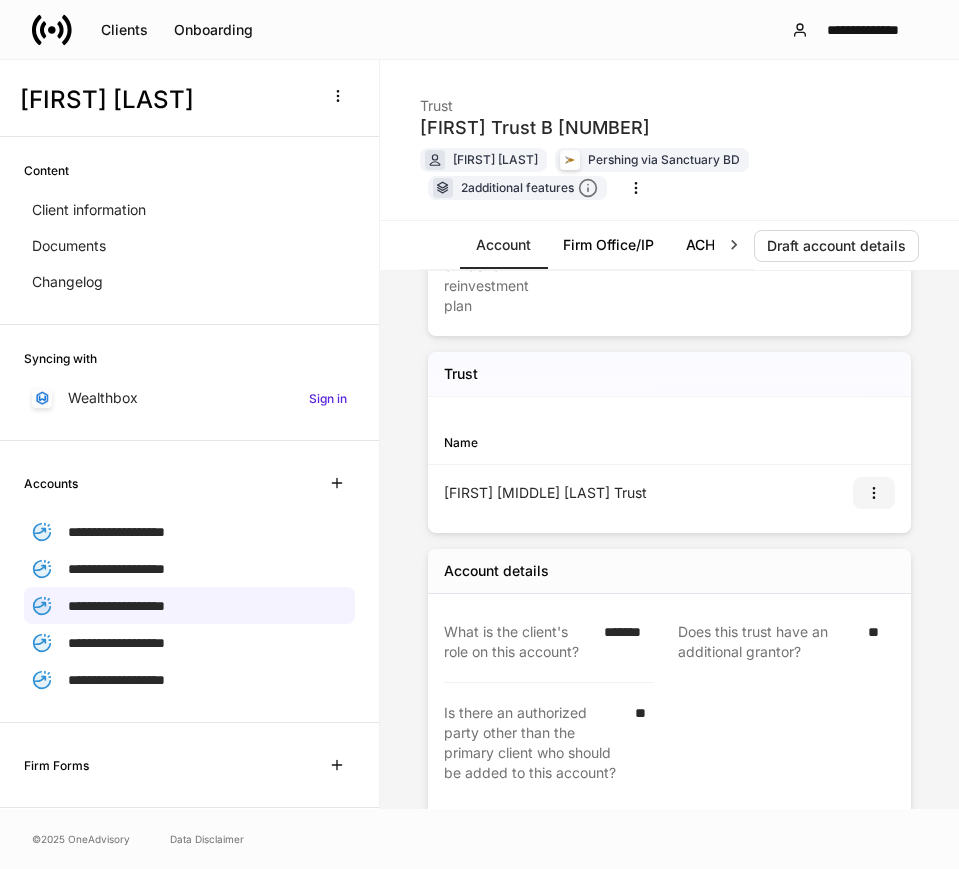 click 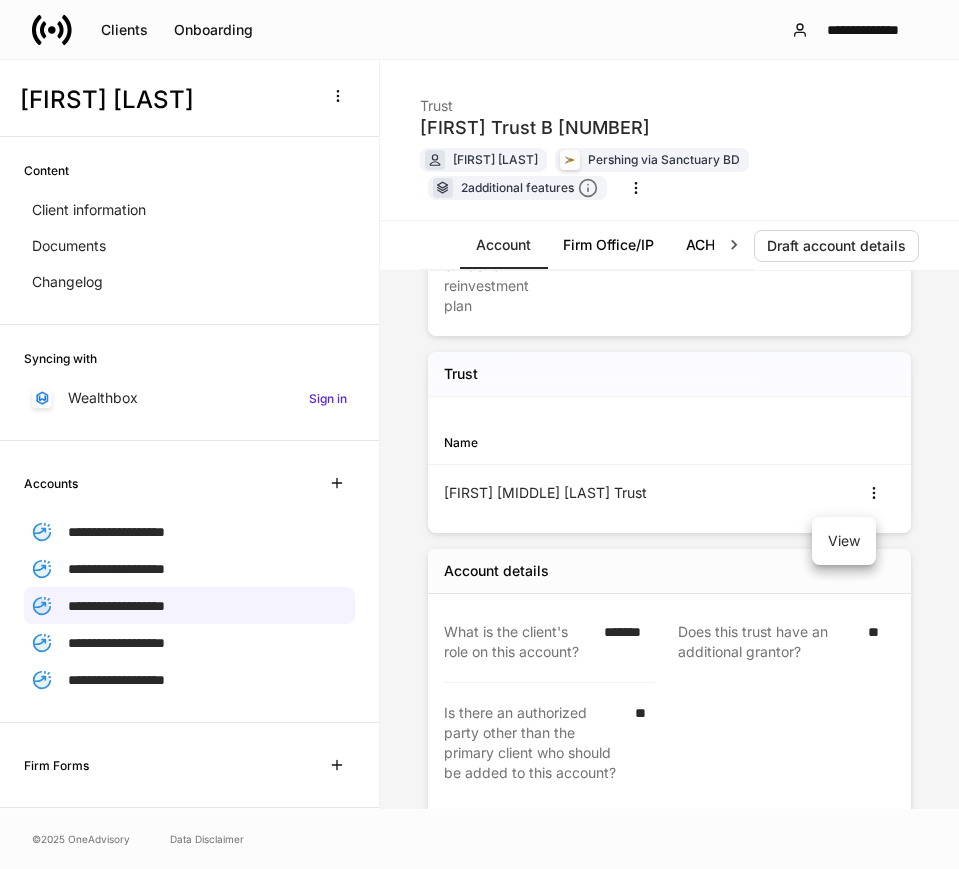 click at bounding box center [479, 434] 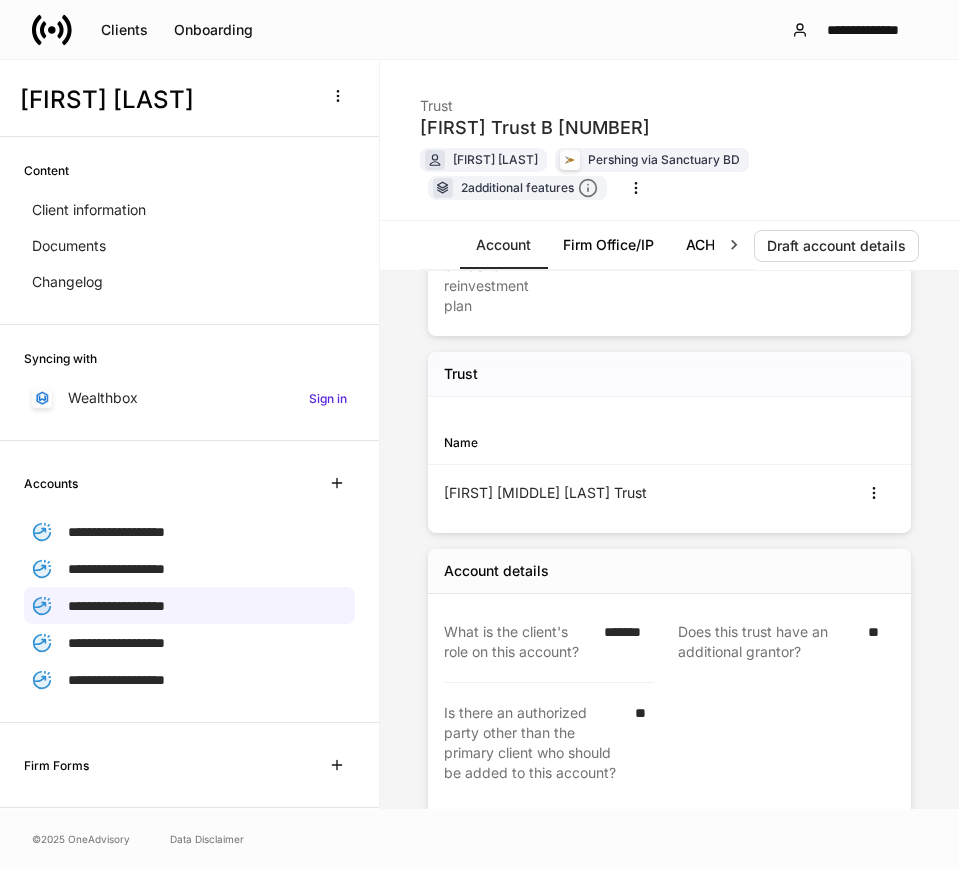 click 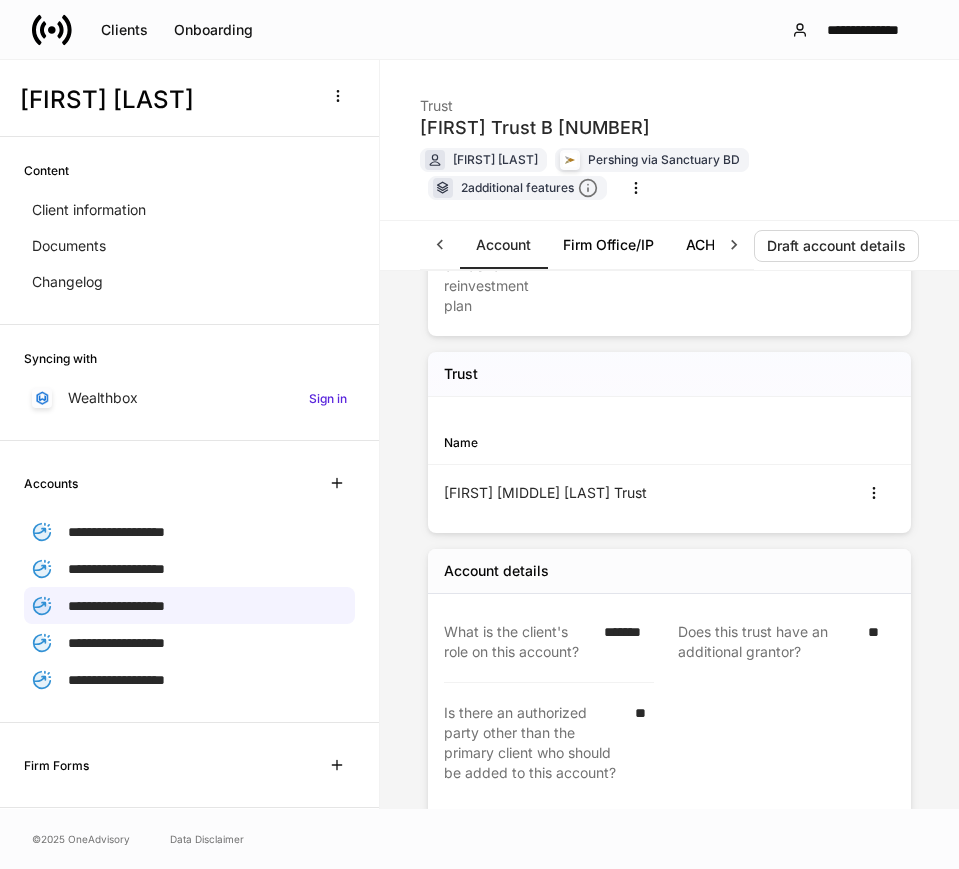 scroll, scrollTop: 0, scrollLeft: 103, axis: horizontal 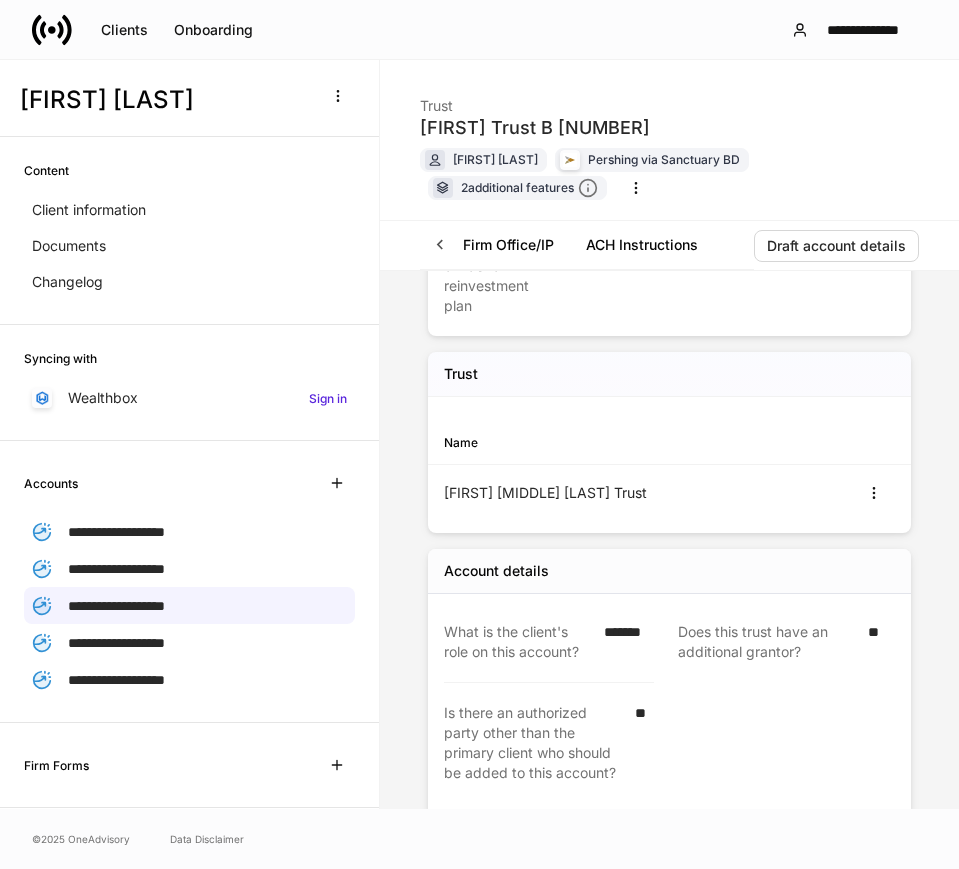click on "Account Firm Office/IP ACH Instructions" at bounding box center [587, 245] 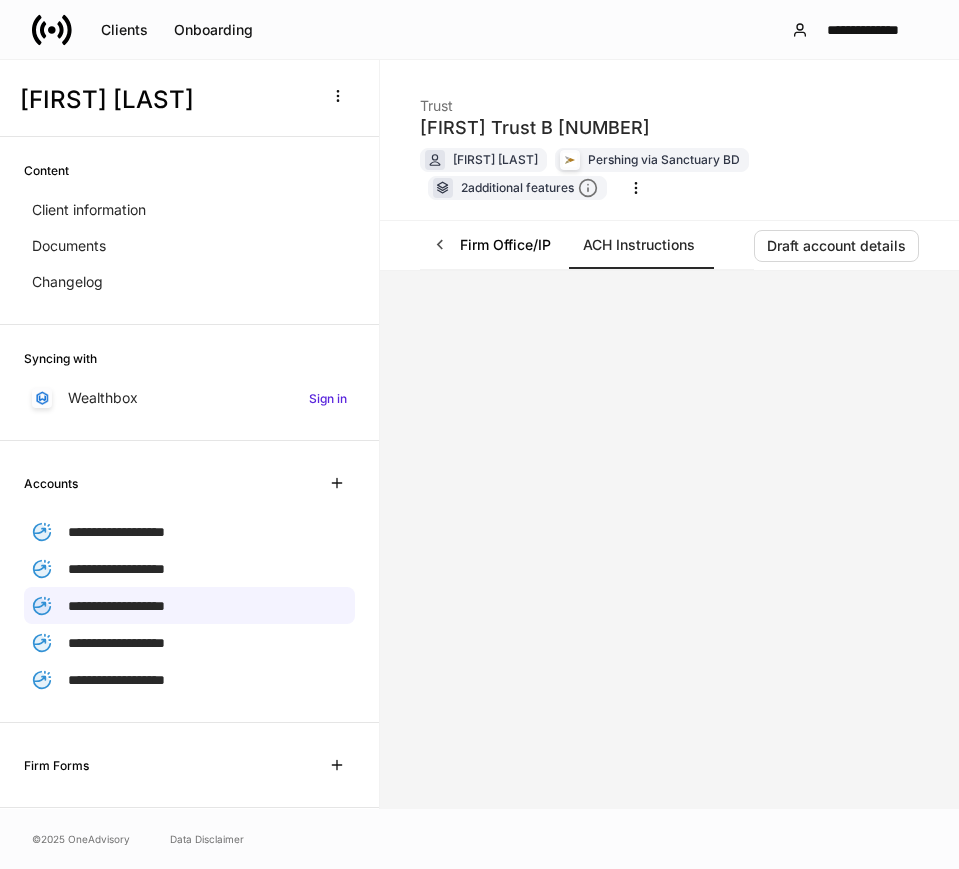 scroll, scrollTop: 0, scrollLeft: 0, axis: both 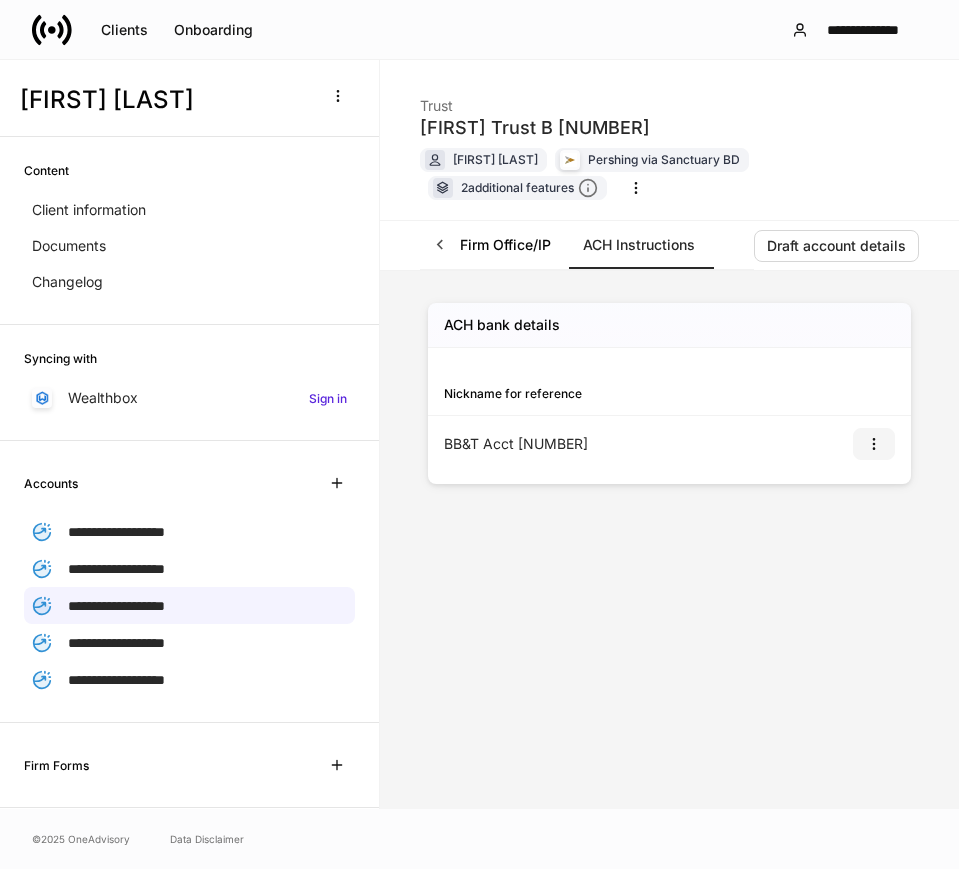 click at bounding box center [874, 444] 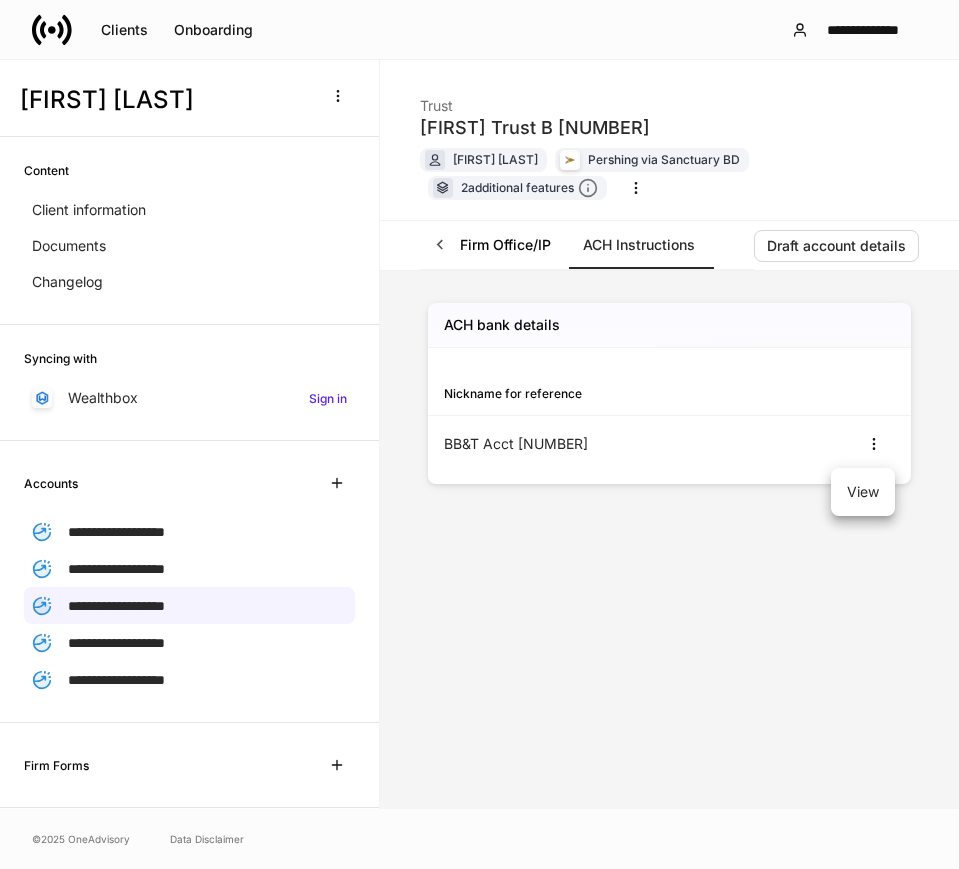 click on "View" at bounding box center [863, 492] 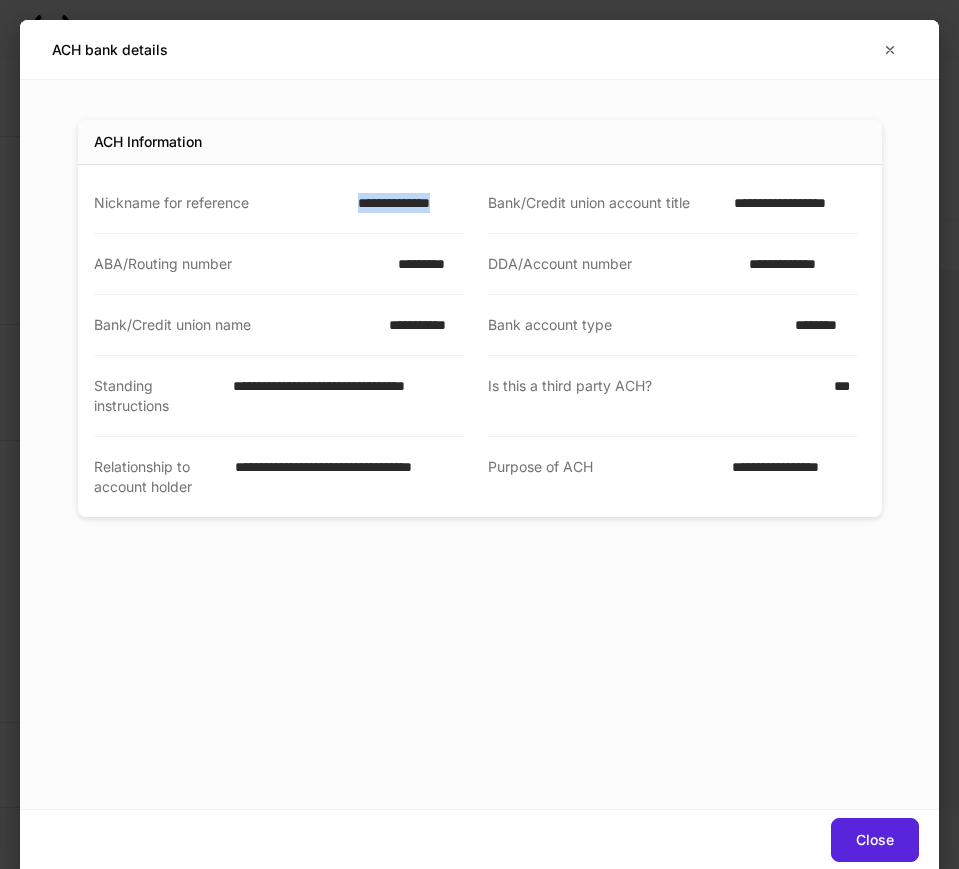 drag, startPoint x: 468, startPoint y: 201, endPoint x: 362, endPoint y: 200, distance: 106.004715 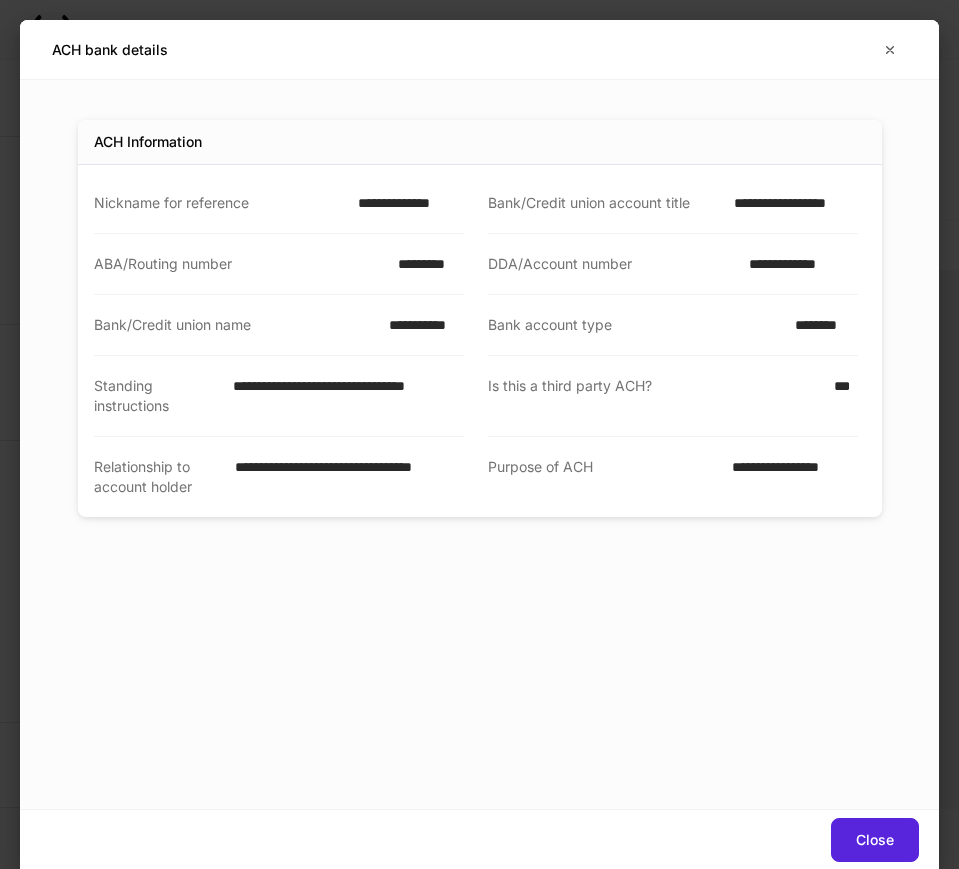 click on "*********" at bounding box center [425, 264] 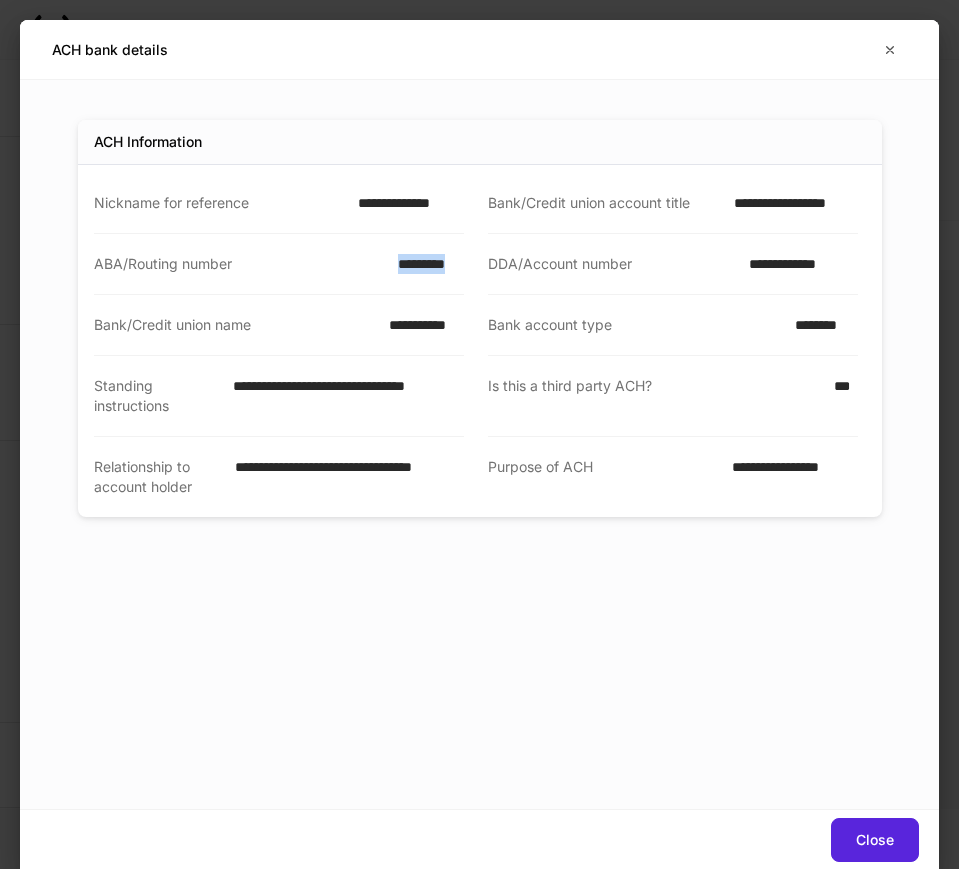 click on "*********" at bounding box center (425, 264) 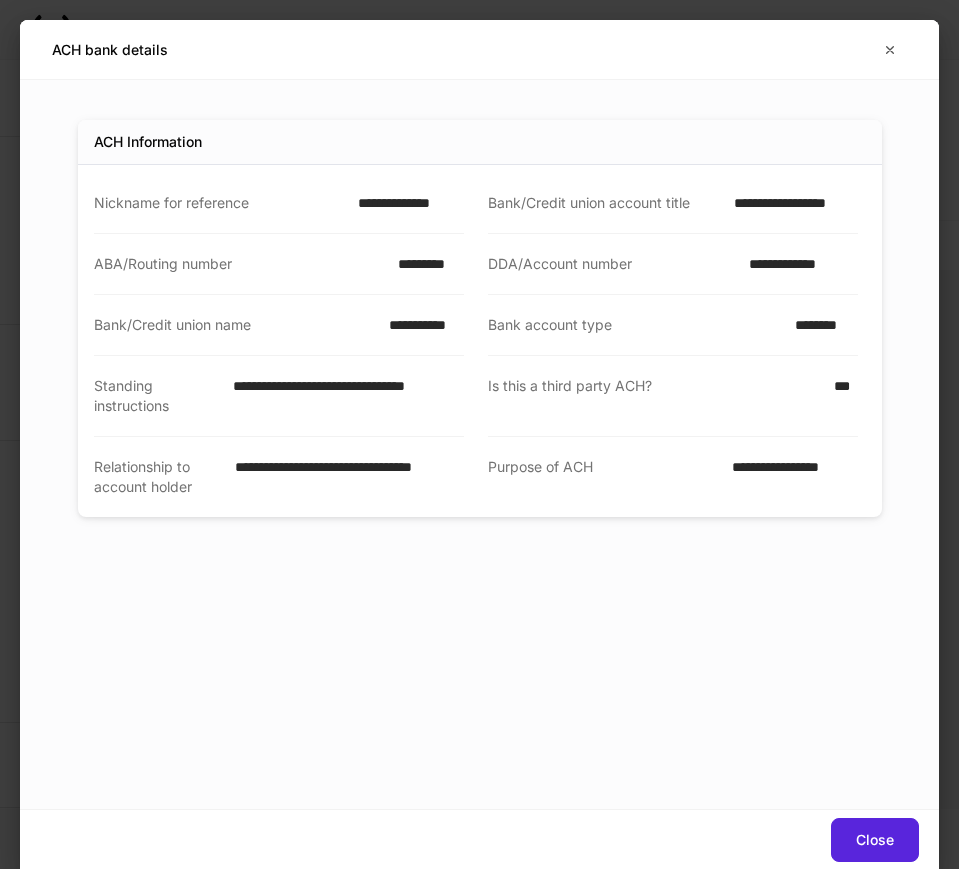 click on "**********" at bounding box center (797, 264) 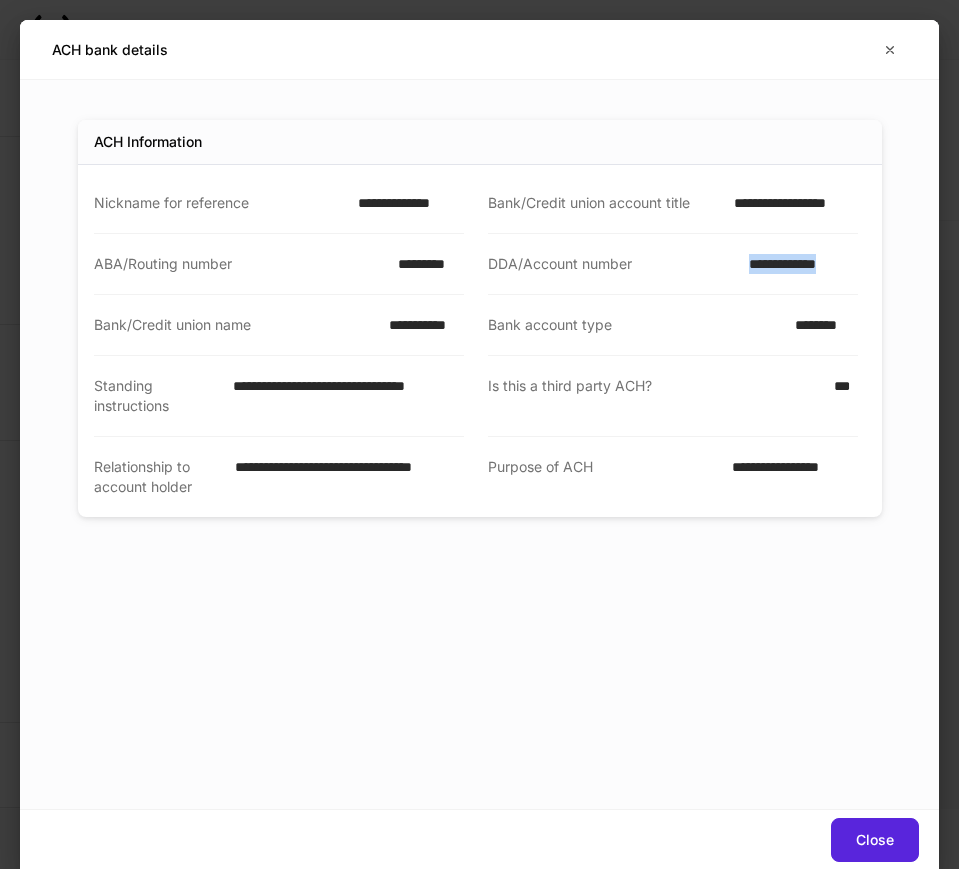 click on "**********" at bounding box center [797, 264] 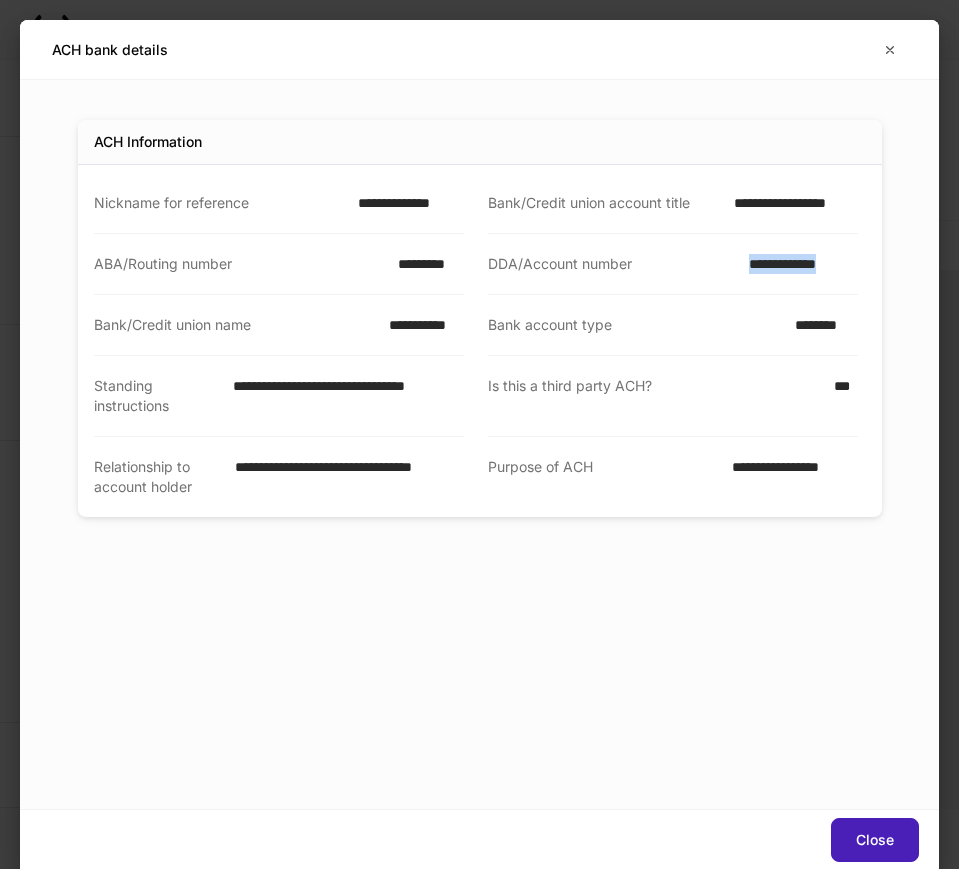 click on "Close" at bounding box center [875, 840] 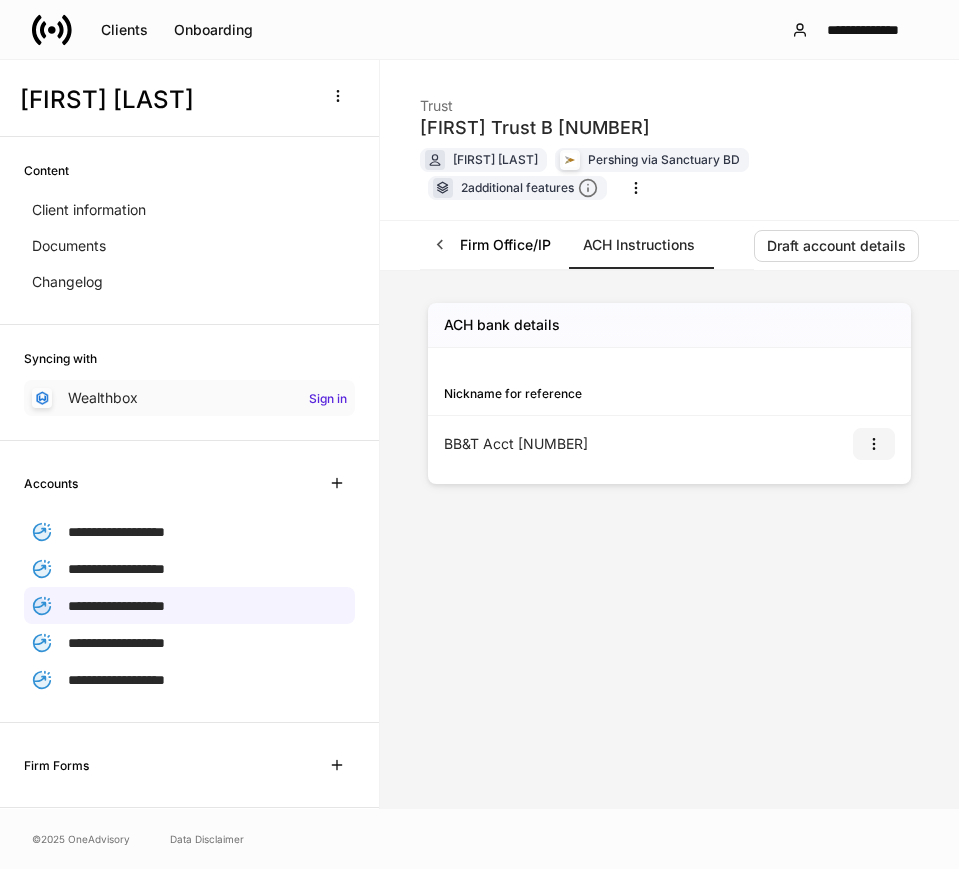 type 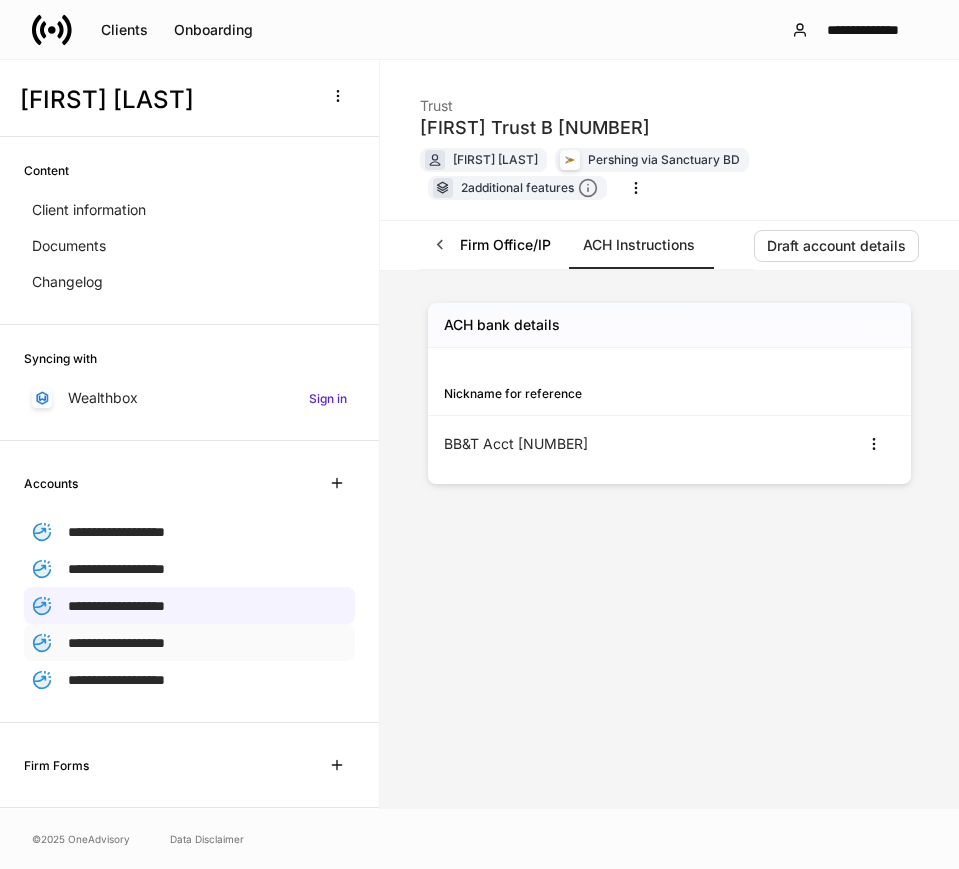 click on "**********" at bounding box center (116, 643) 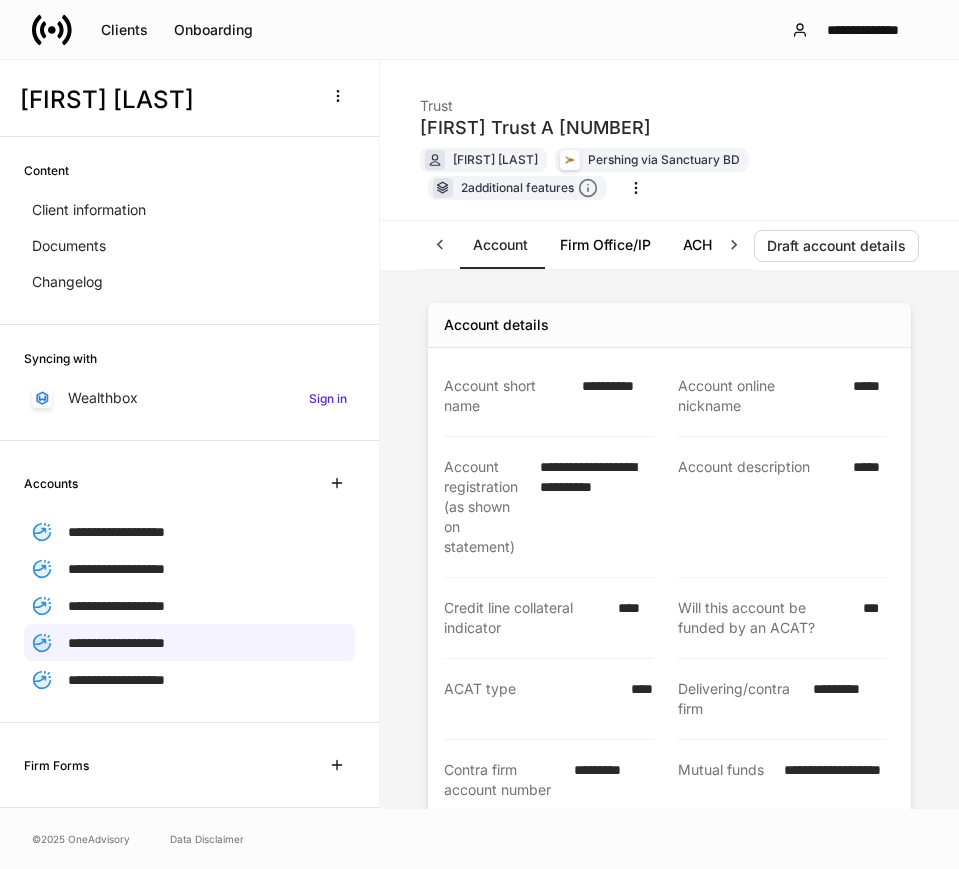 scroll, scrollTop: 0, scrollLeft: 0, axis: both 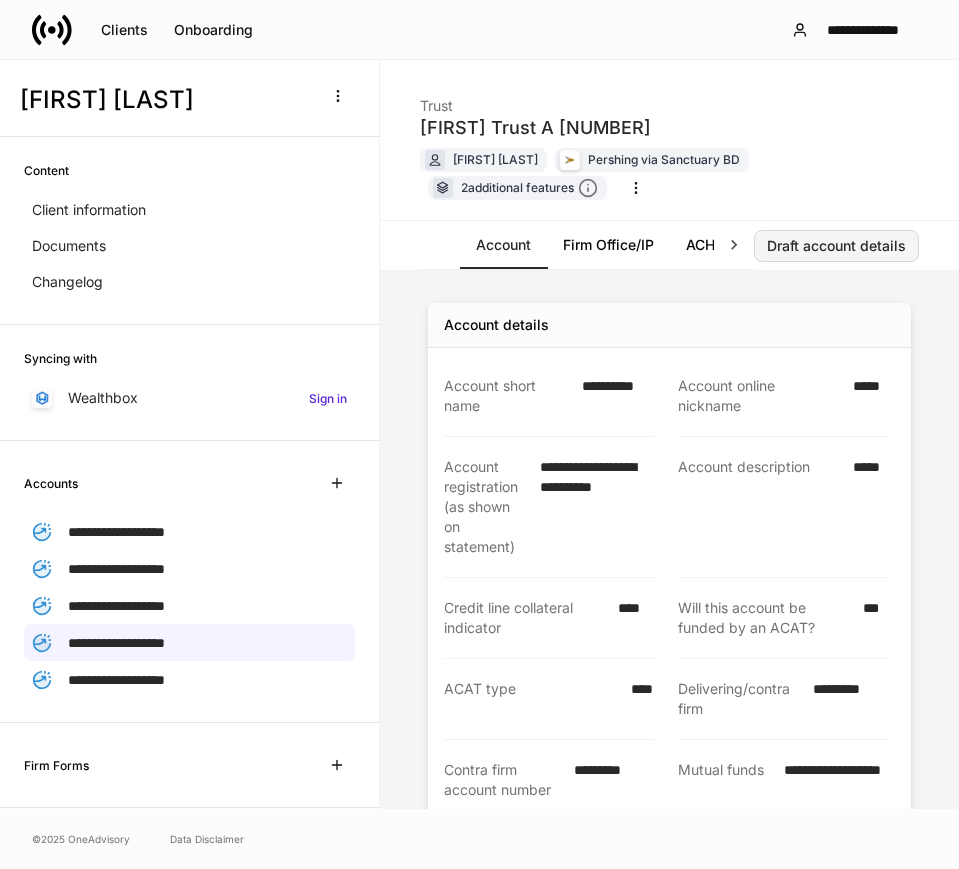click on "Draft account details" at bounding box center (836, 246) 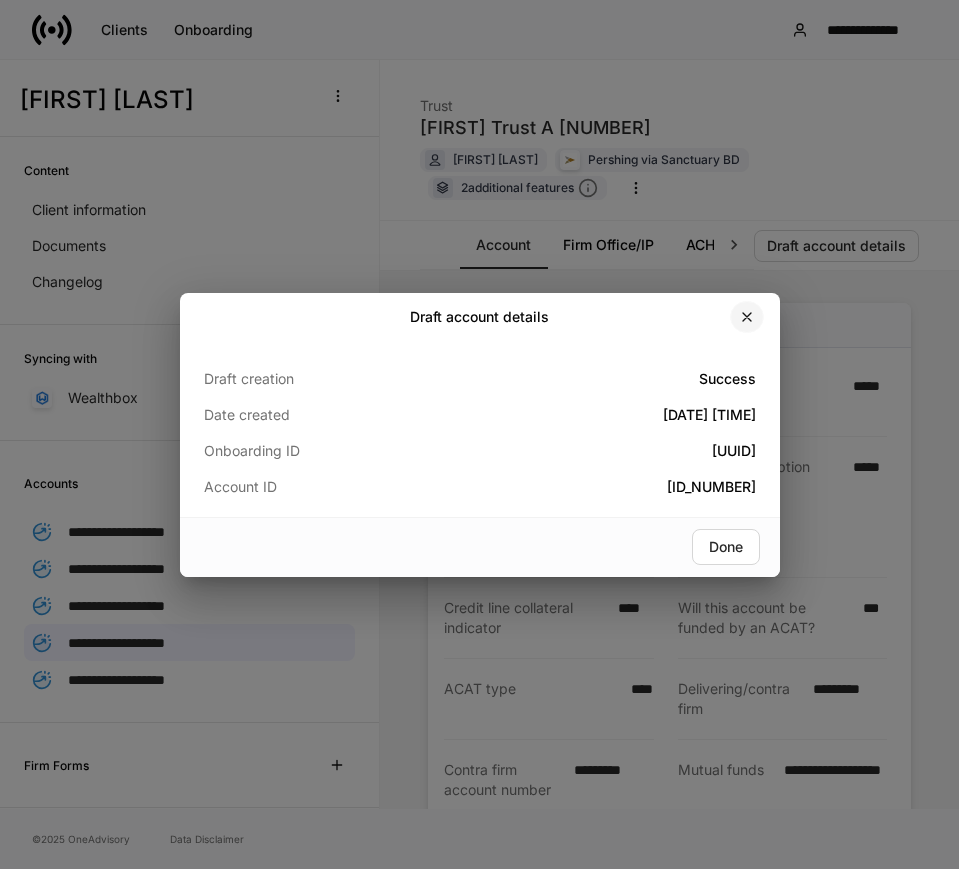 click 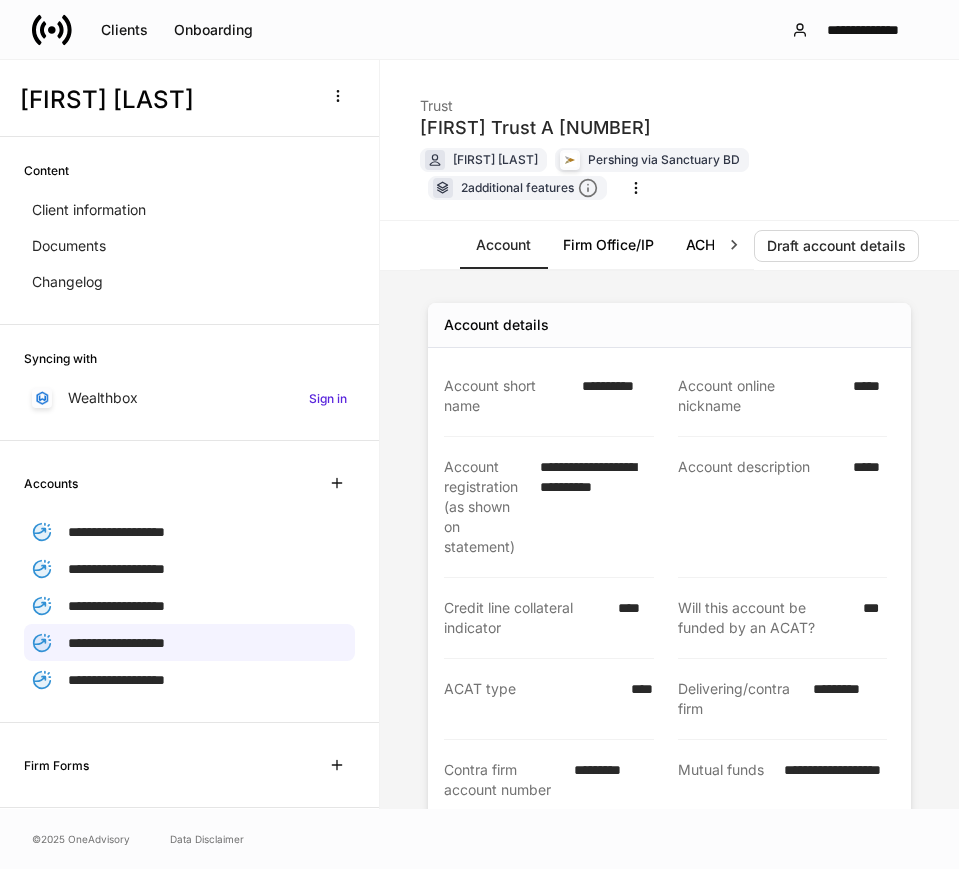 click on "*********" at bounding box center (607, 780) 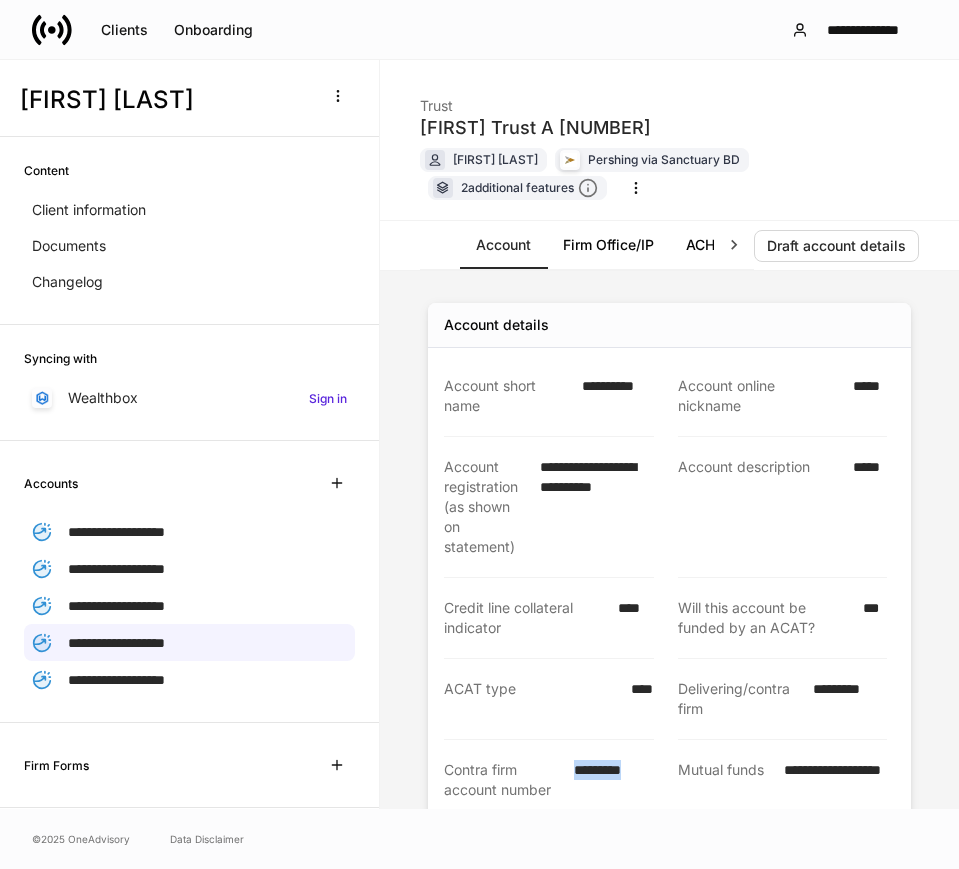 click on "*********" at bounding box center (607, 780) 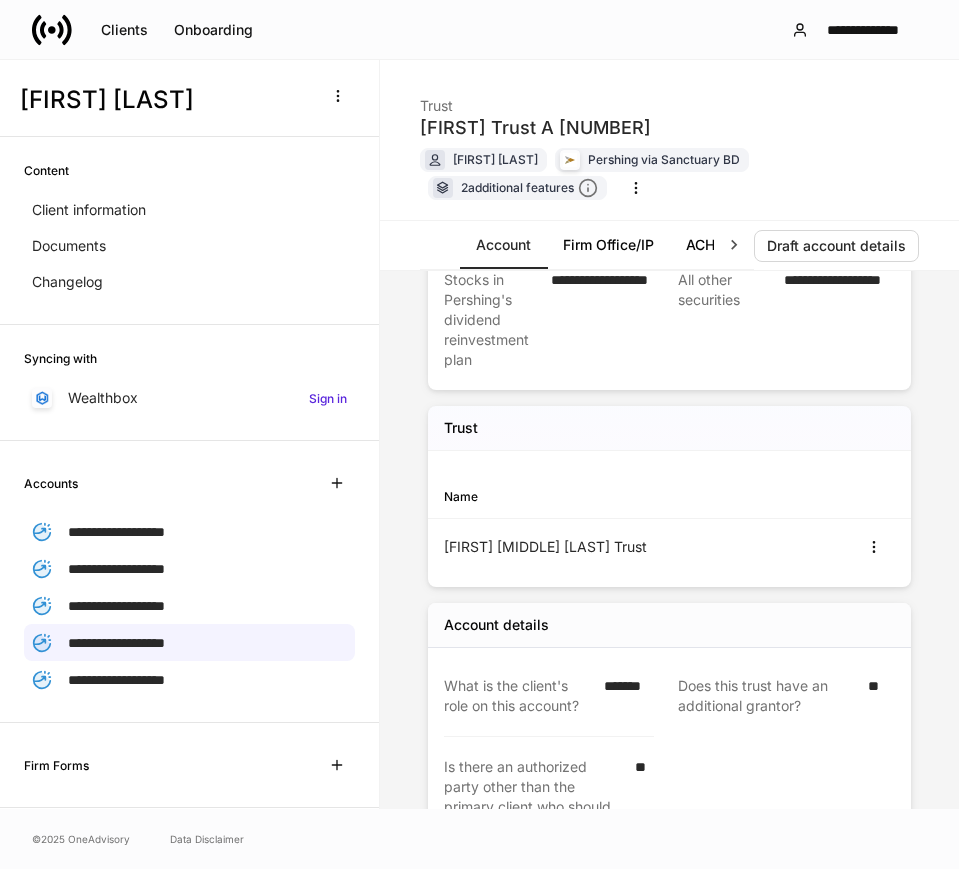 scroll, scrollTop: 625, scrollLeft: 0, axis: vertical 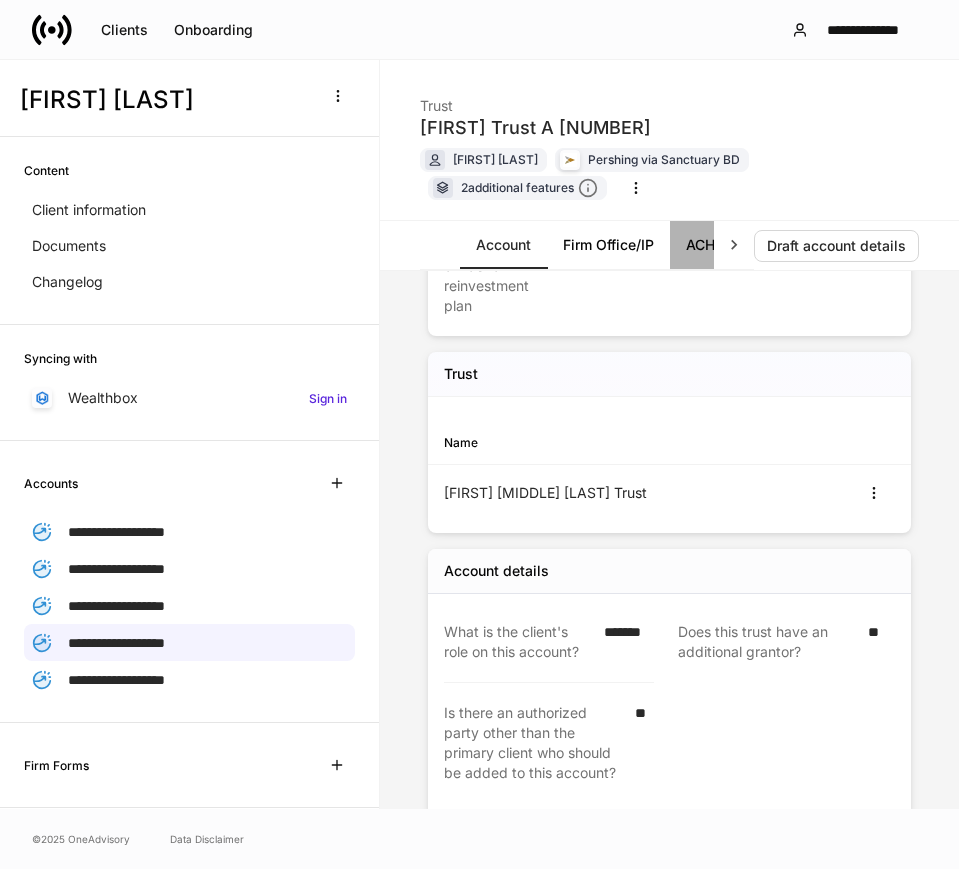 click on "ACH Instructions" at bounding box center [742, 245] 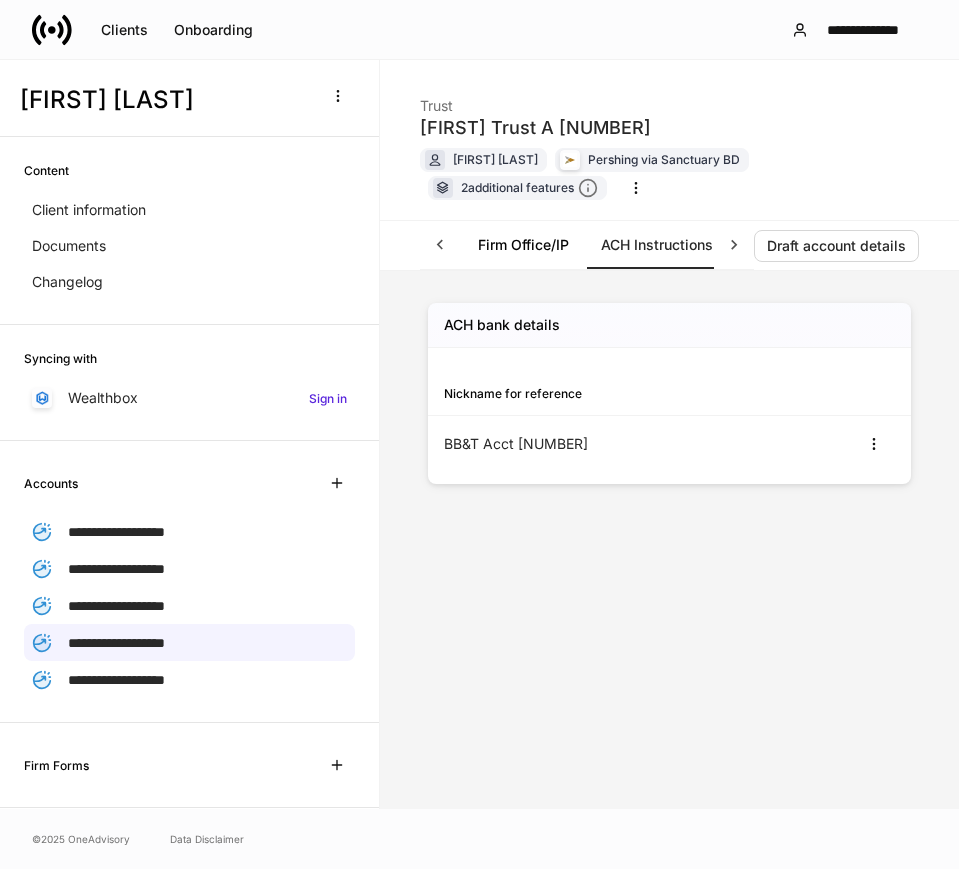 scroll, scrollTop: 0, scrollLeft: 103, axis: horizontal 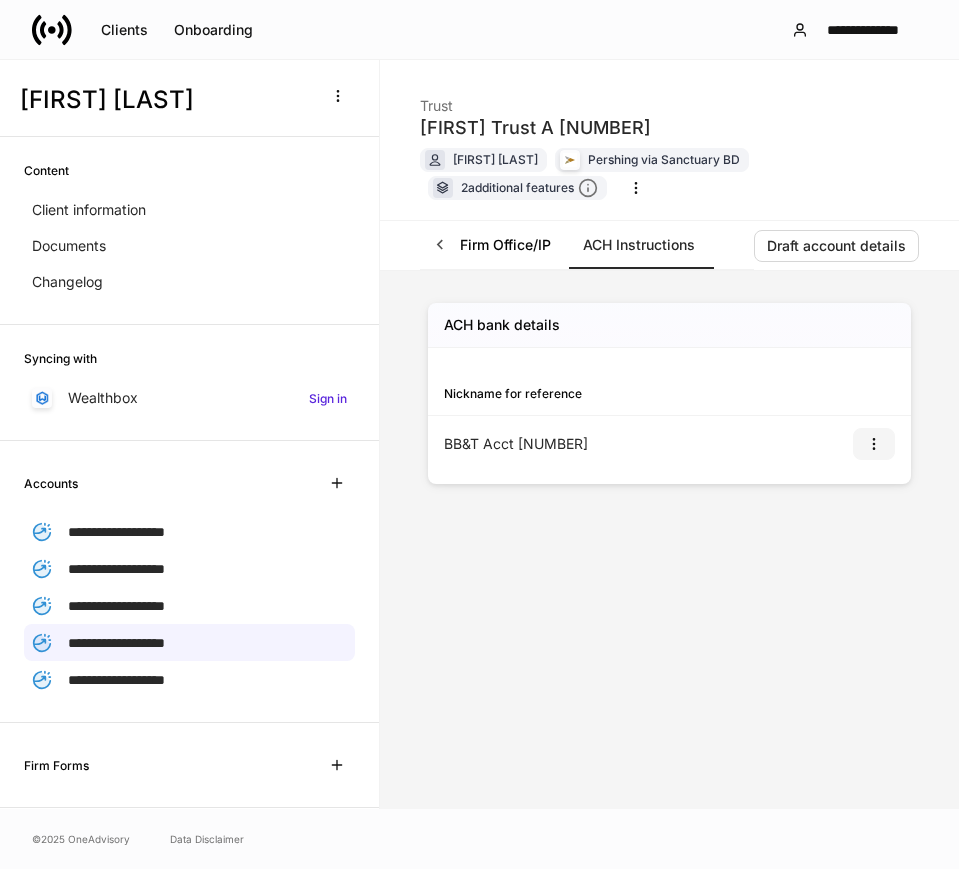 click at bounding box center (874, 444) 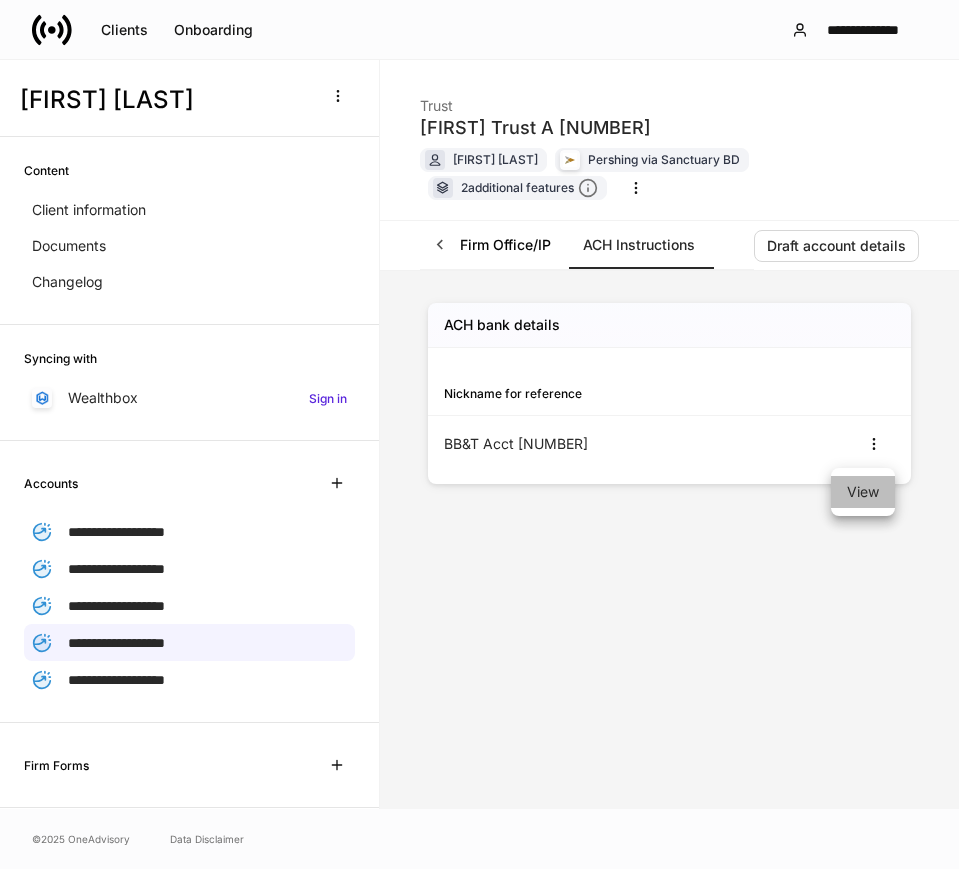 click on "View" at bounding box center [863, 492] 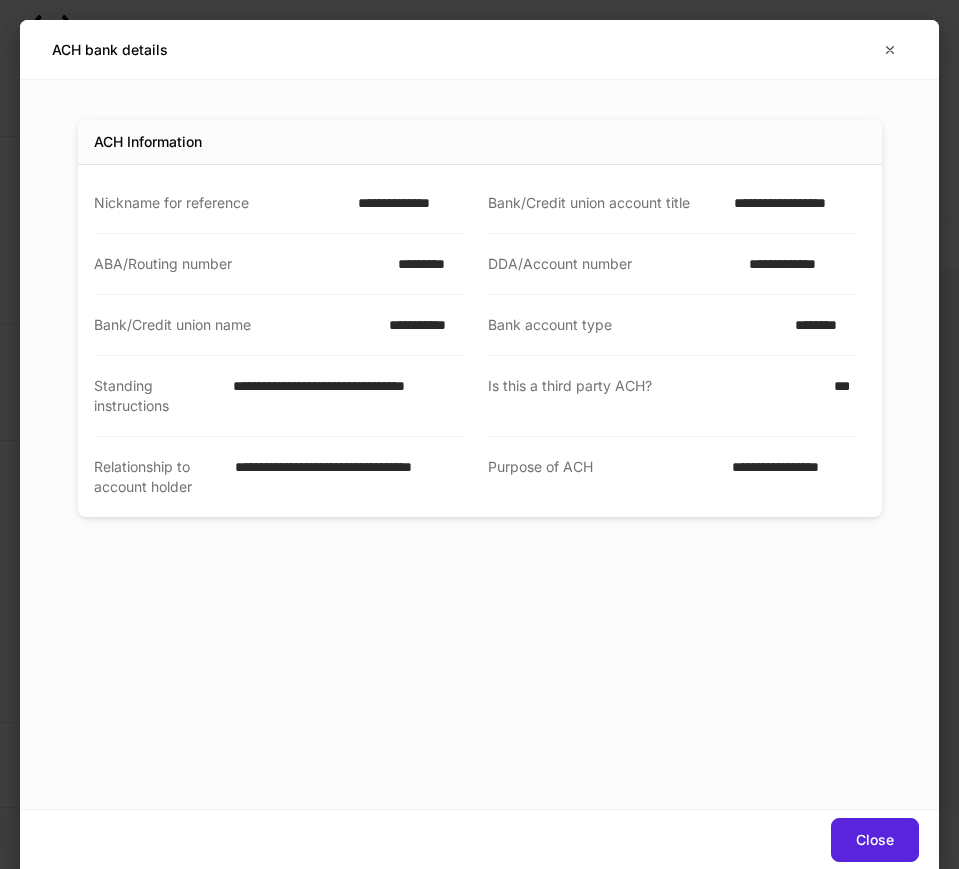 click on "**********" at bounding box center (405, 203) 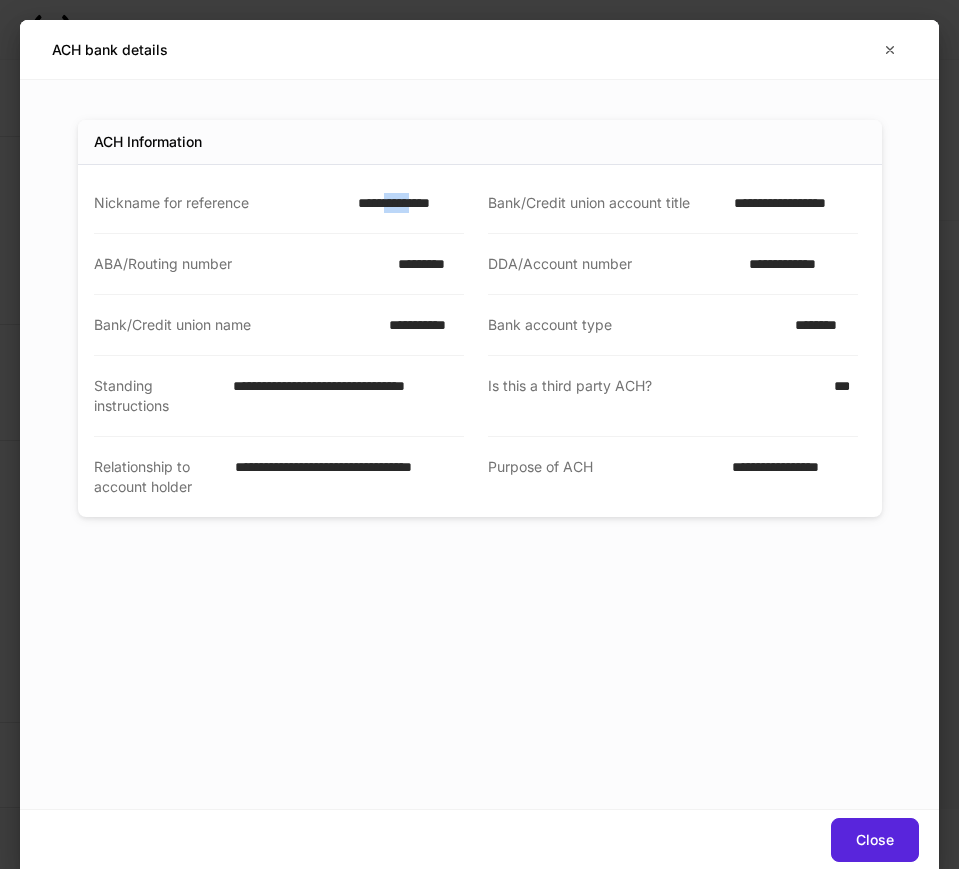 click on "**********" at bounding box center (405, 203) 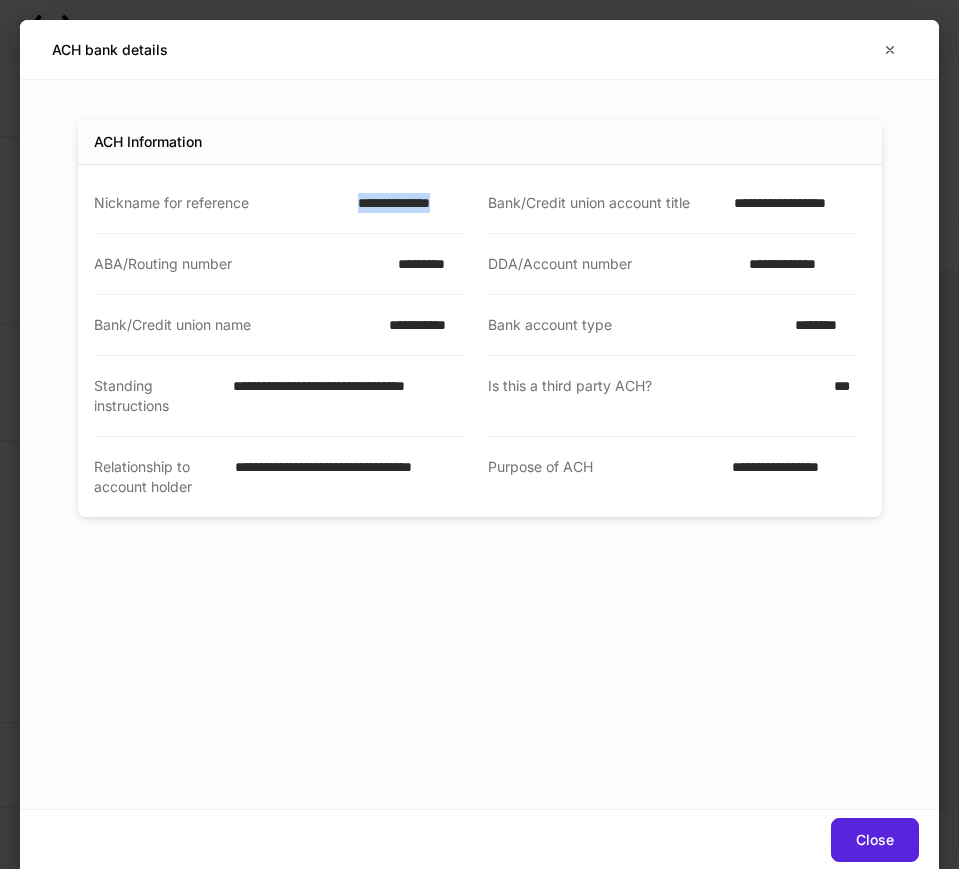 click on "**********" at bounding box center [405, 203] 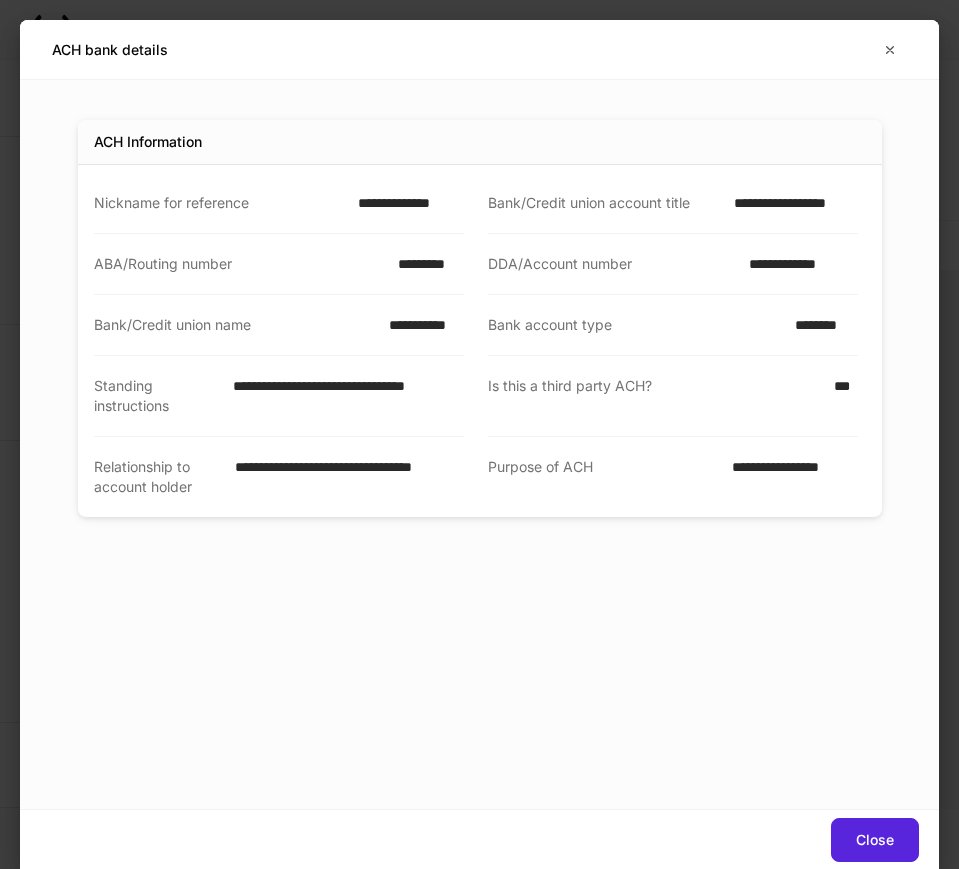 click on "*********" at bounding box center [425, 264] 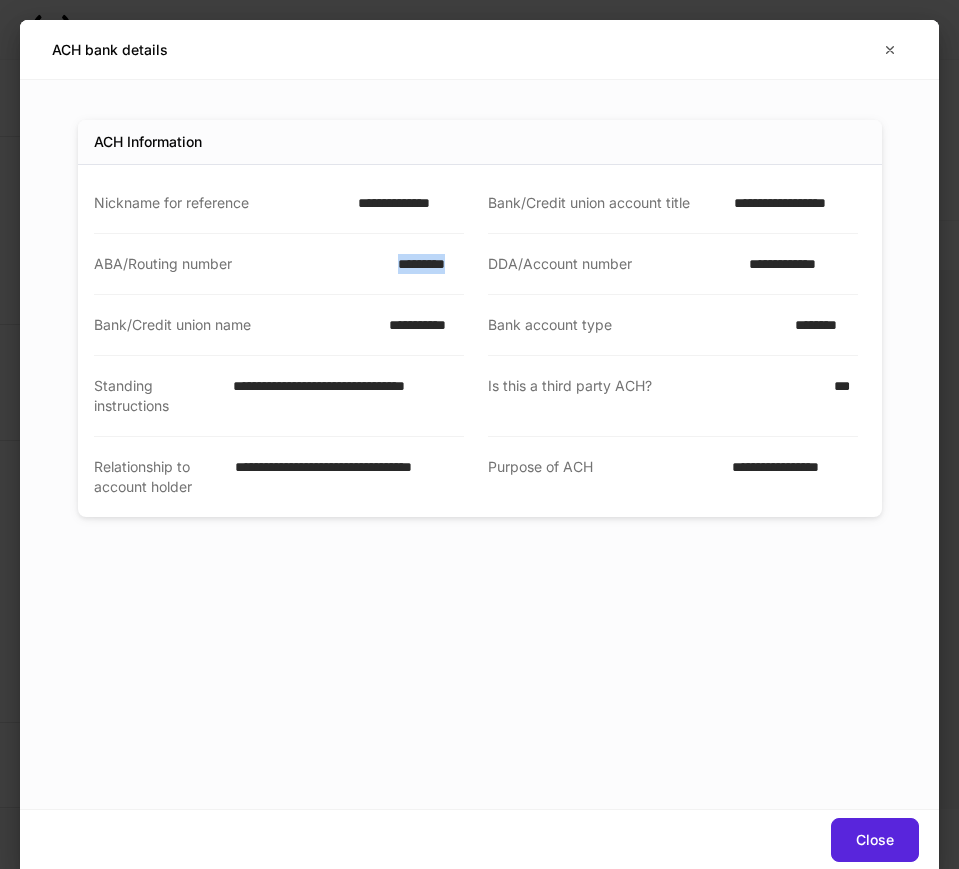 click on "*********" at bounding box center [425, 264] 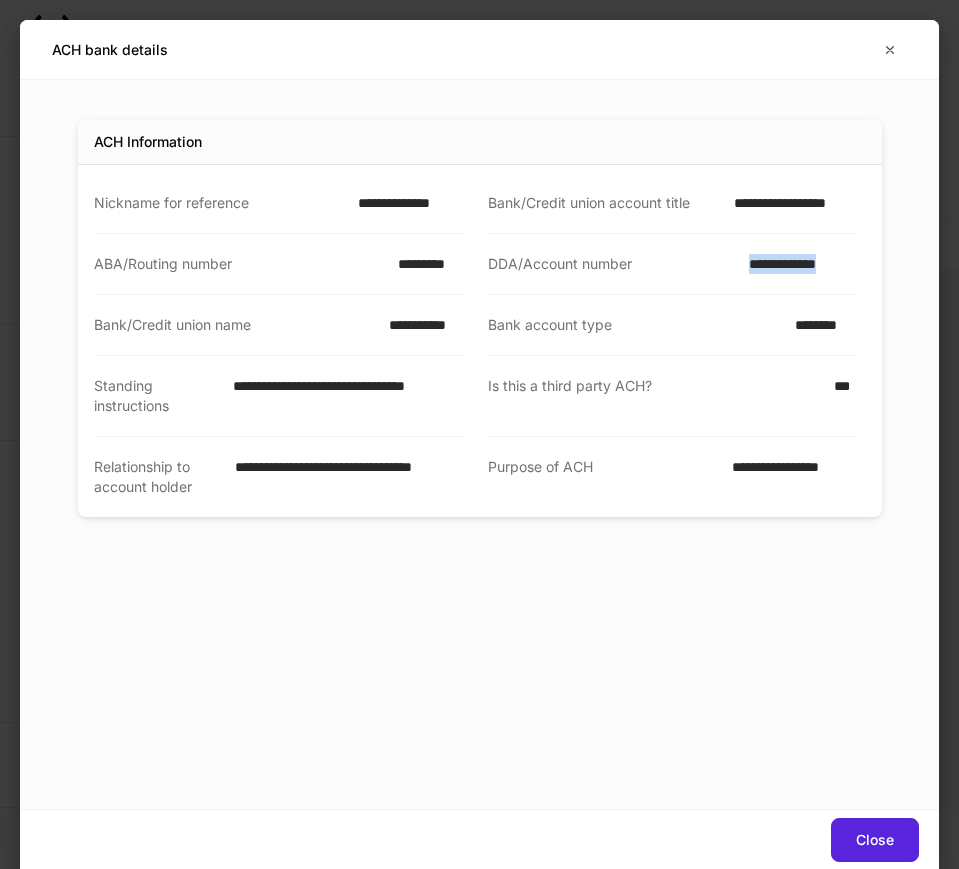 click on "**********" at bounding box center [797, 264] 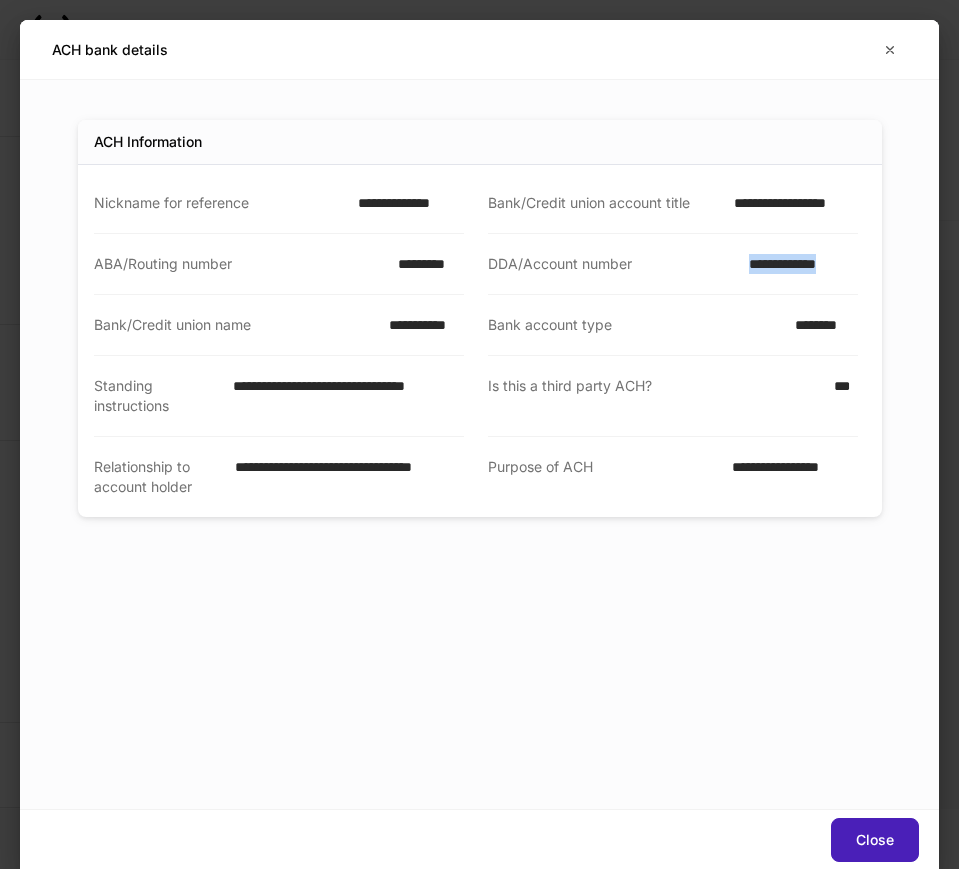 click on "Close" at bounding box center (875, 840) 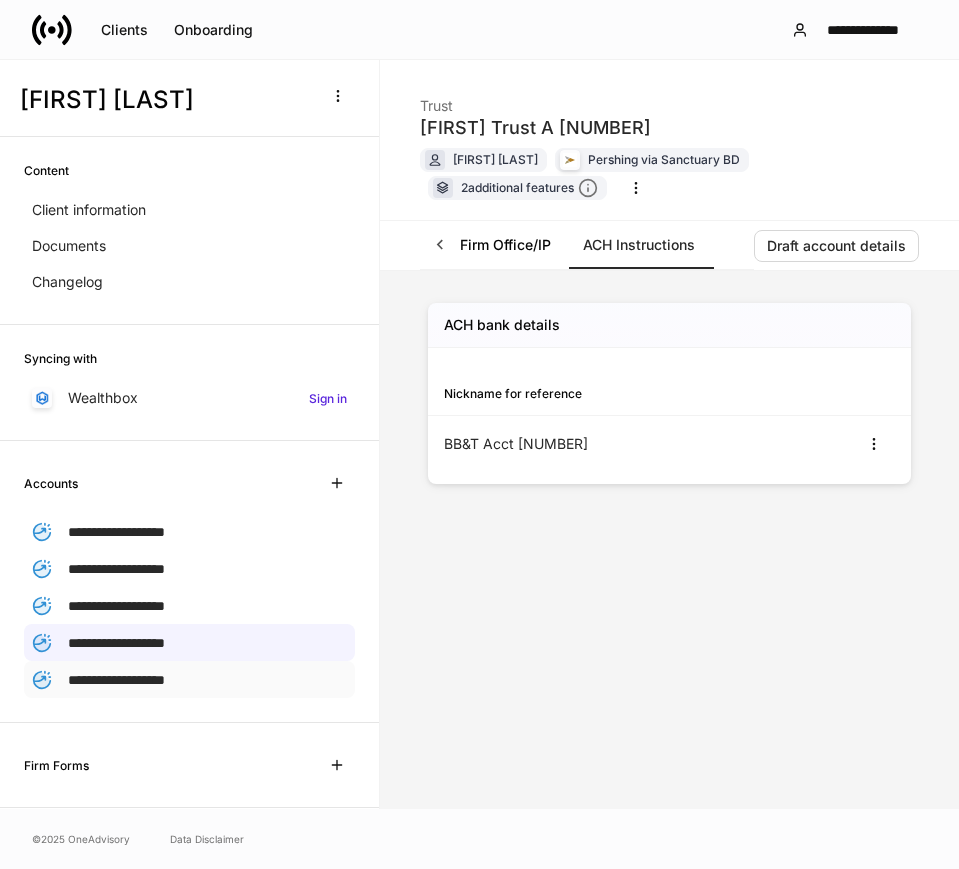 click on "**********" at bounding box center [116, 680] 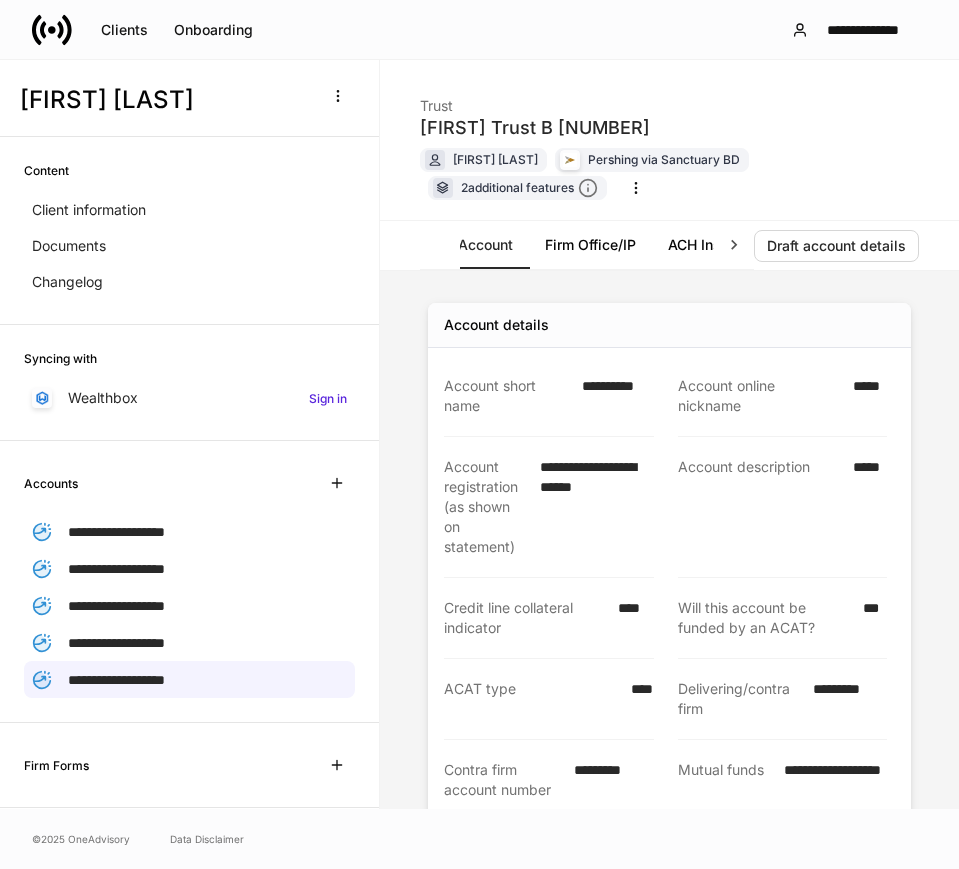 scroll, scrollTop: 0, scrollLeft: 0, axis: both 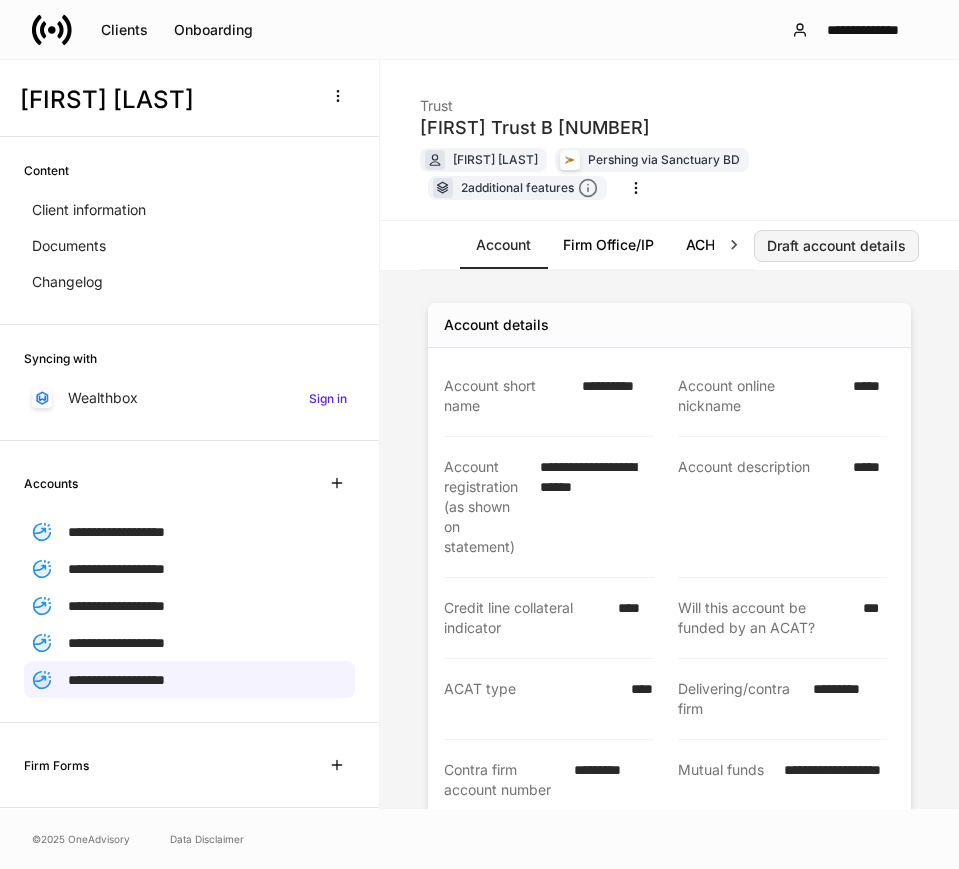 click on "Draft account details" at bounding box center (836, 246) 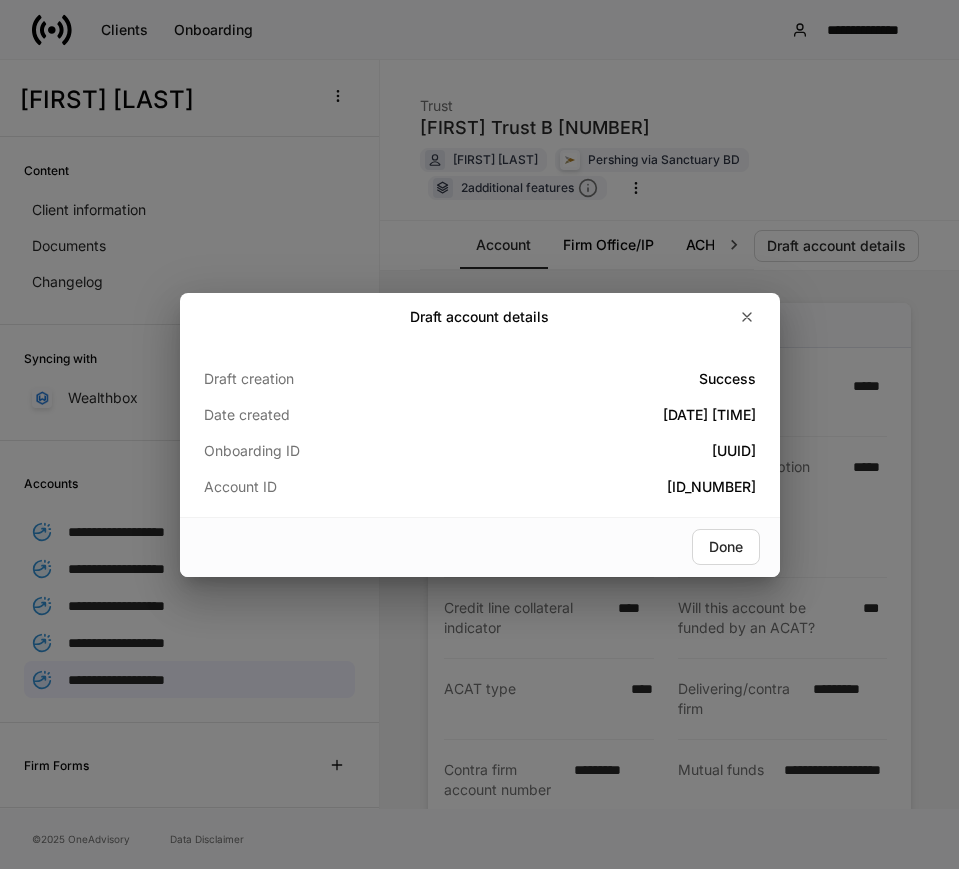 click at bounding box center [656, 317] 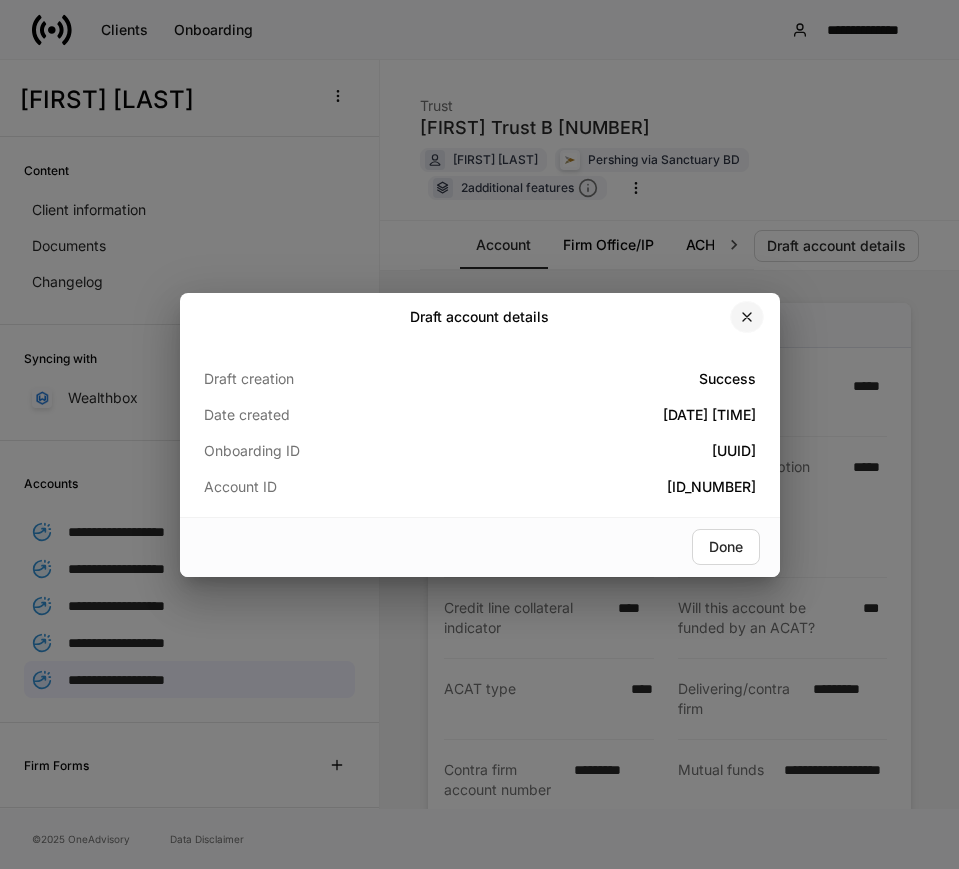 click 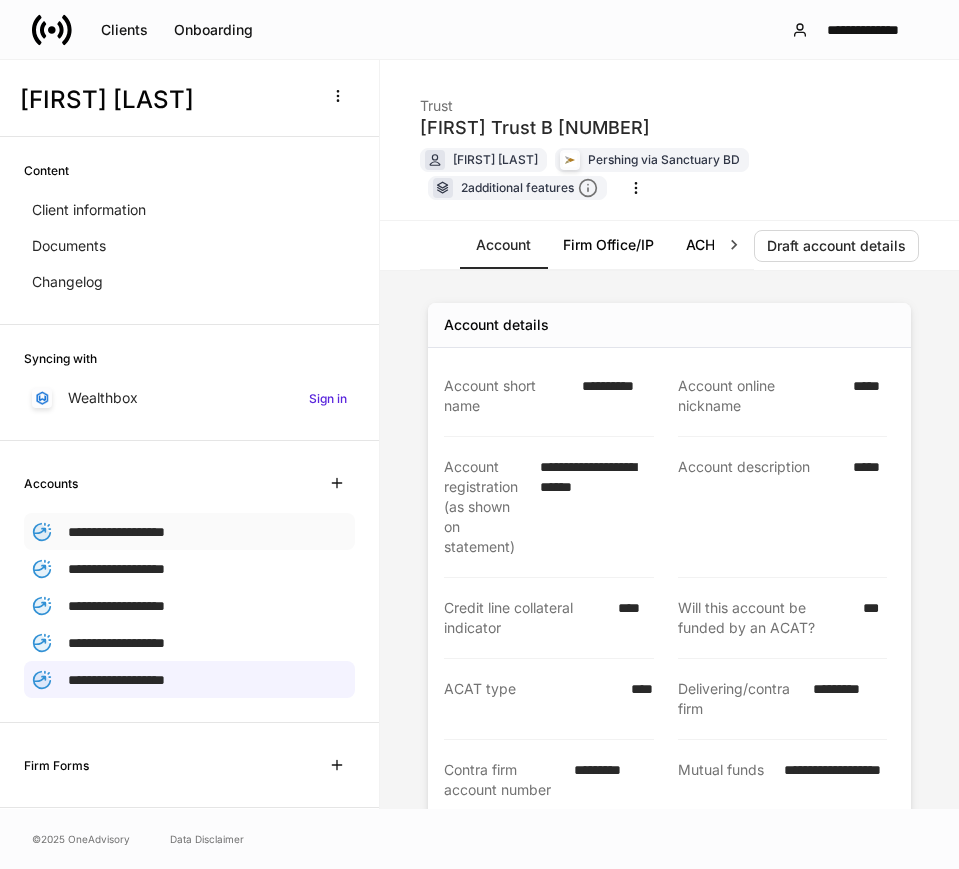 click on "**********" at bounding box center (116, 532) 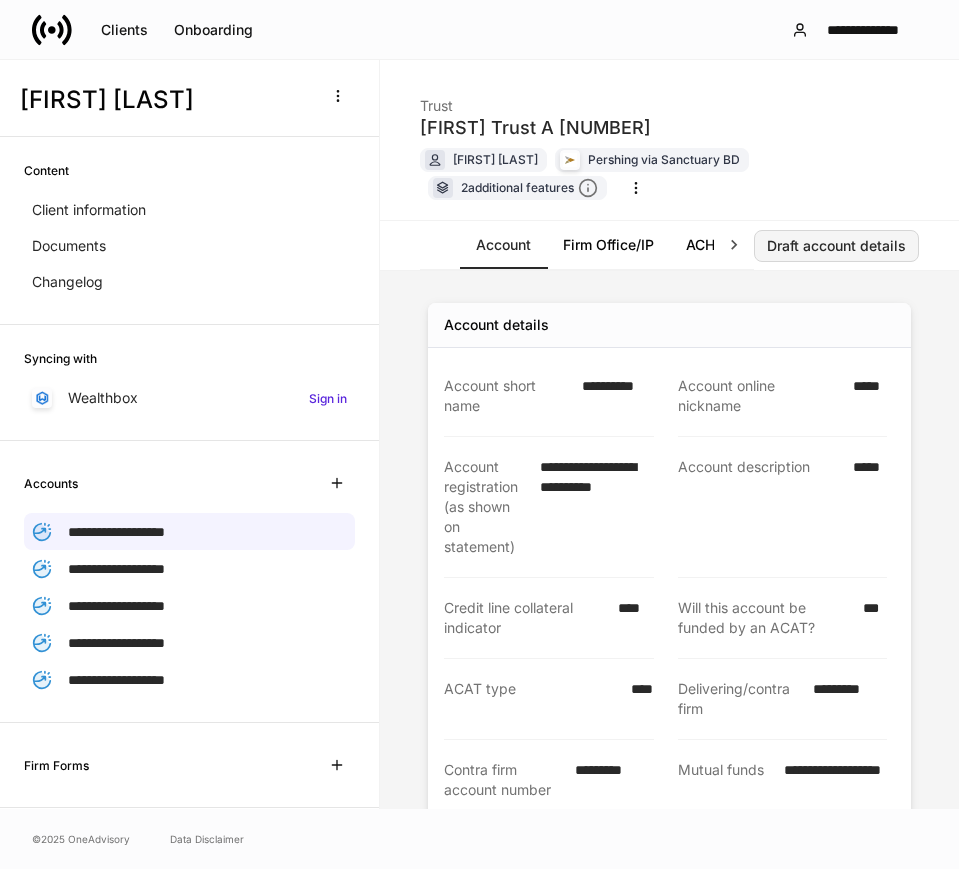click on "Draft account details" at bounding box center [836, 246] 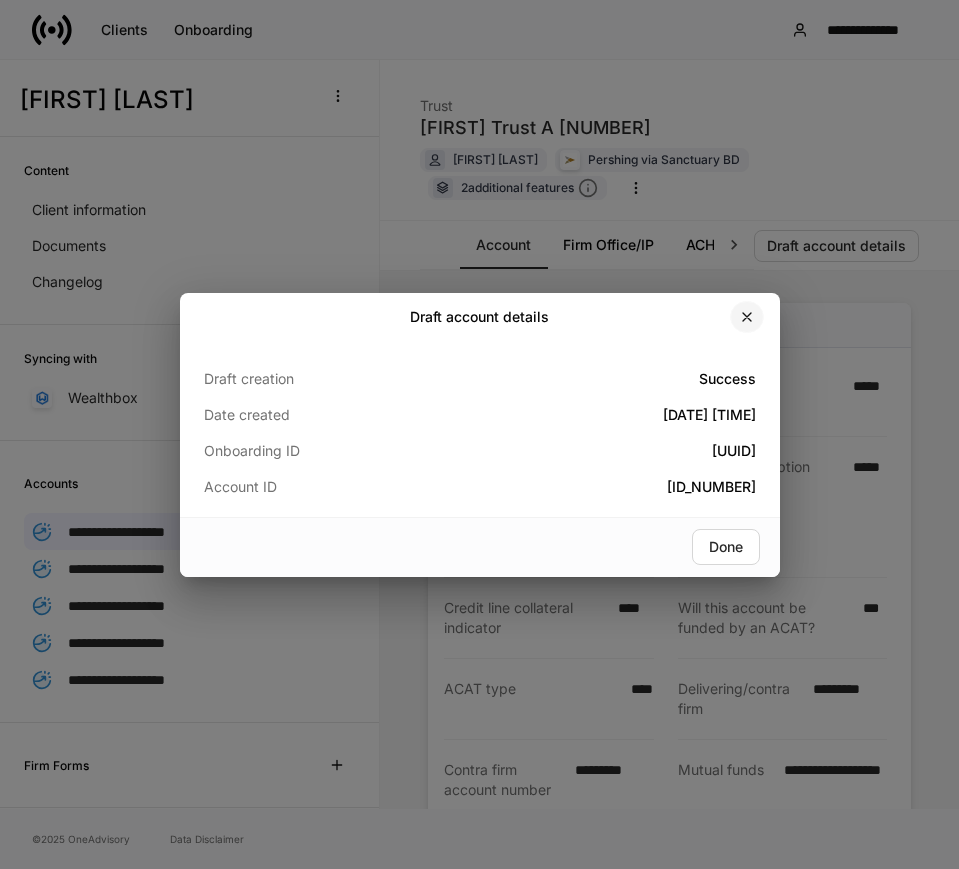 click 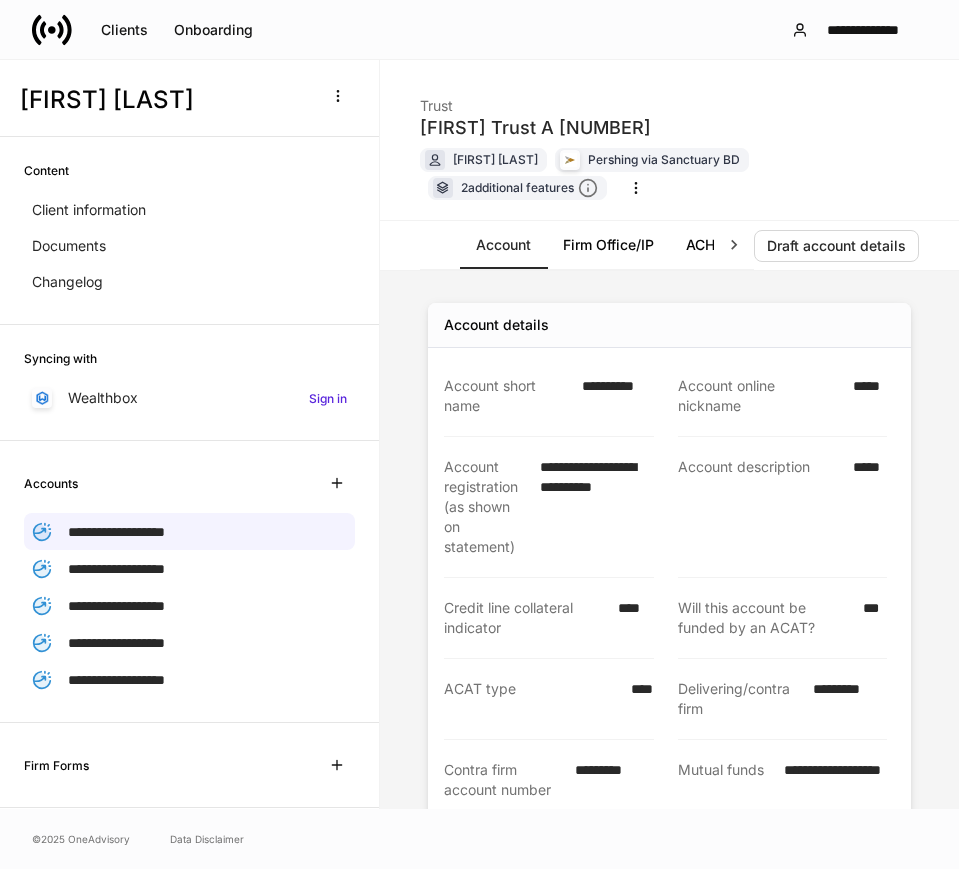 click on "*********" at bounding box center [608, 780] 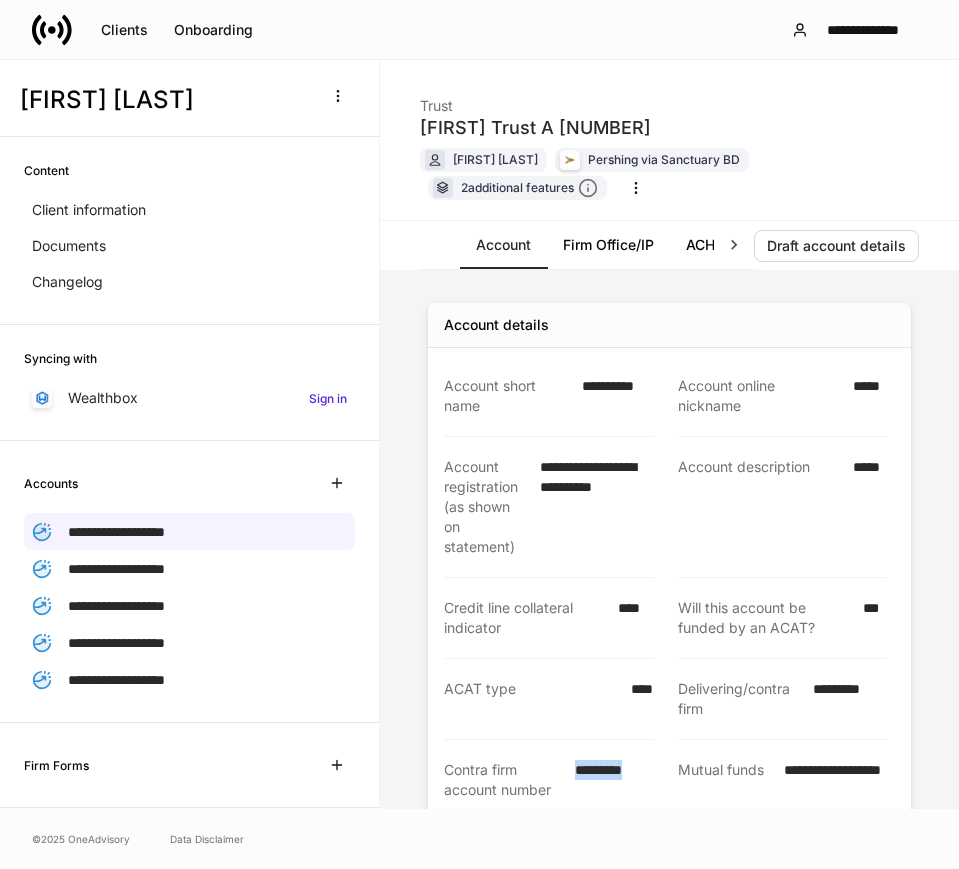 click on "*********" at bounding box center [608, 780] 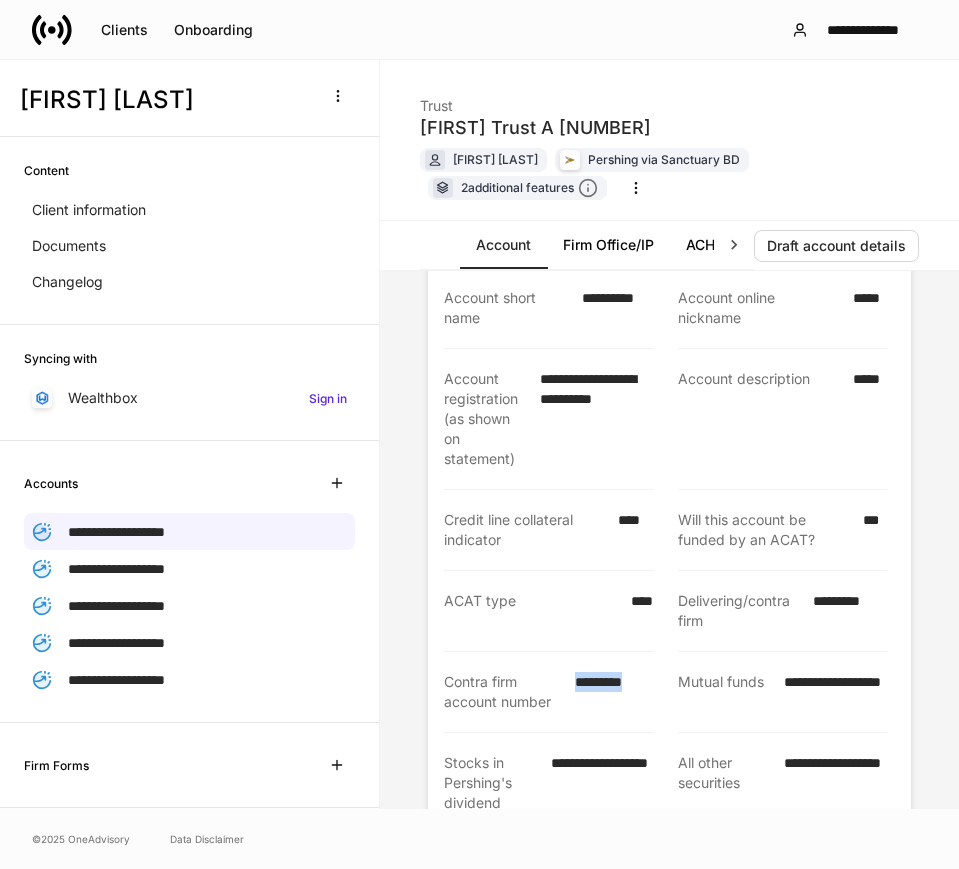 scroll, scrollTop: 125, scrollLeft: 0, axis: vertical 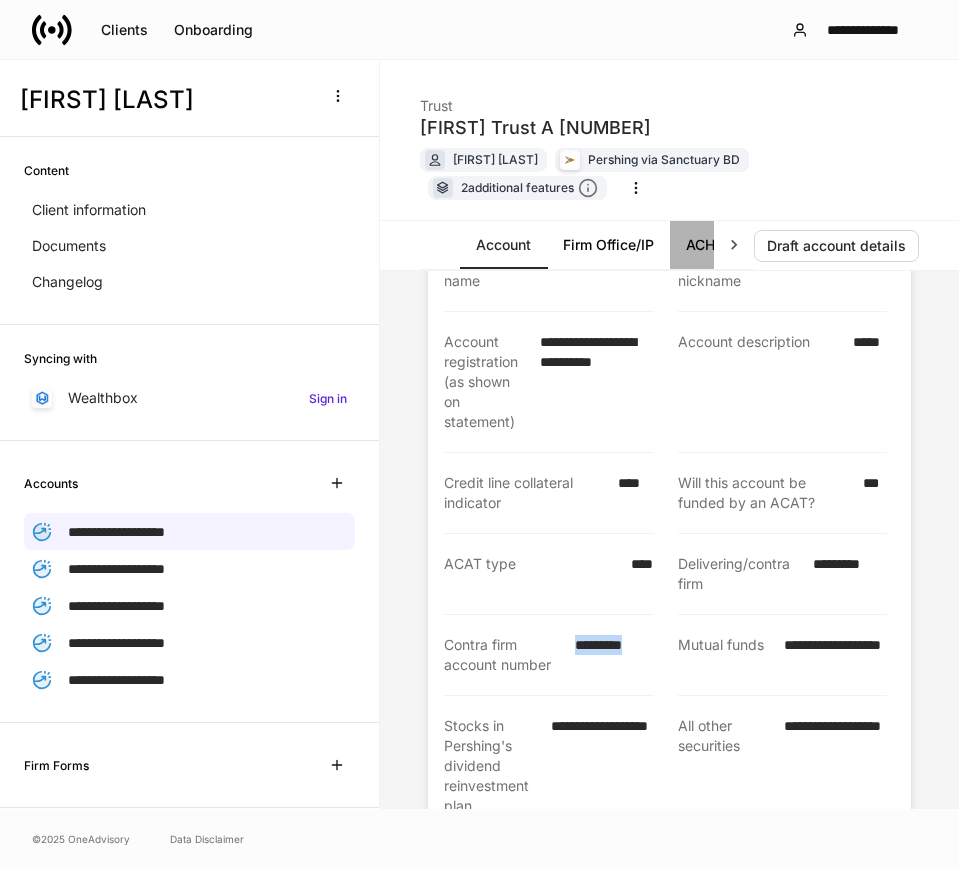 click on "ACH Instructions" at bounding box center [742, 245] 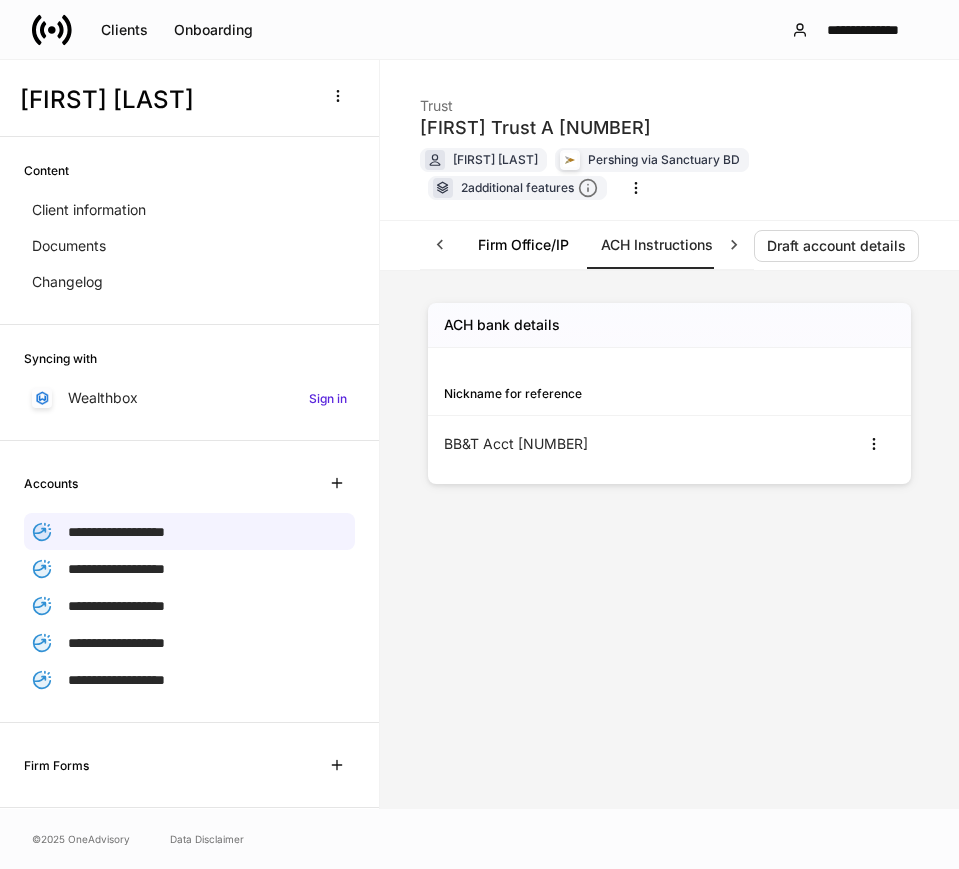 scroll, scrollTop: 0, scrollLeft: 103, axis: horizontal 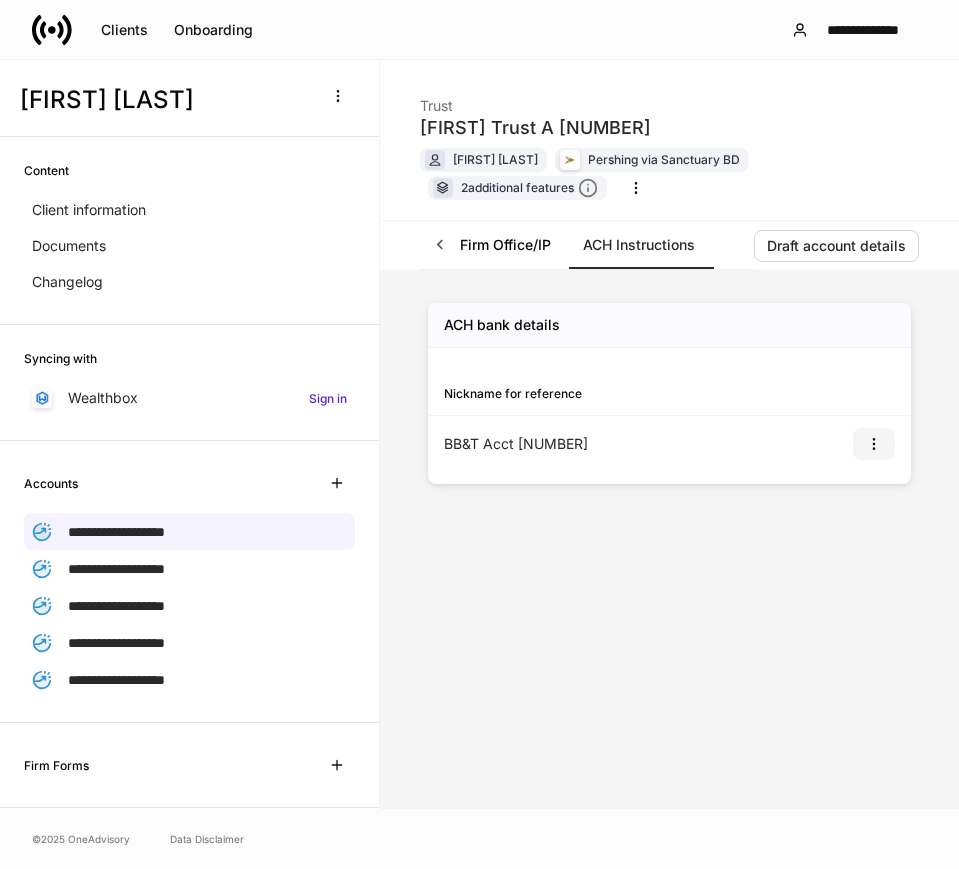 click at bounding box center [874, 444] 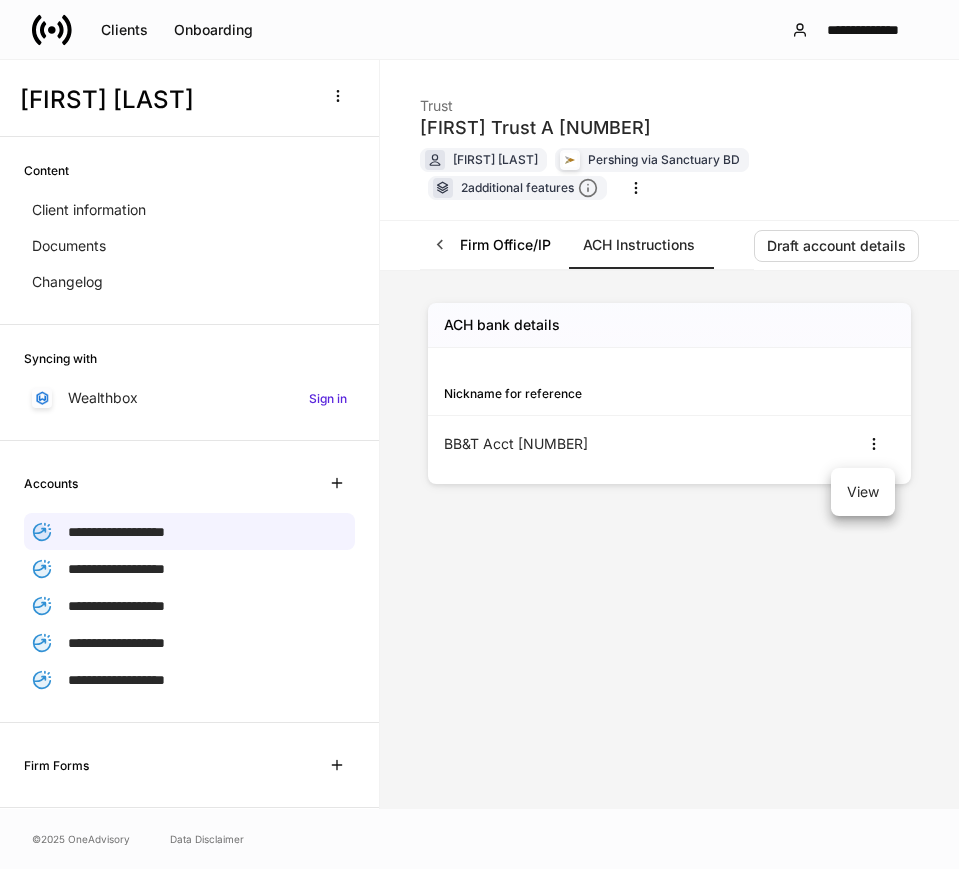click on "View" at bounding box center [863, 492] 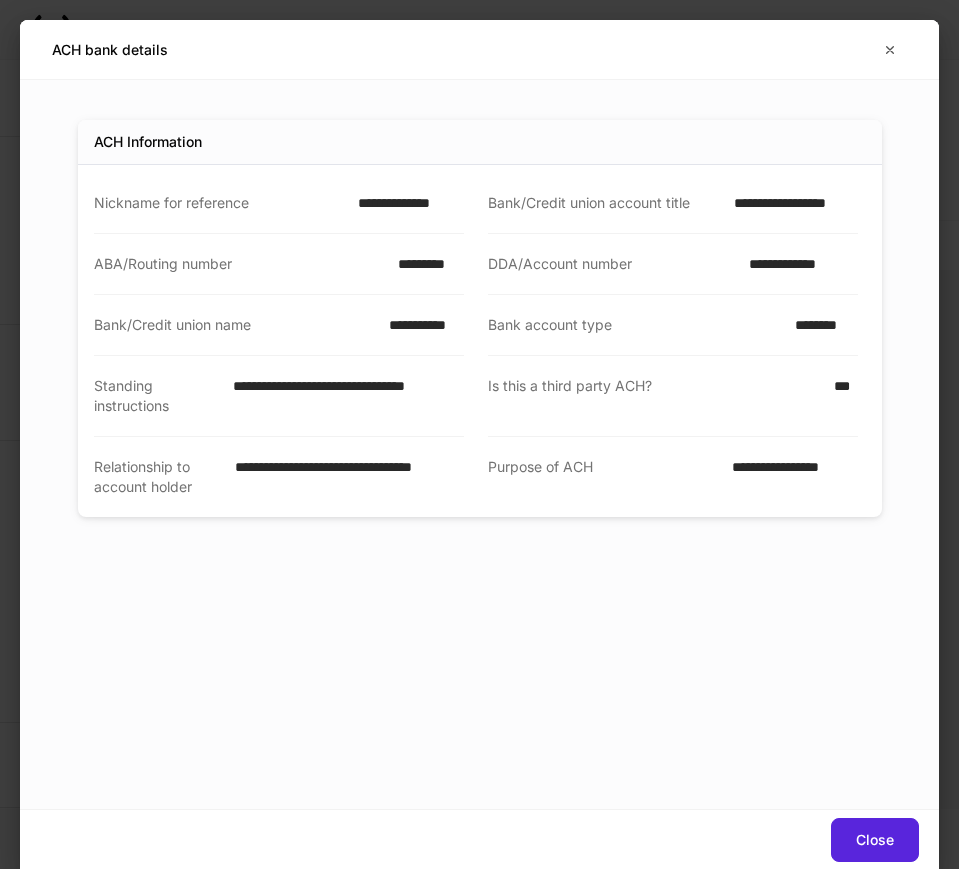 click on "**********" at bounding box center [405, 203] 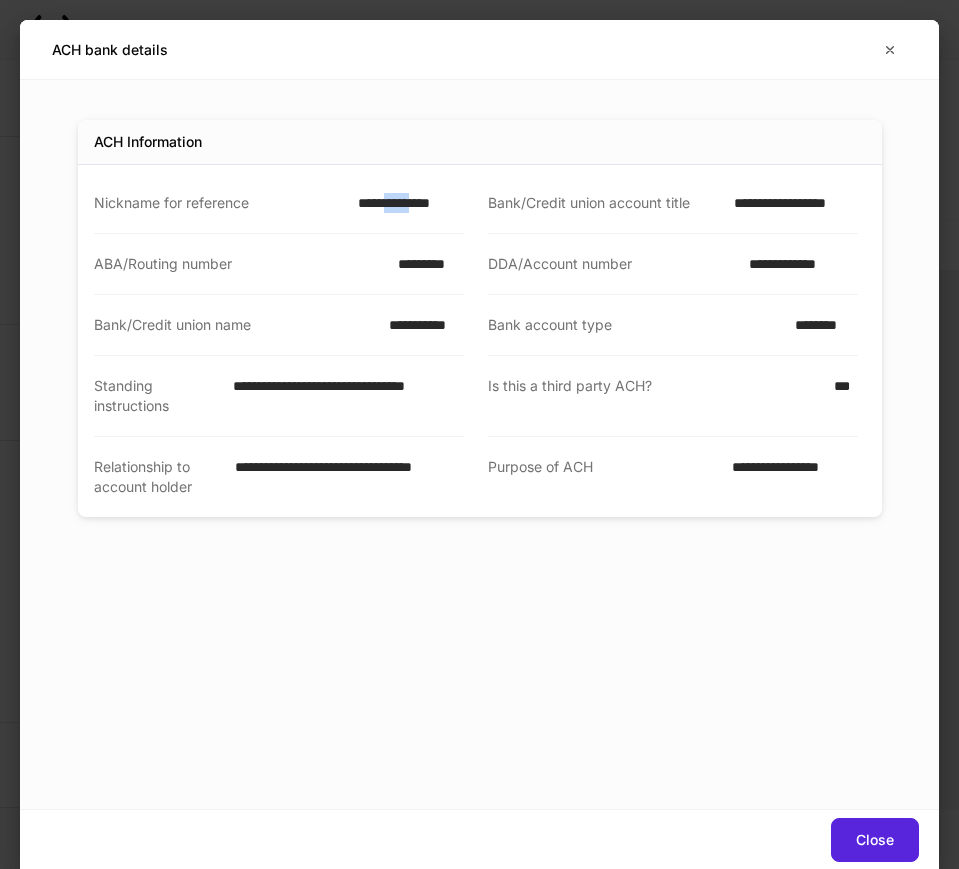 click on "**********" at bounding box center (405, 203) 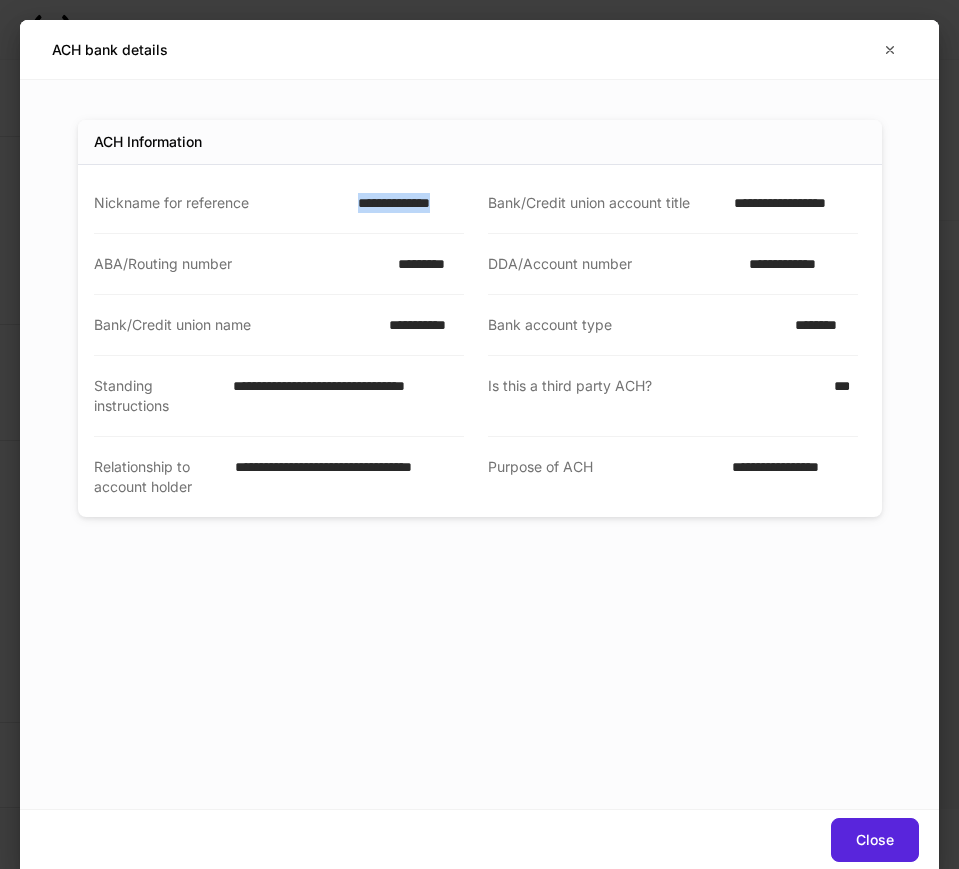 click on "**********" at bounding box center [405, 203] 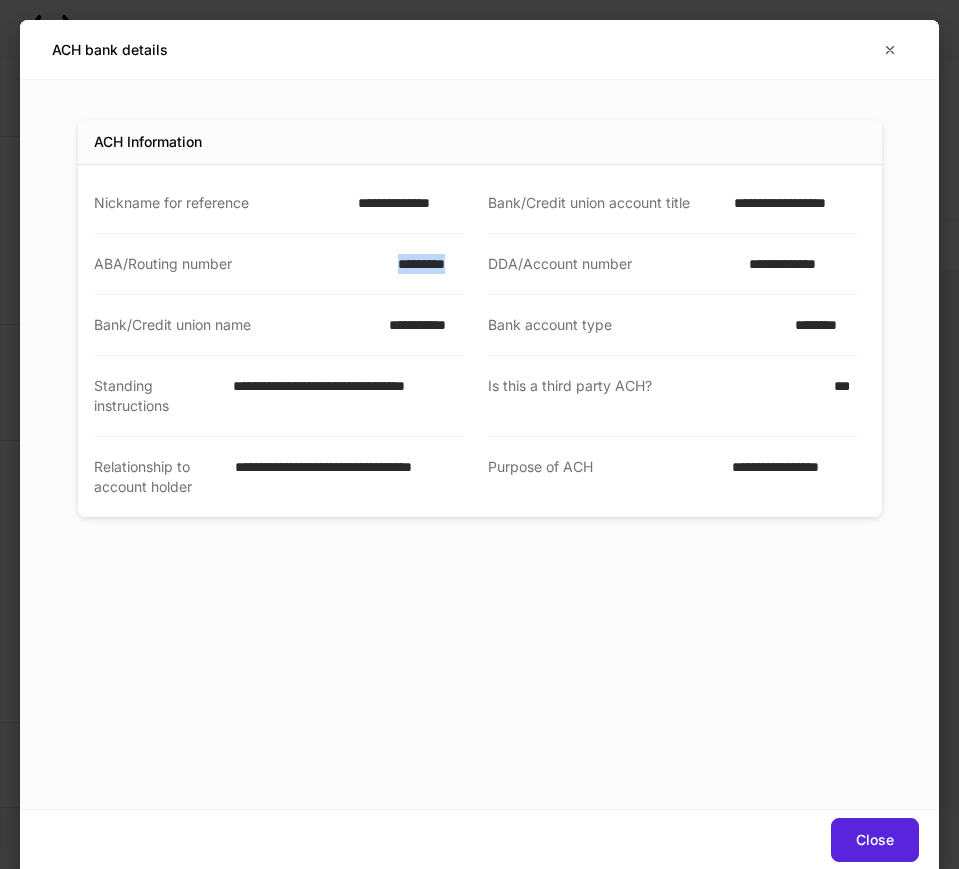 click on "*********" at bounding box center (425, 264) 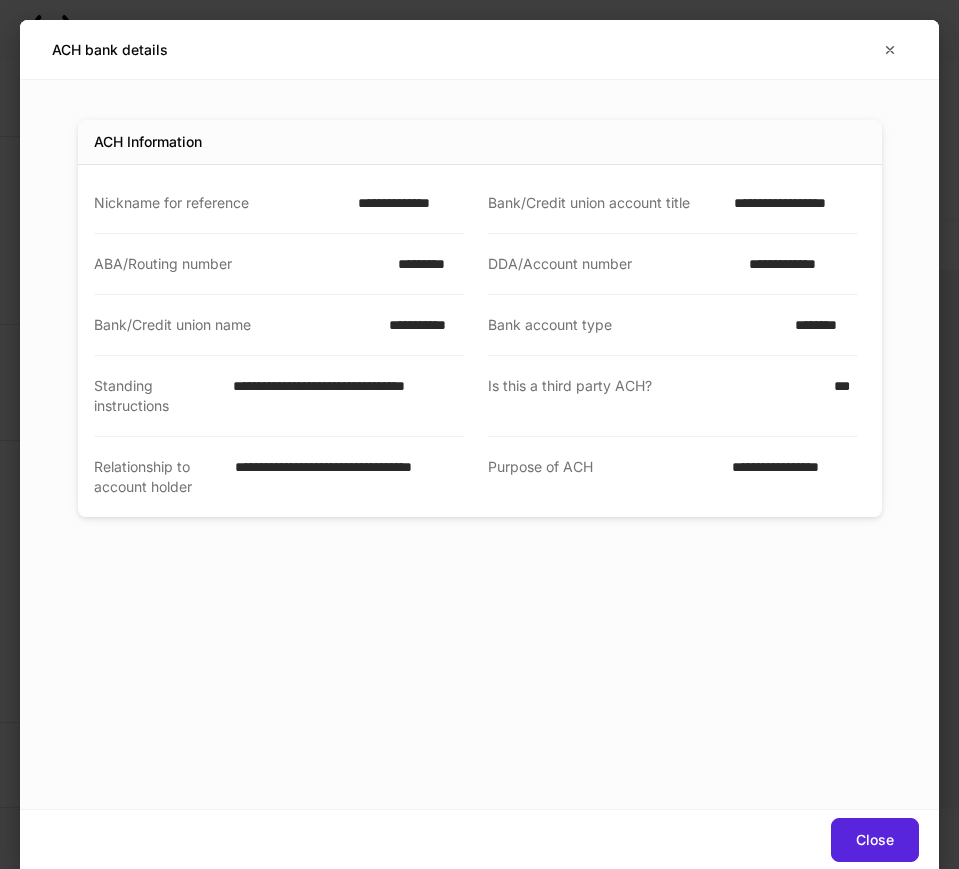 click on "**********" at bounding box center (797, 264) 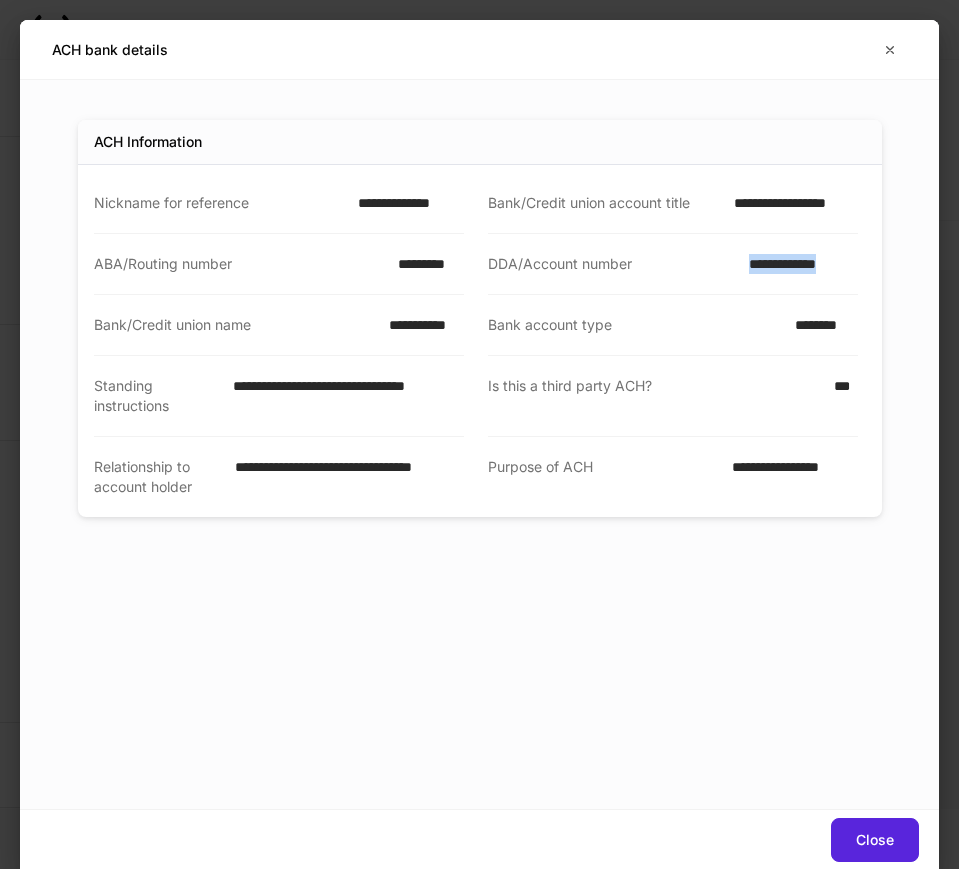 click on "**********" at bounding box center (797, 264) 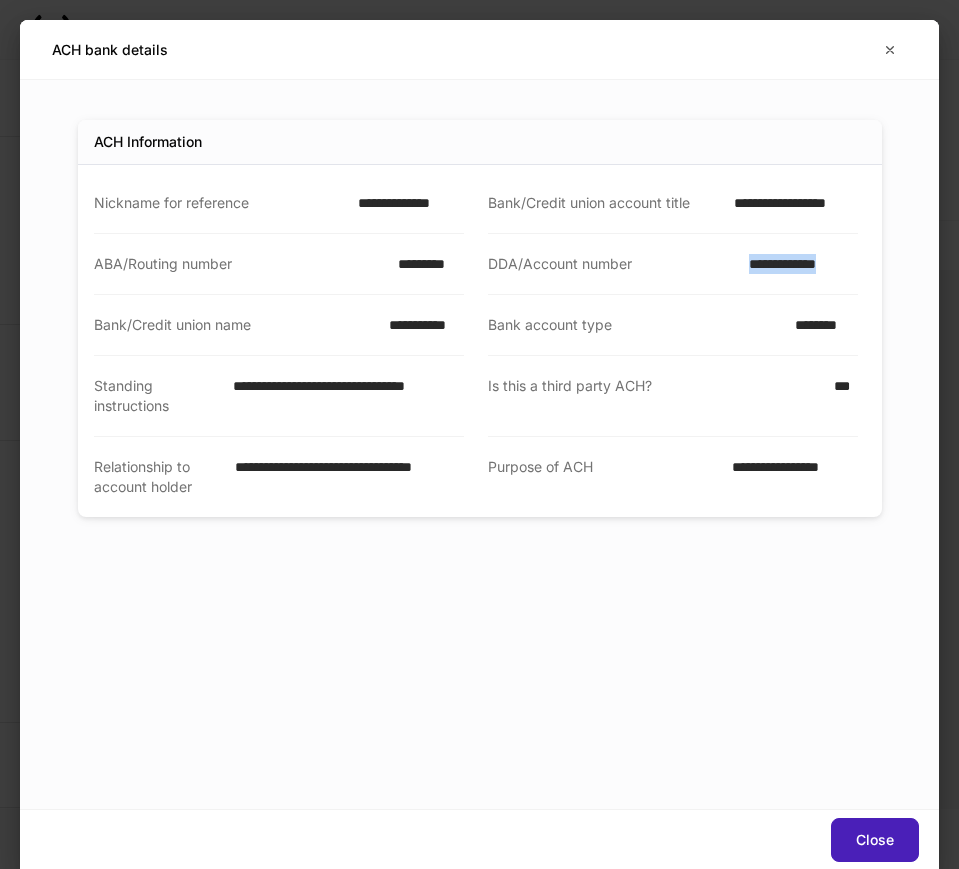 click on "Close" at bounding box center [875, 840] 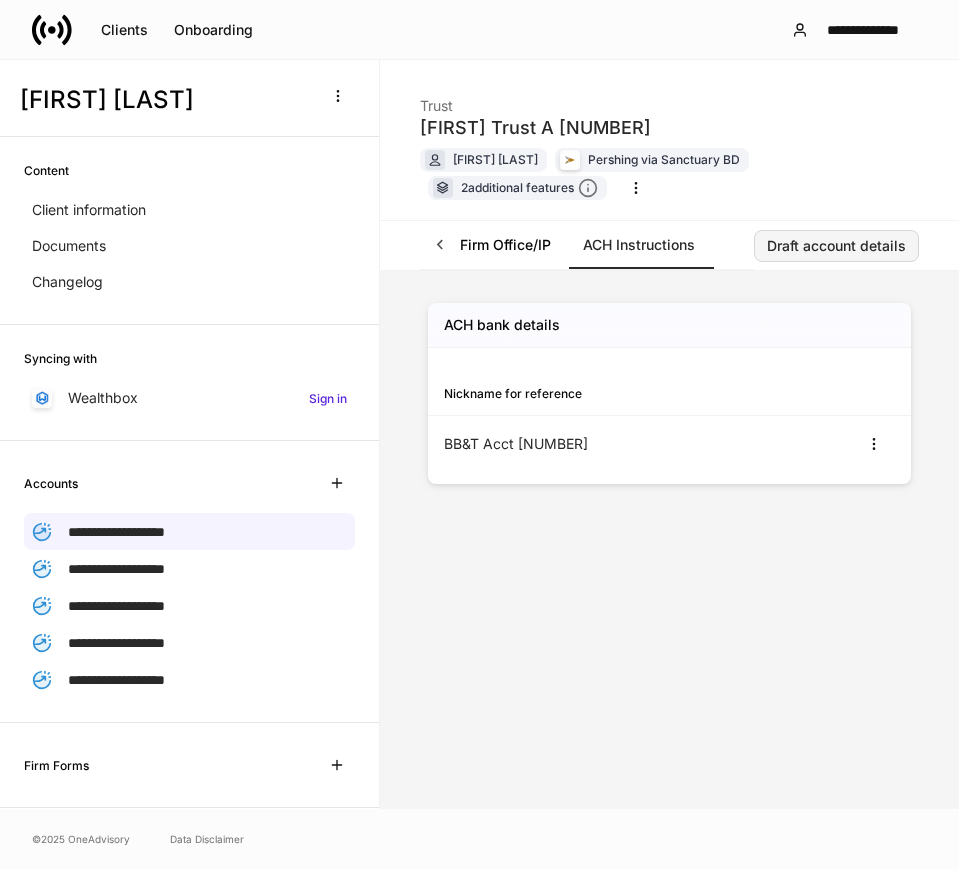 click on "Draft account details" at bounding box center [836, 246] 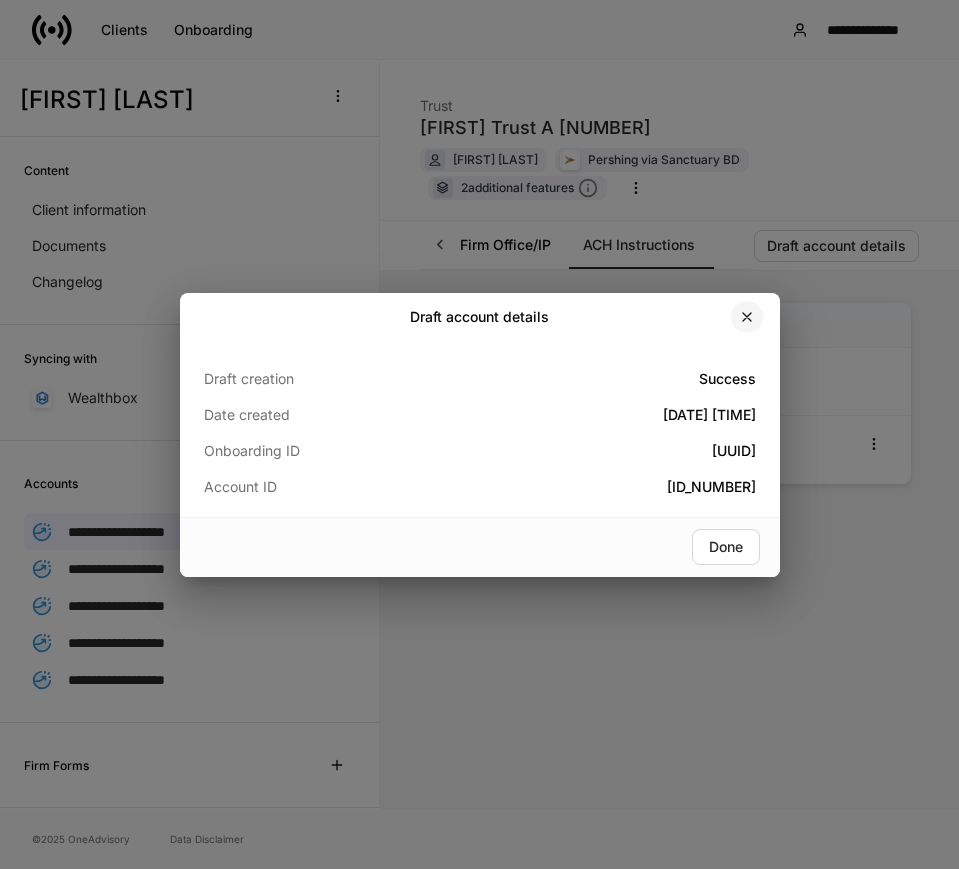 click 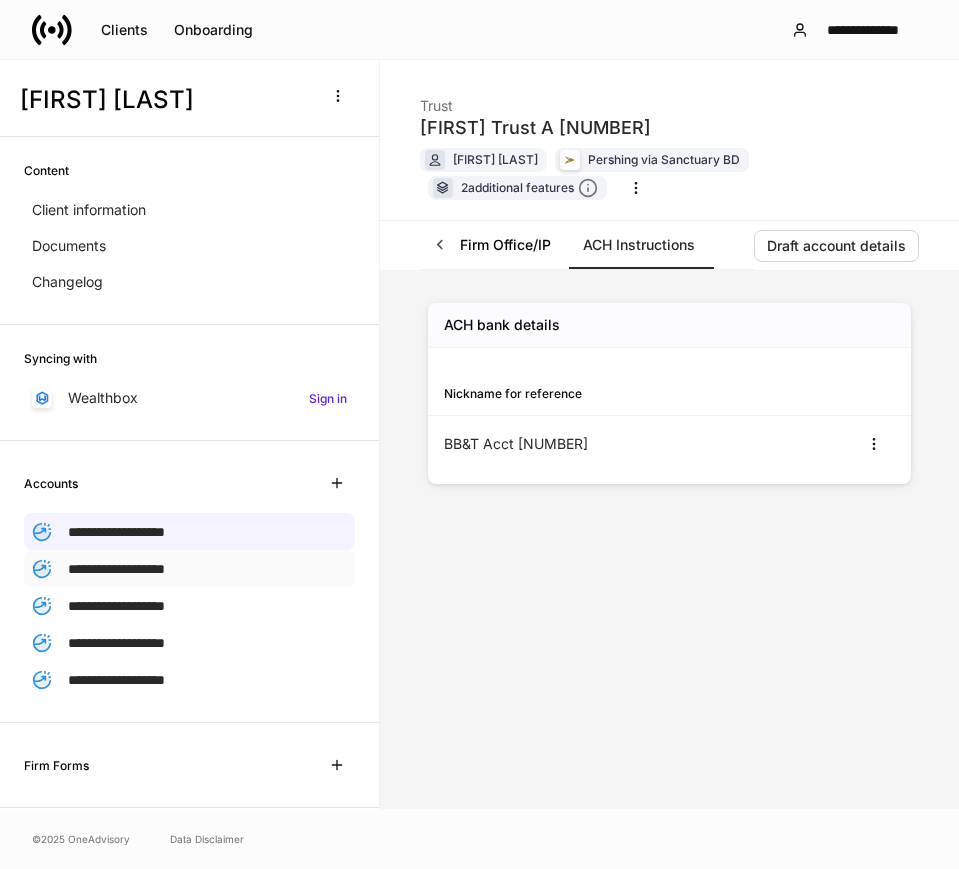 click on "**********" at bounding box center [116, 569] 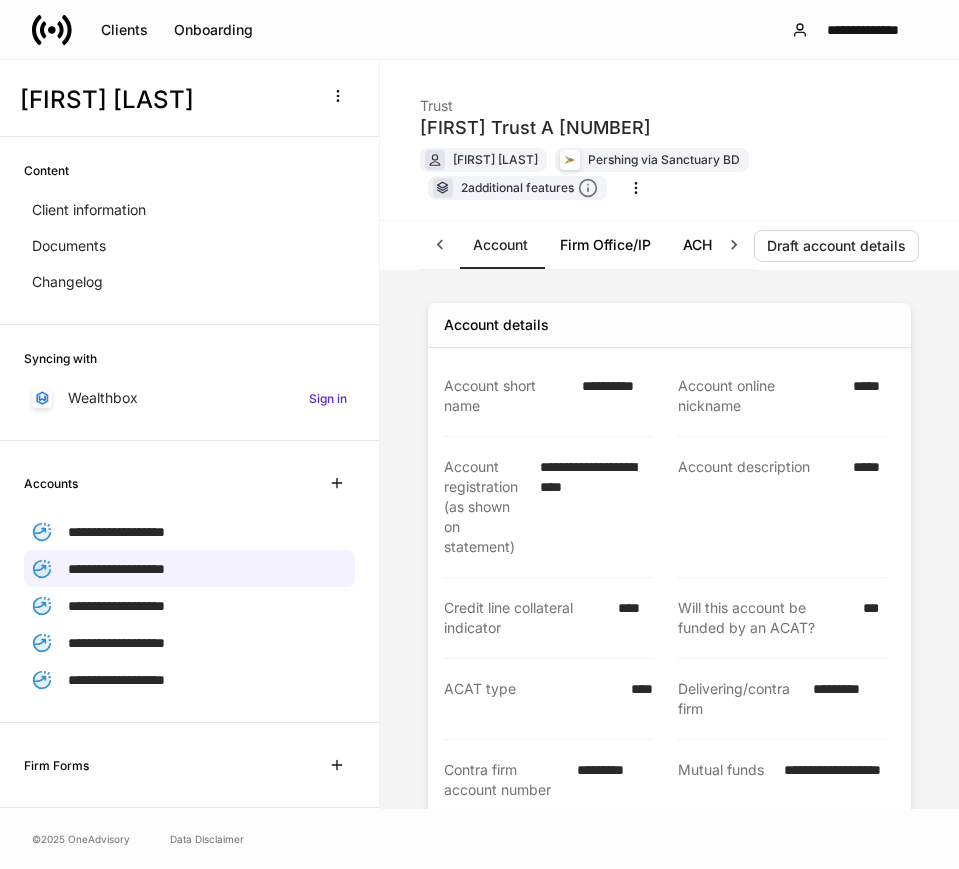 scroll, scrollTop: 0, scrollLeft: 0, axis: both 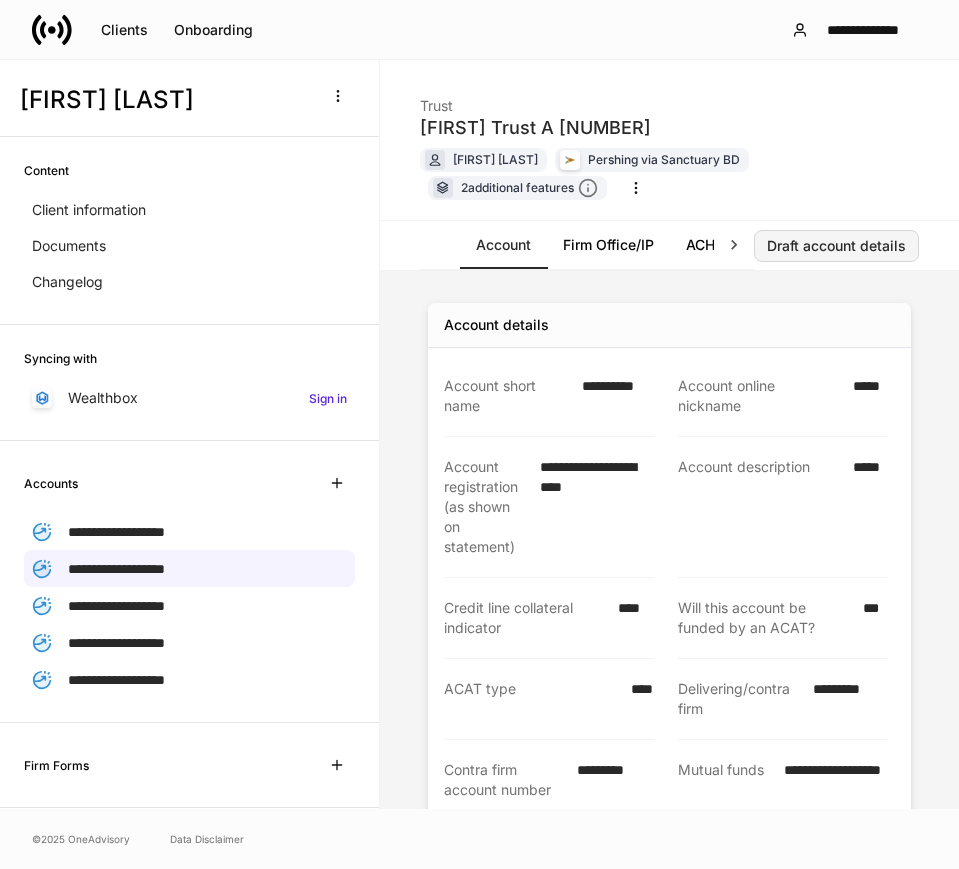 click on "Draft account details" at bounding box center [836, 246] 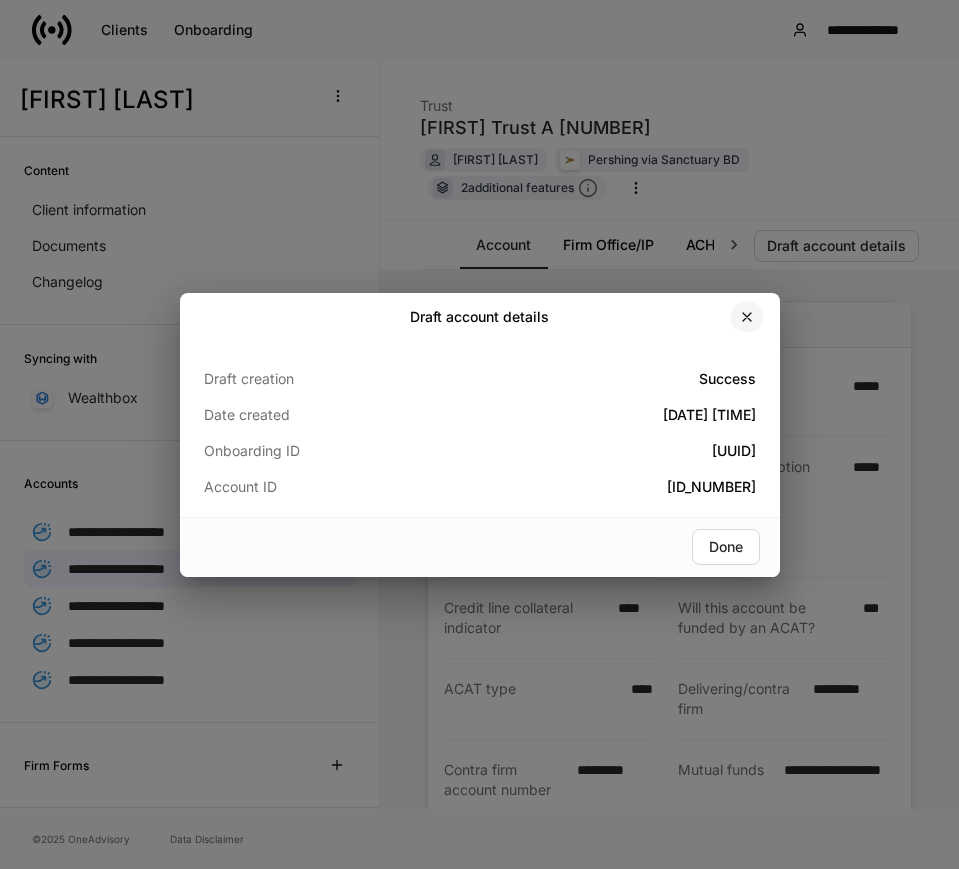 click 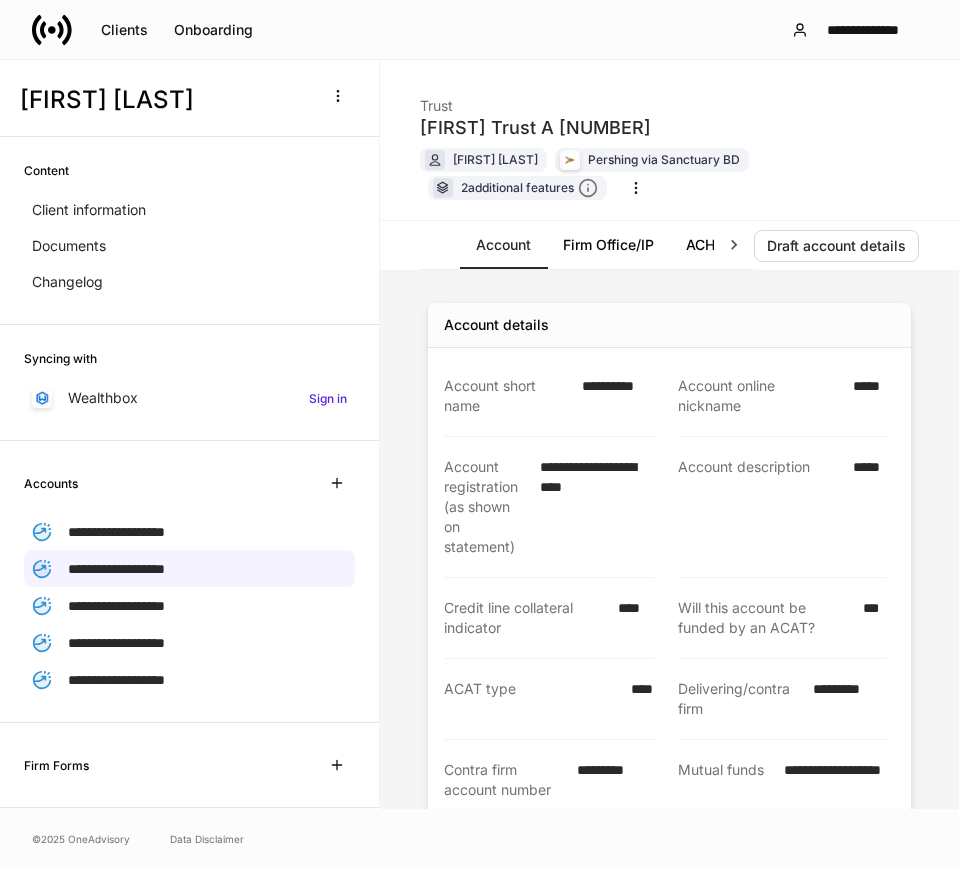 click on "*********" at bounding box center [609, 780] 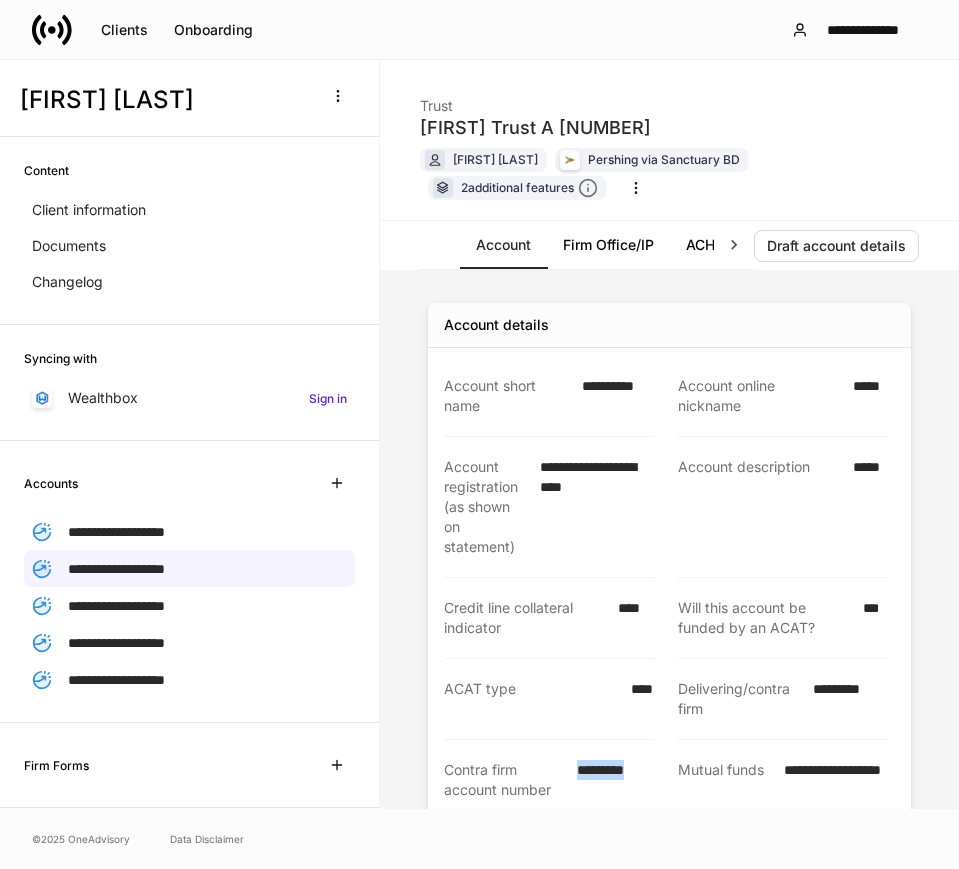 click on "*********" at bounding box center (609, 780) 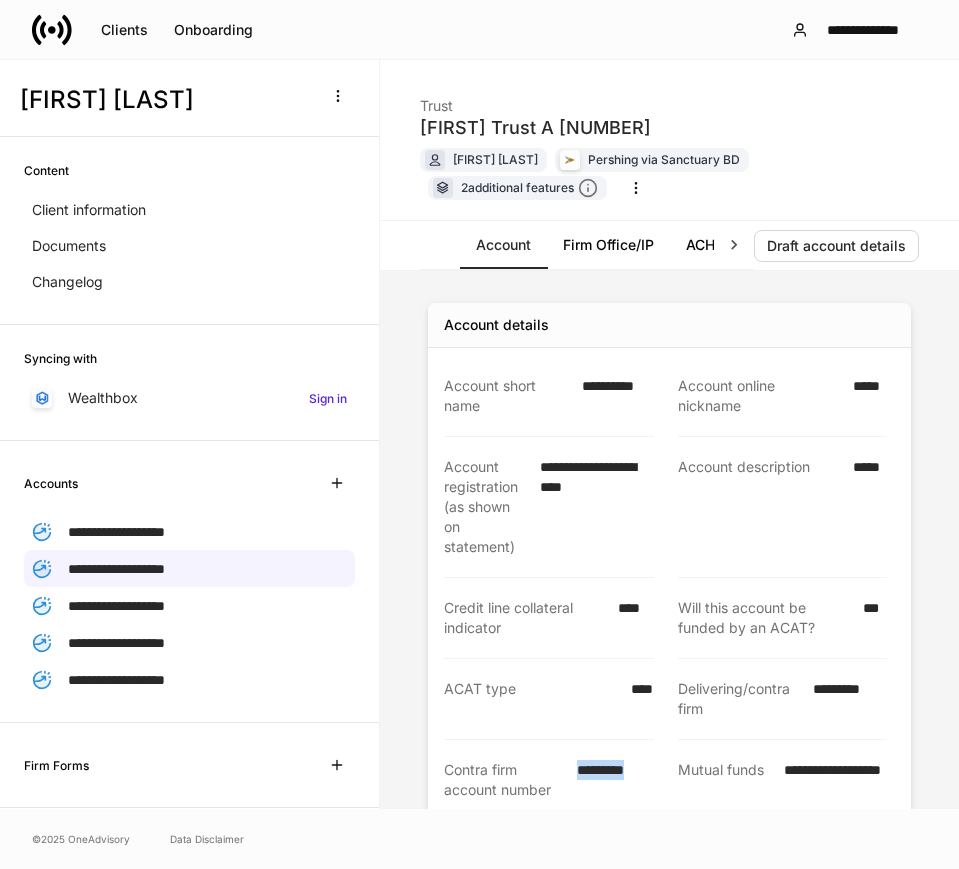click on "ACH Instructions" at bounding box center (742, 245) 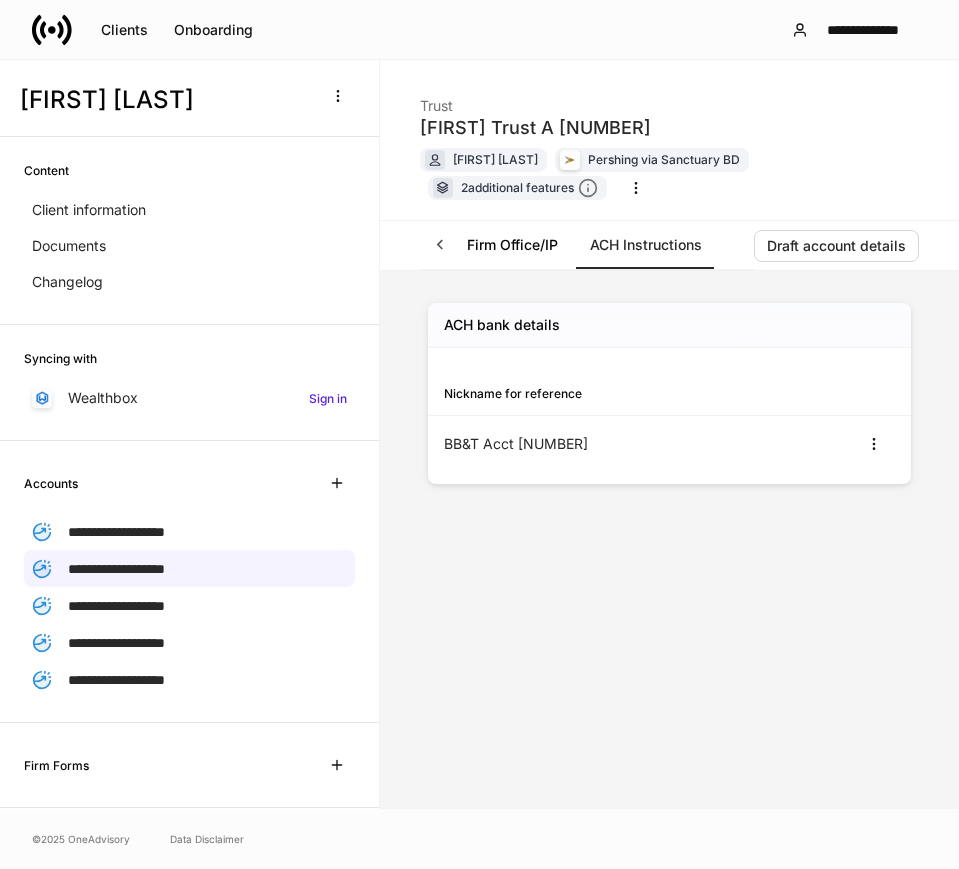 scroll, scrollTop: 0, scrollLeft: 103, axis: horizontal 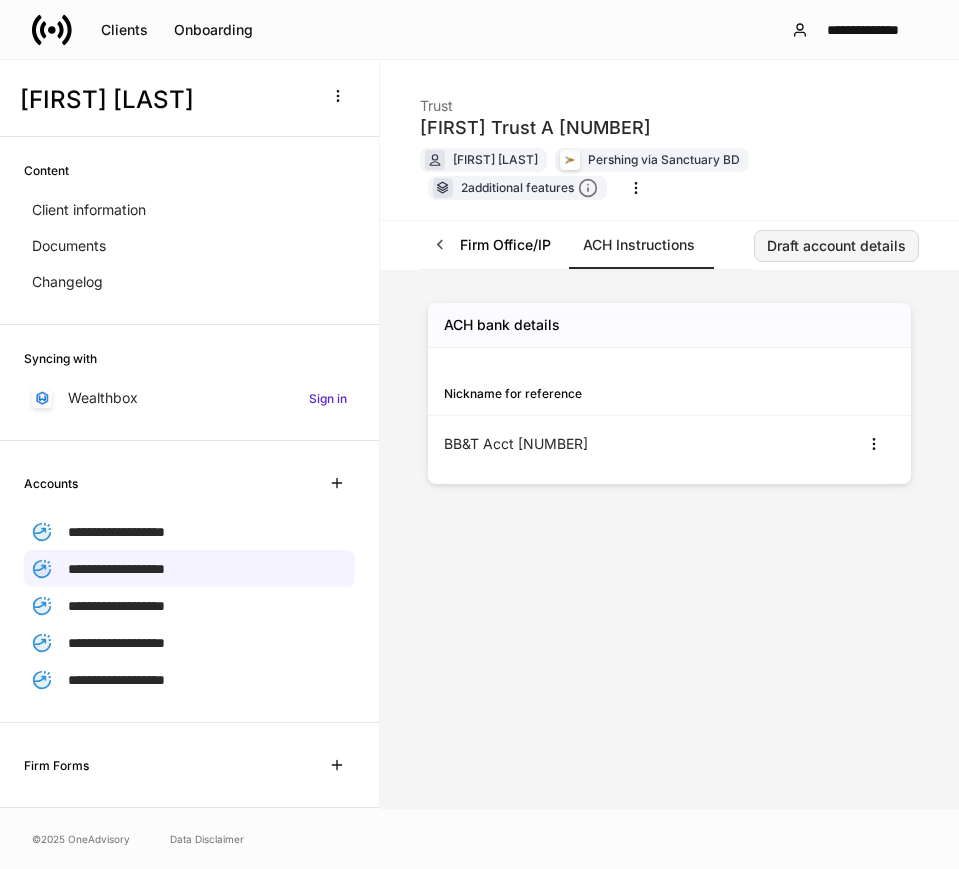 click on "Draft account details" at bounding box center [836, 246] 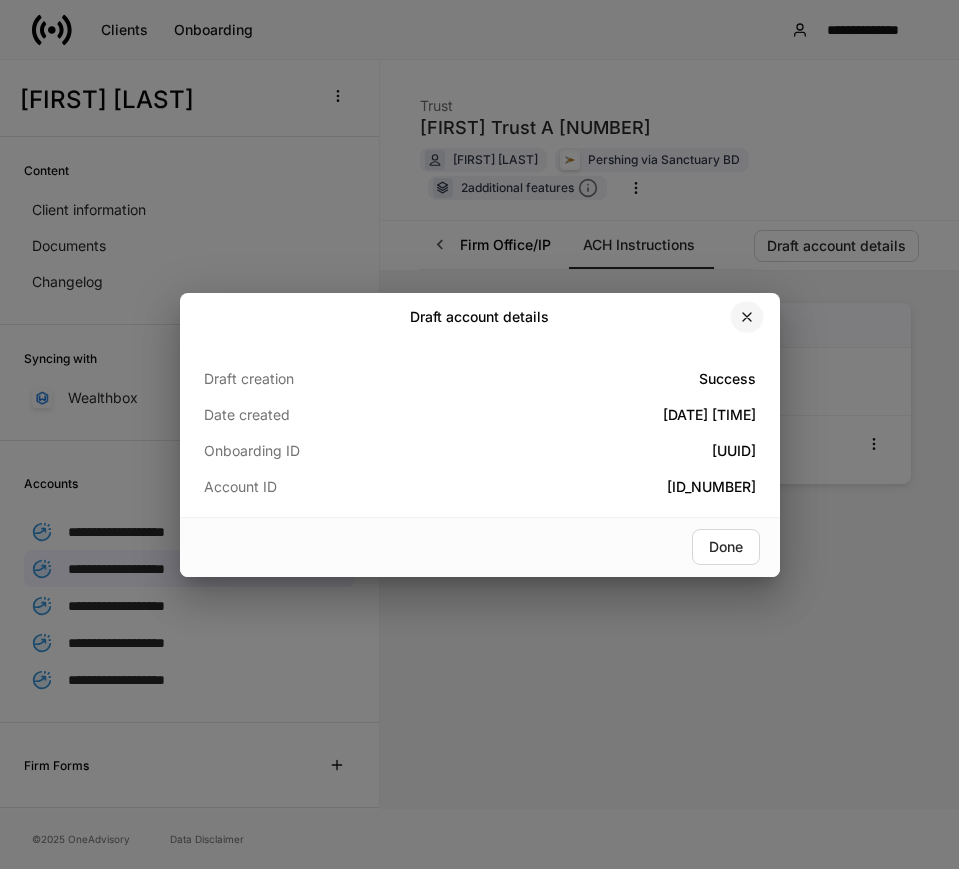 click 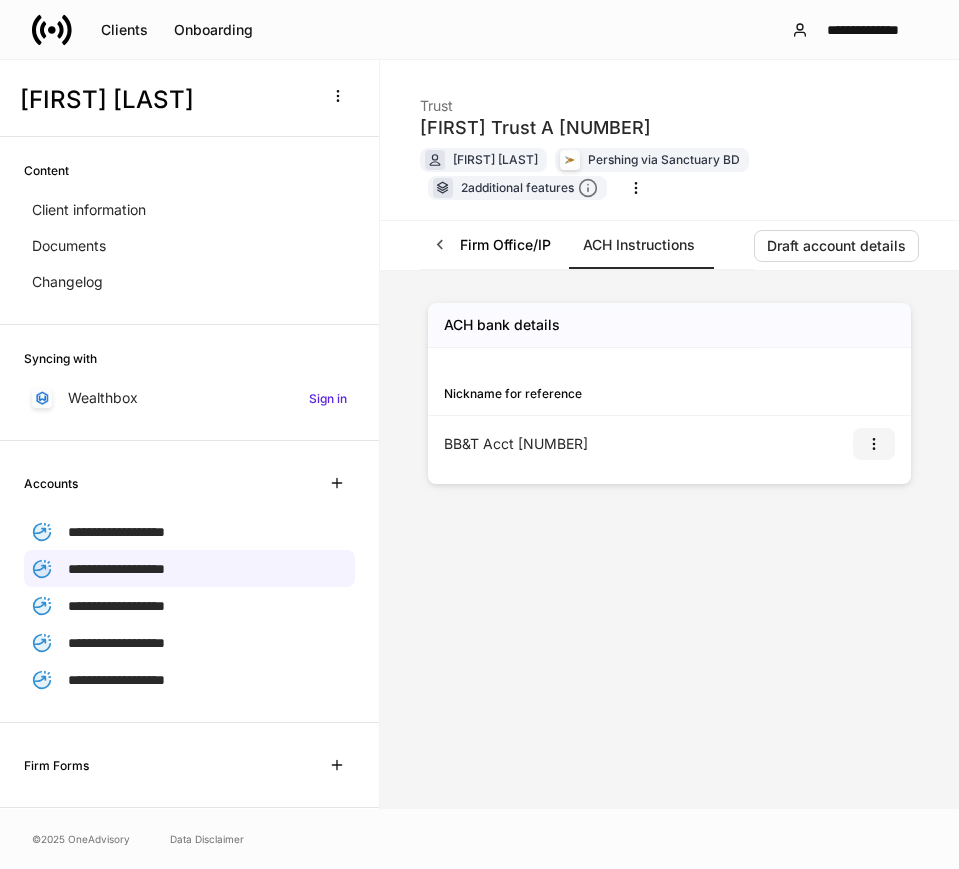 click 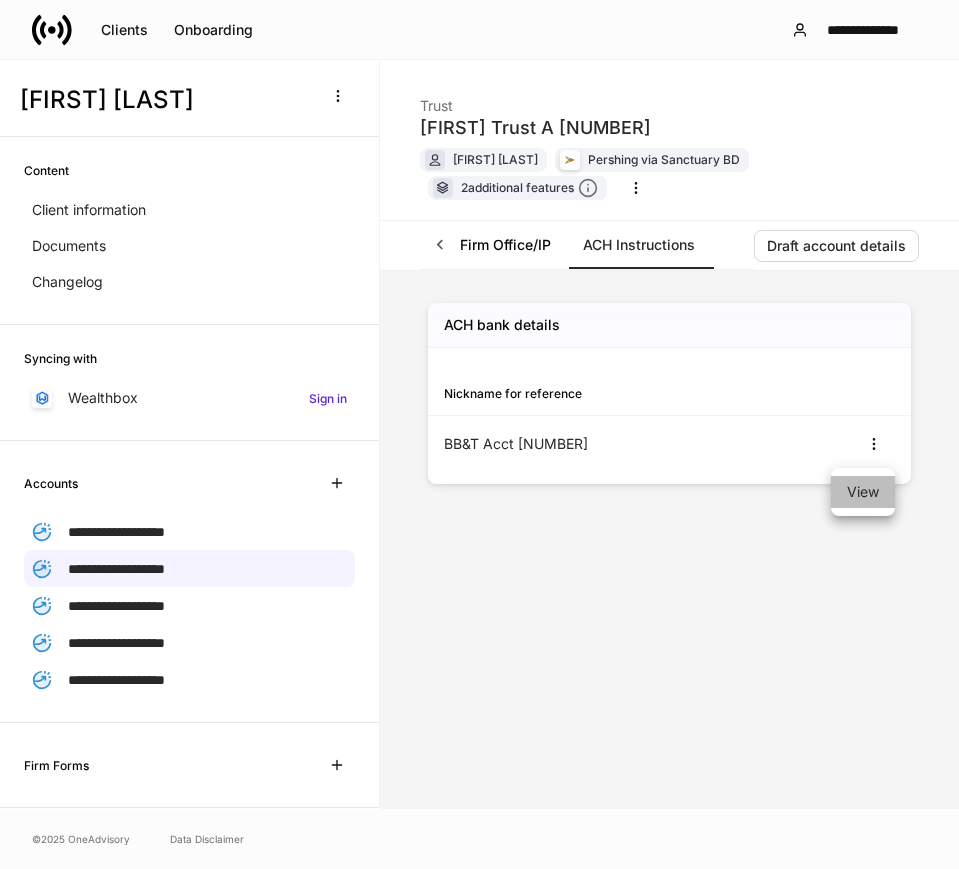 click on "View" at bounding box center [863, 492] 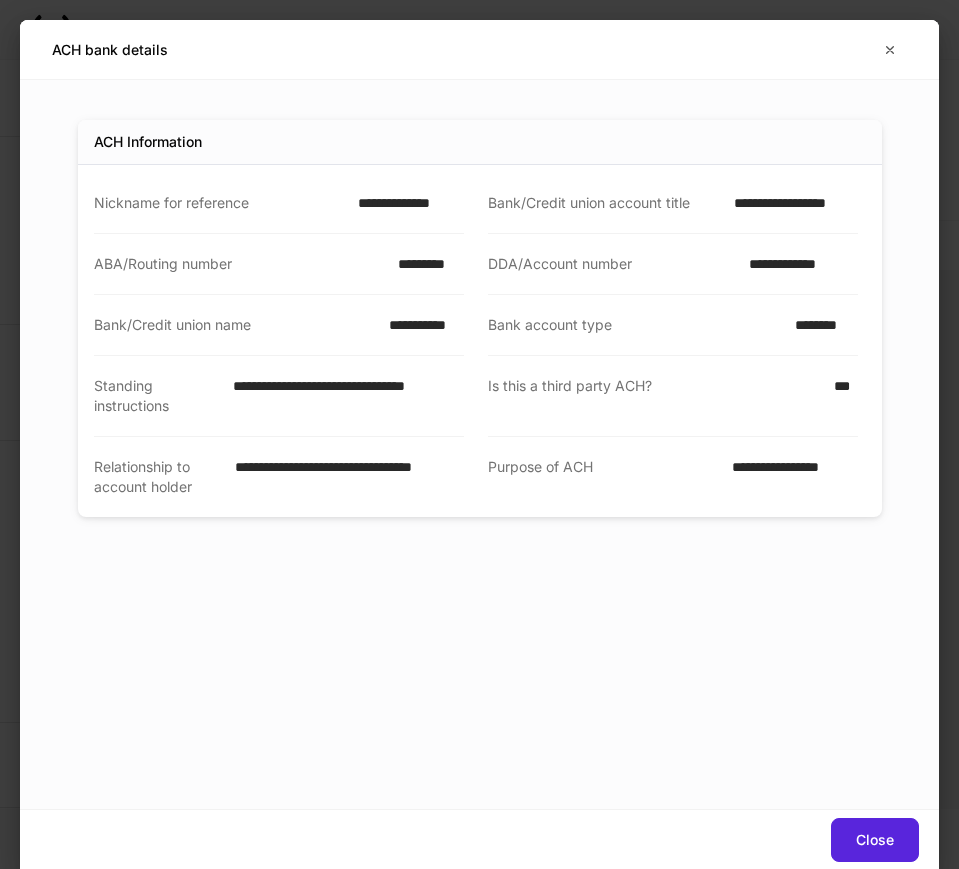 click on "**********" at bounding box center (405, 203) 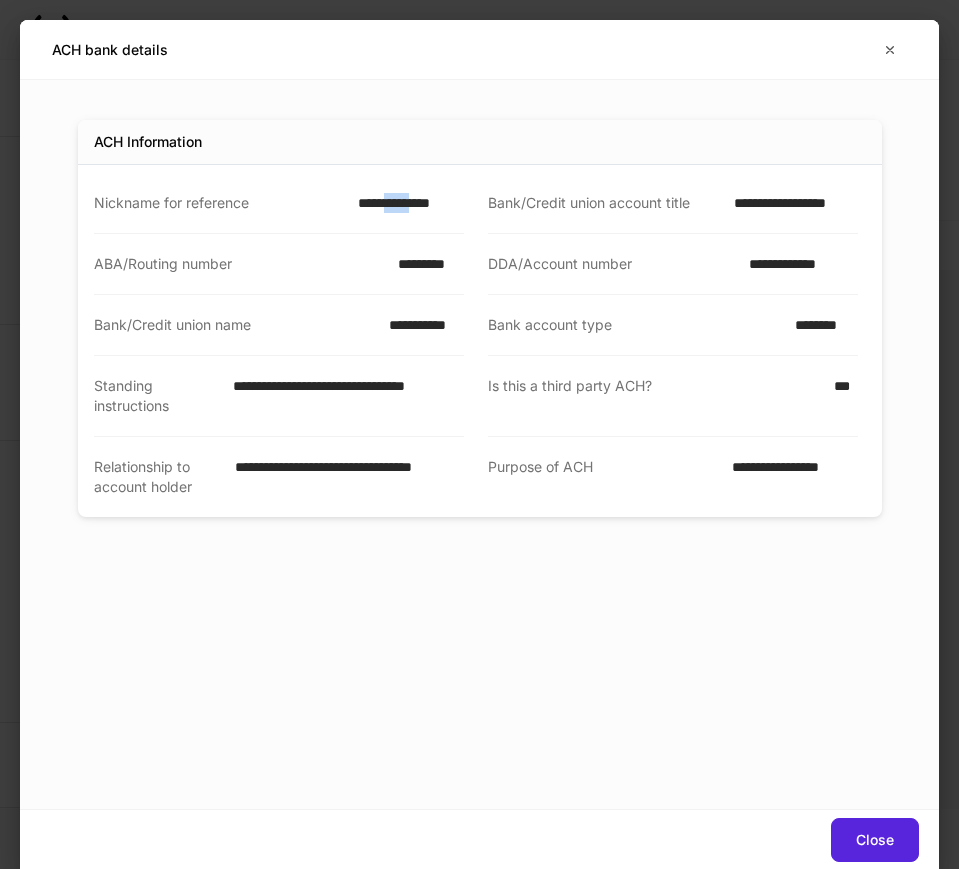 click on "**********" at bounding box center (405, 203) 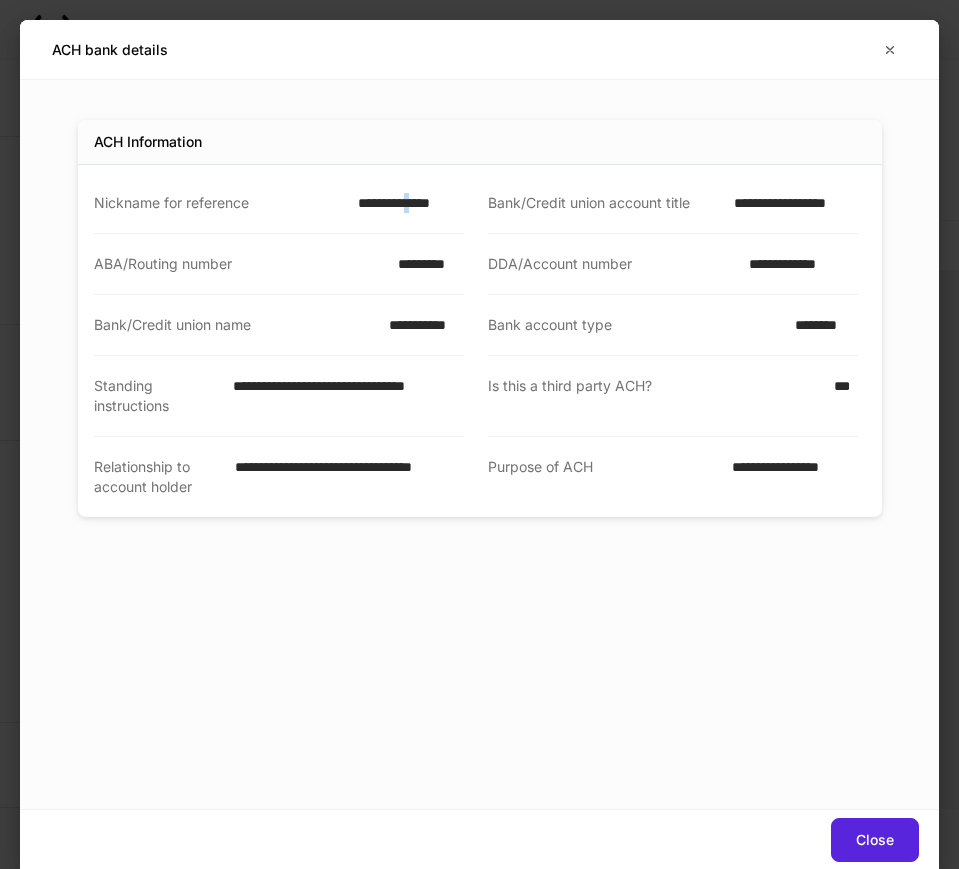 click on "**********" at bounding box center (405, 203) 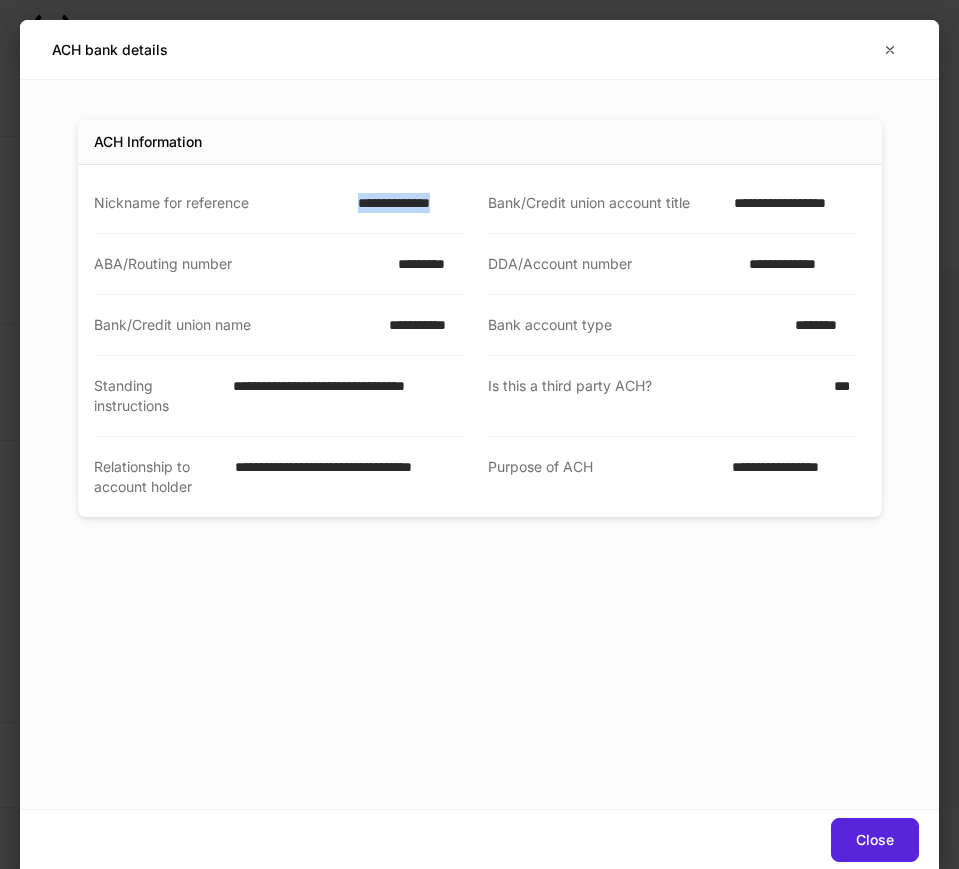 click on "**********" at bounding box center (405, 203) 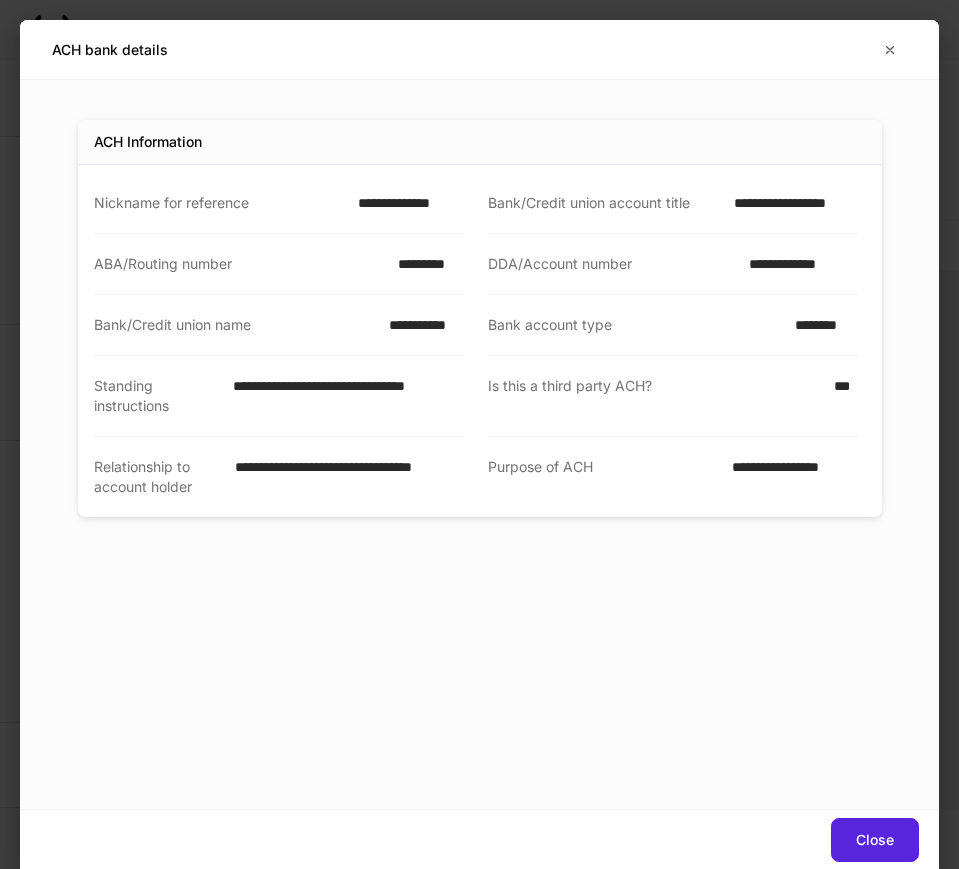 click on "*********" at bounding box center (425, 264) 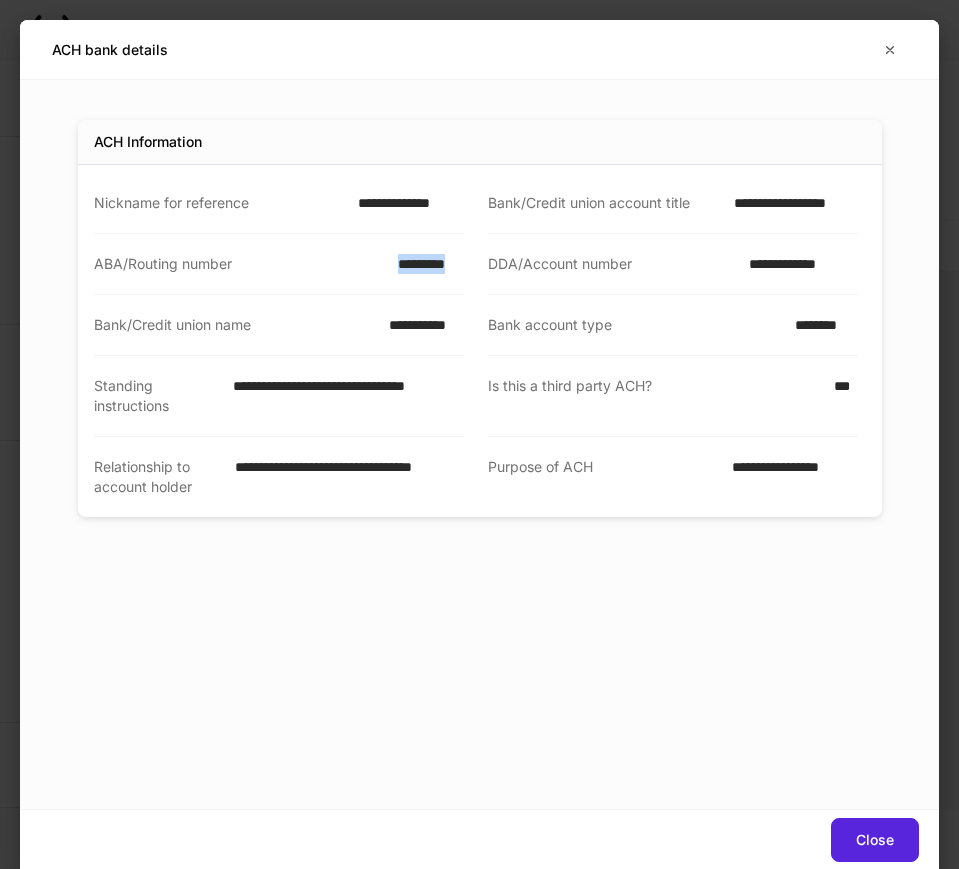 click on "*********" at bounding box center [425, 264] 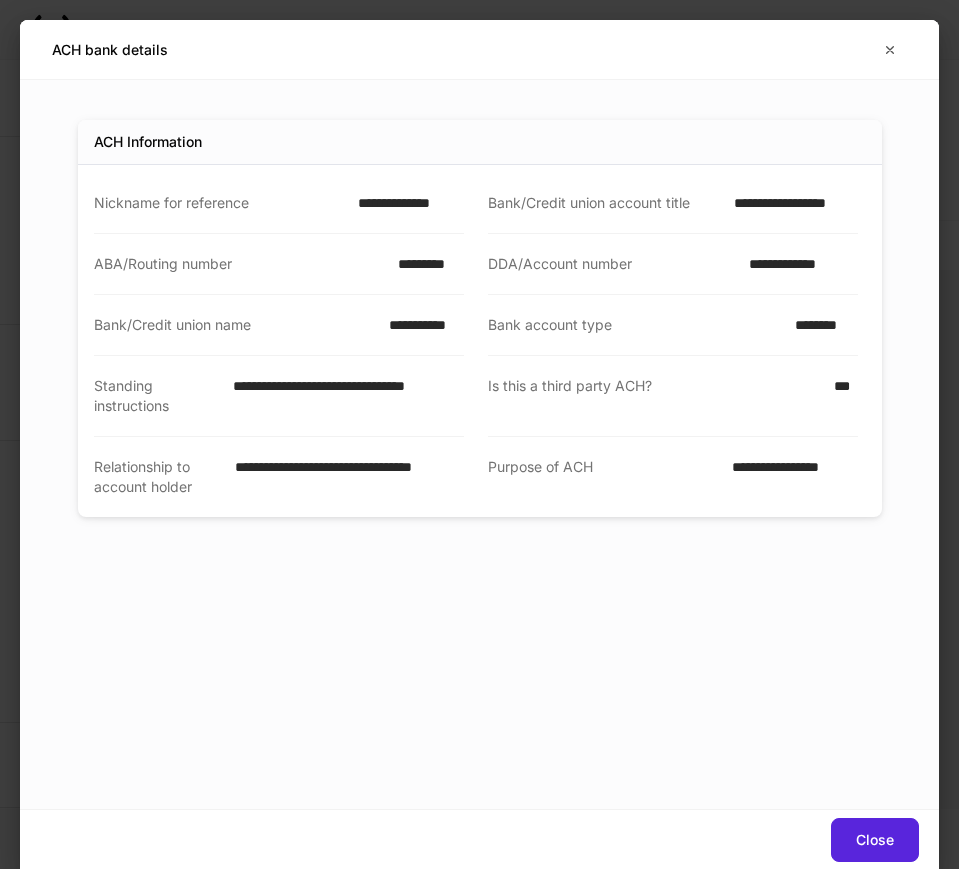 click on "**********" at bounding box center (797, 264) 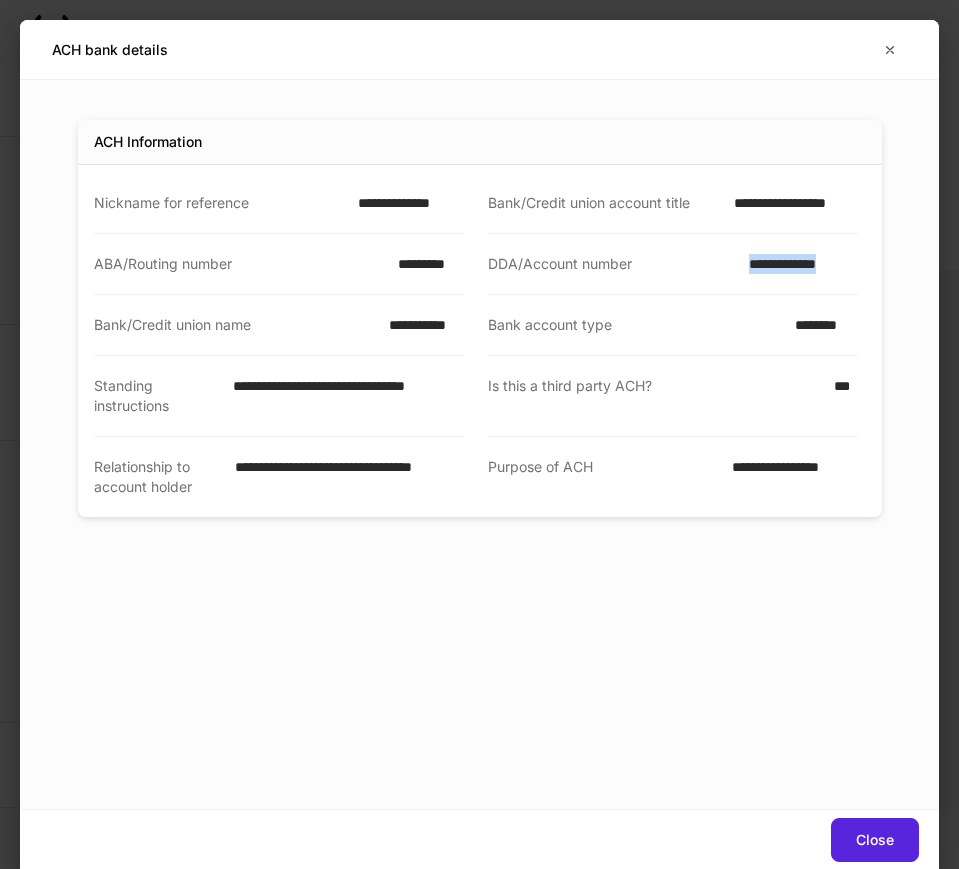 click on "**********" at bounding box center (797, 264) 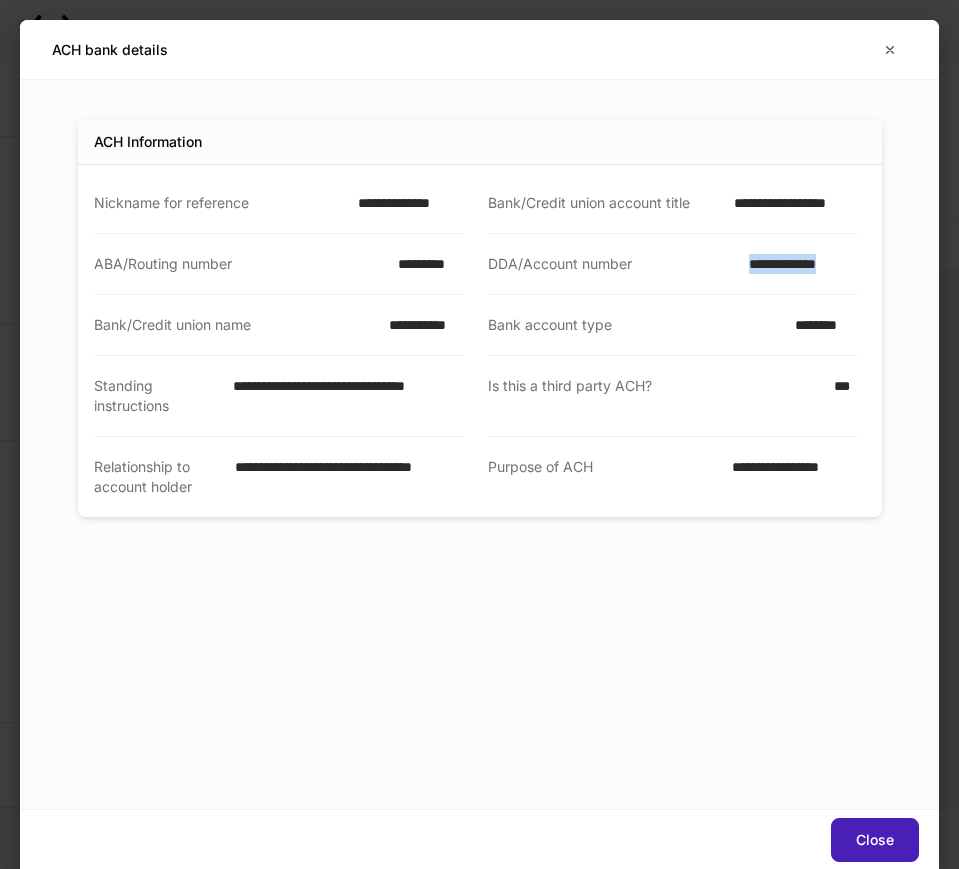 click on "Close" at bounding box center [875, 840] 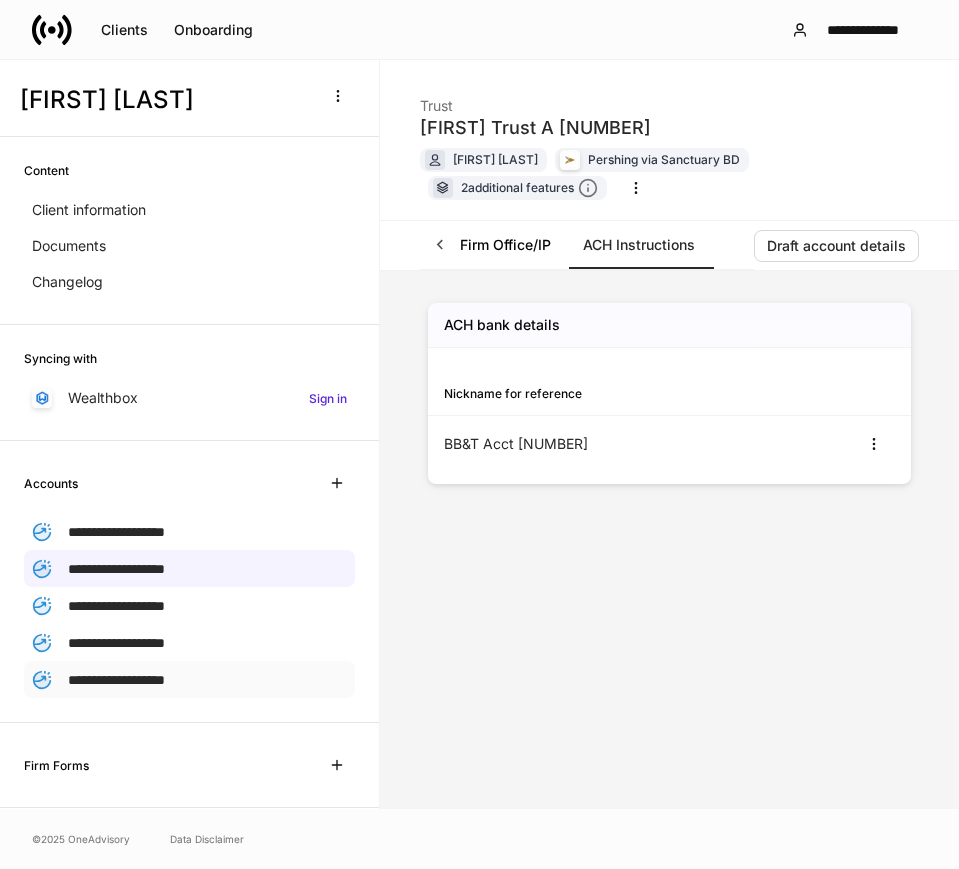 click on "**********" at bounding box center [116, 680] 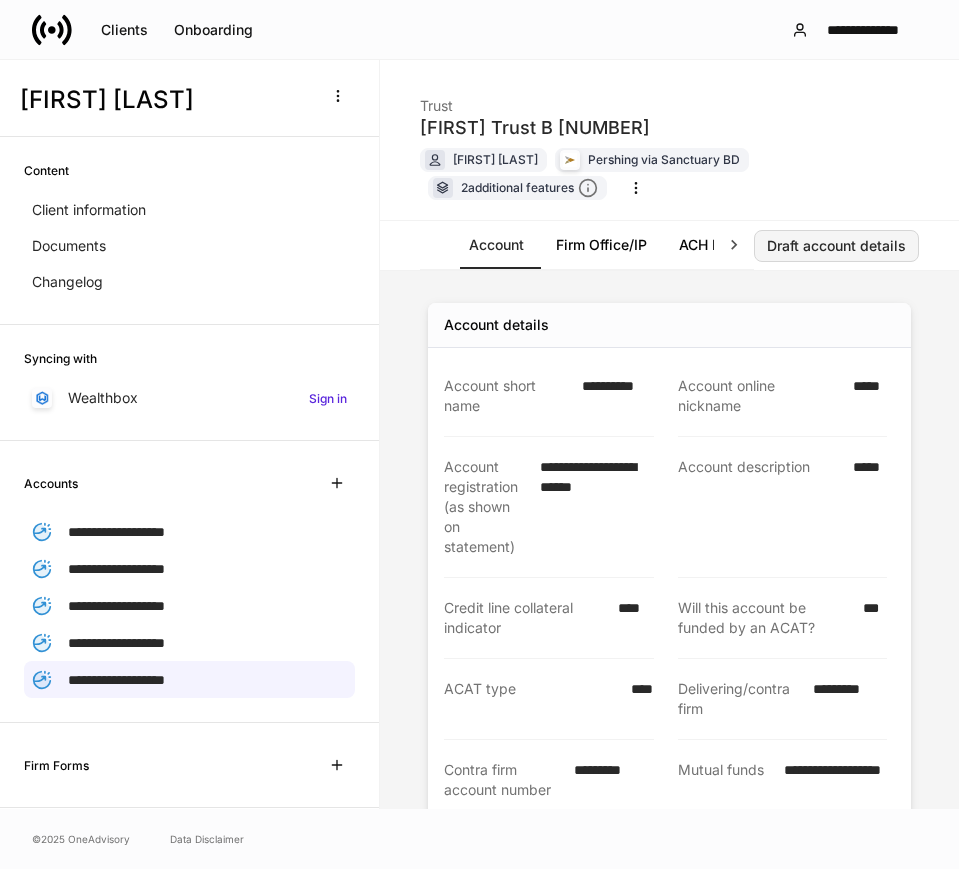 scroll, scrollTop: 0, scrollLeft: 0, axis: both 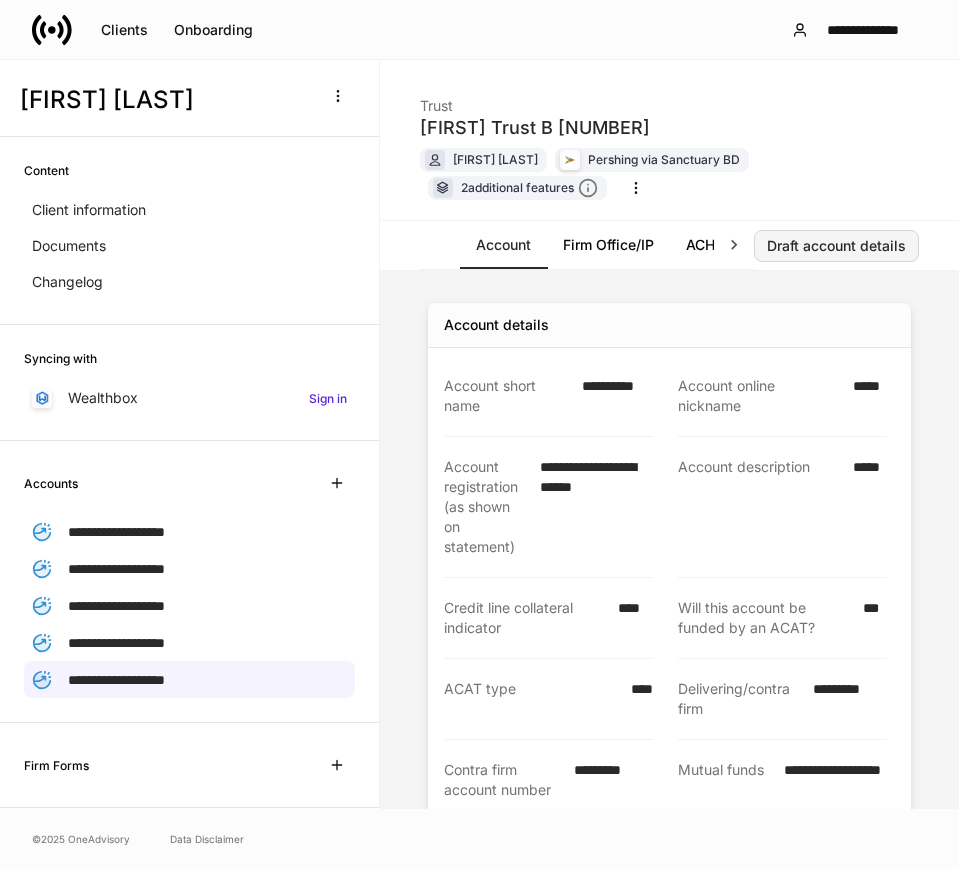 click on "Draft account details" at bounding box center [836, 246] 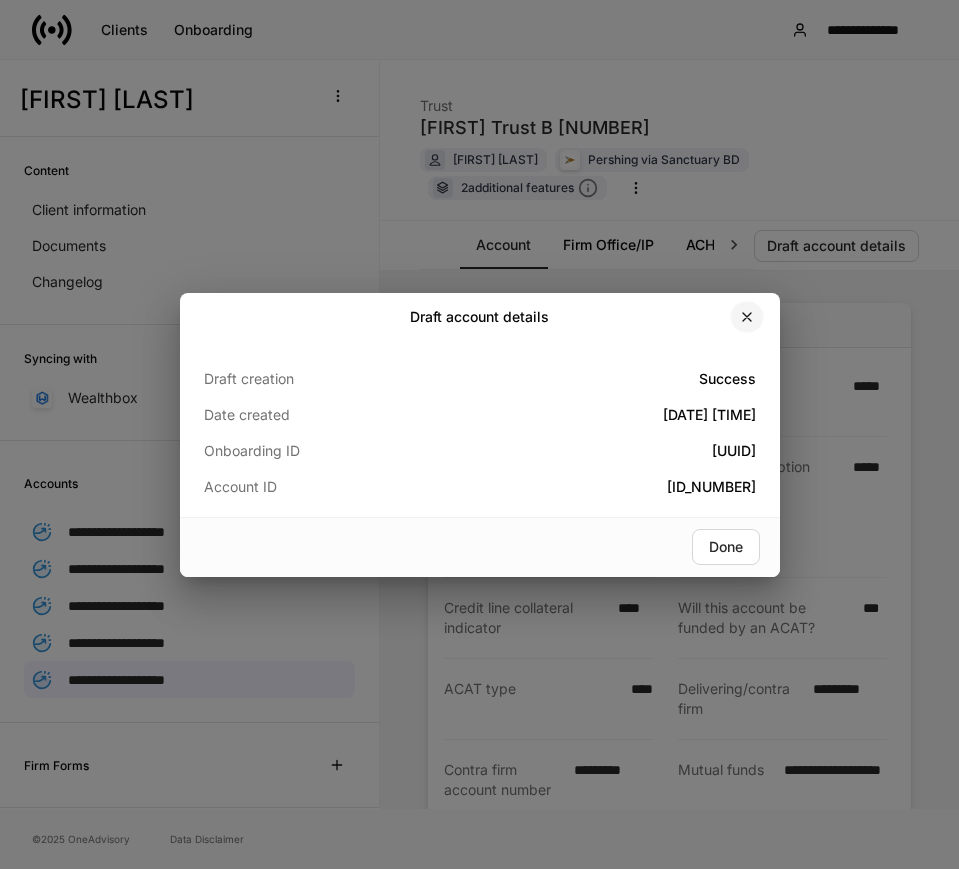 click 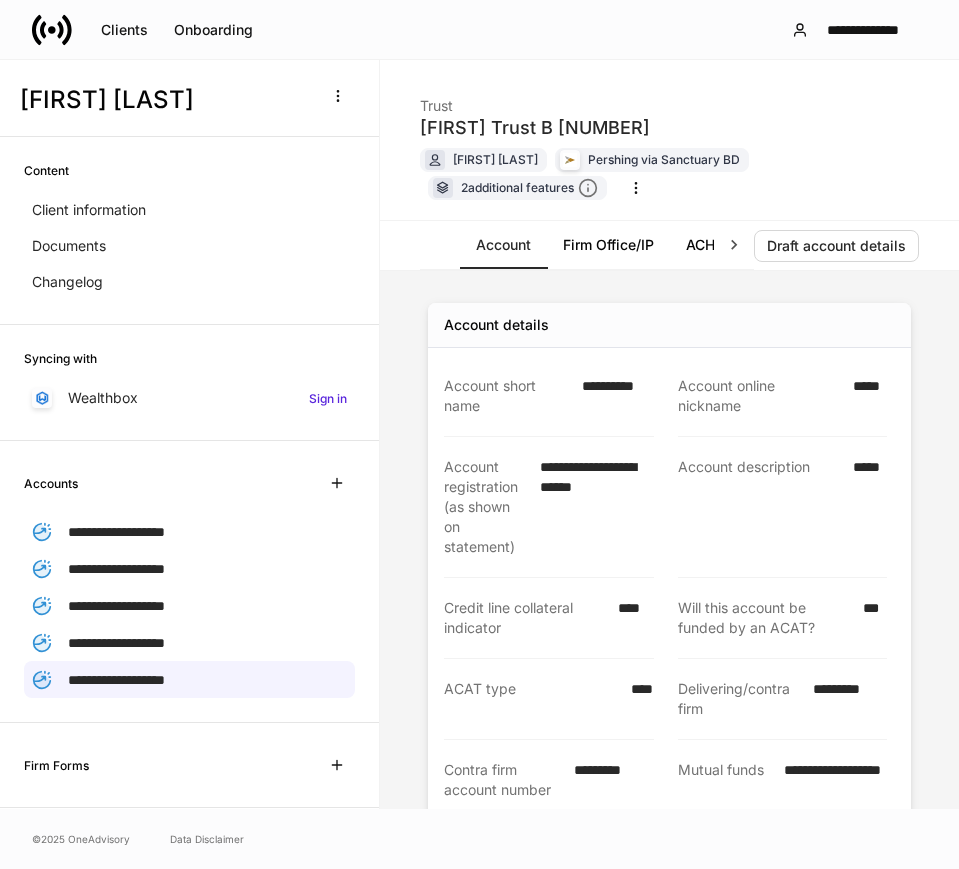 click on "*********" at bounding box center (607, 780) 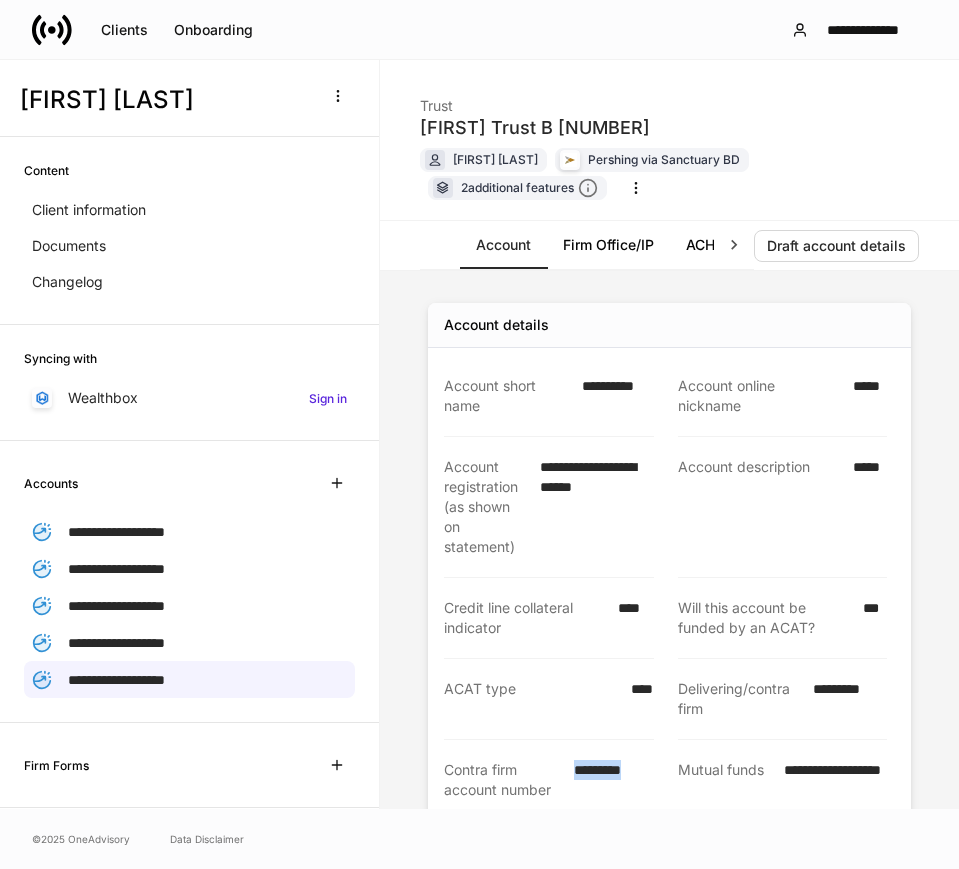 click on "*********" at bounding box center [607, 780] 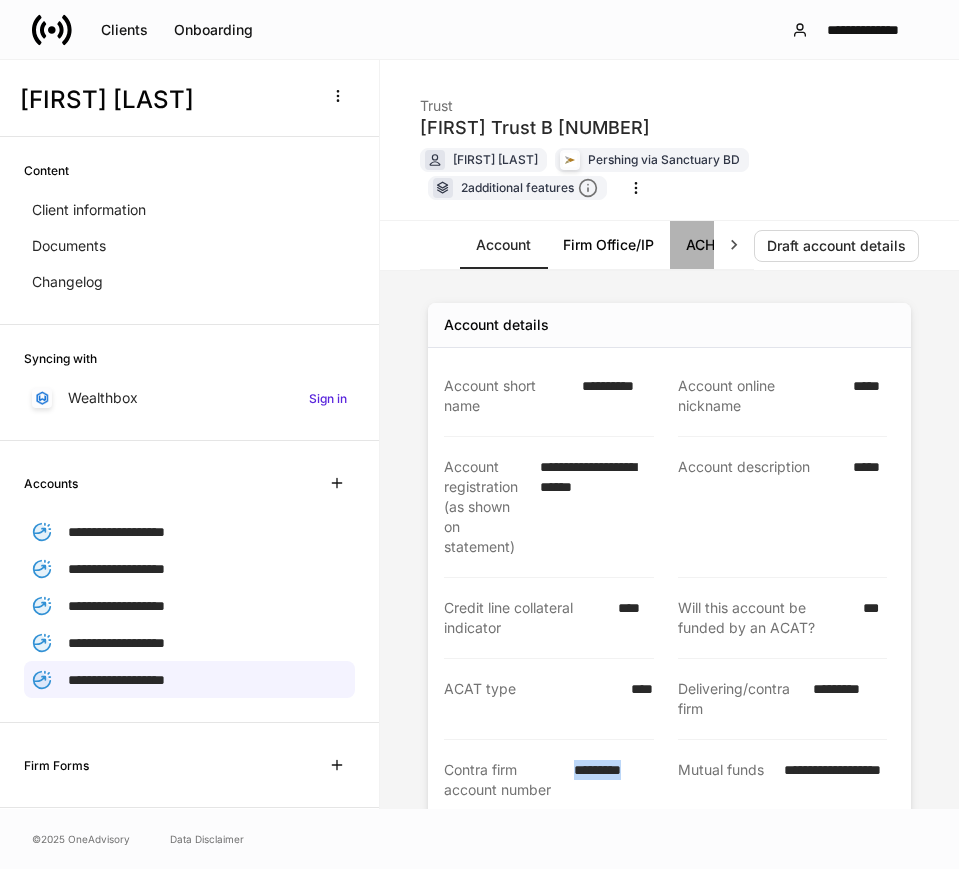 click on "ACH Instructions" at bounding box center (742, 245) 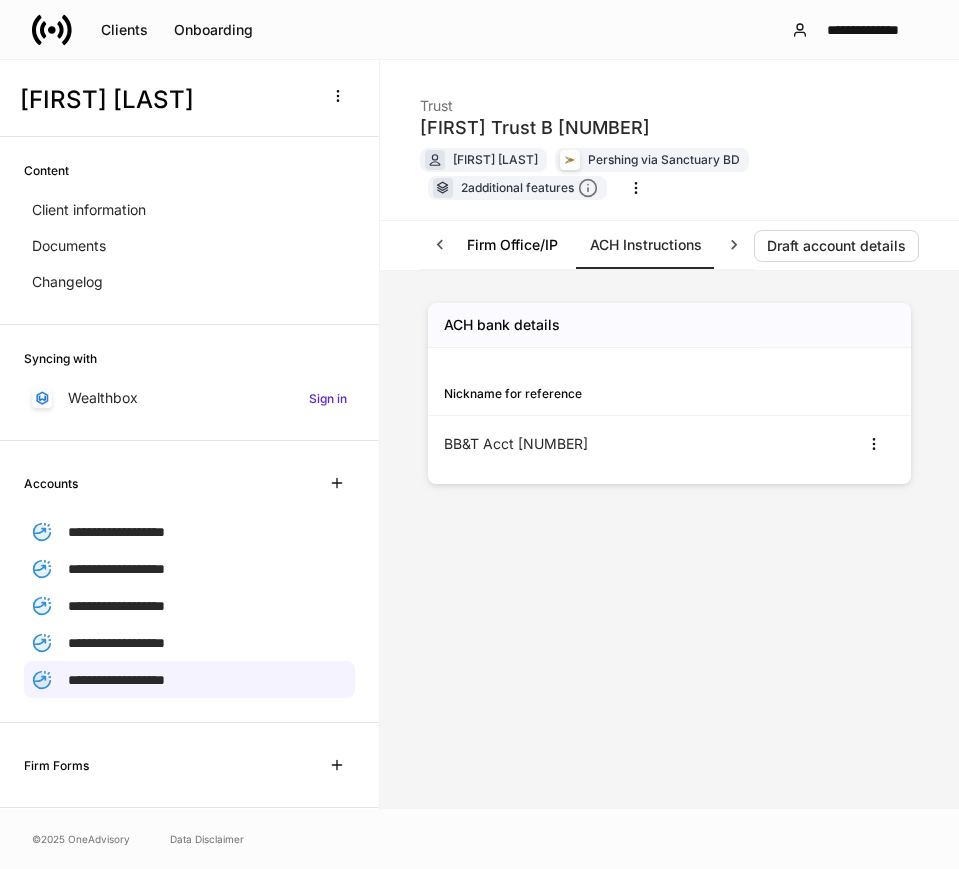 scroll, scrollTop: 0, scrollLeft: 103, axis: horizontal 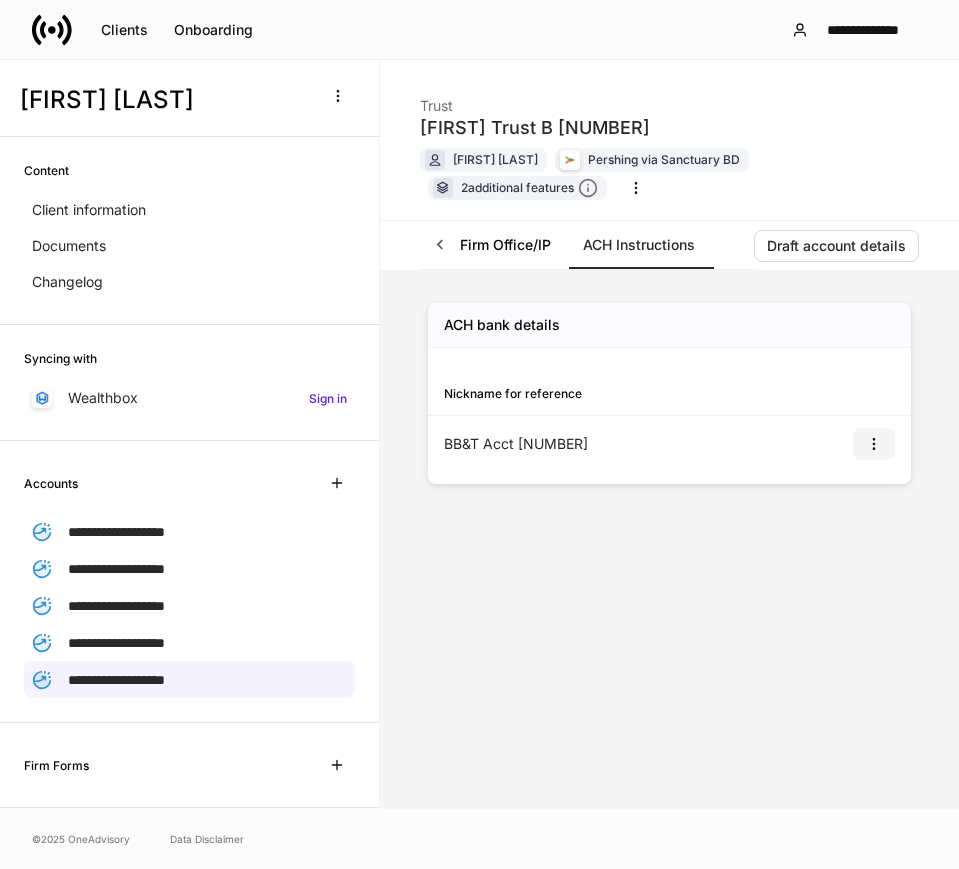 click 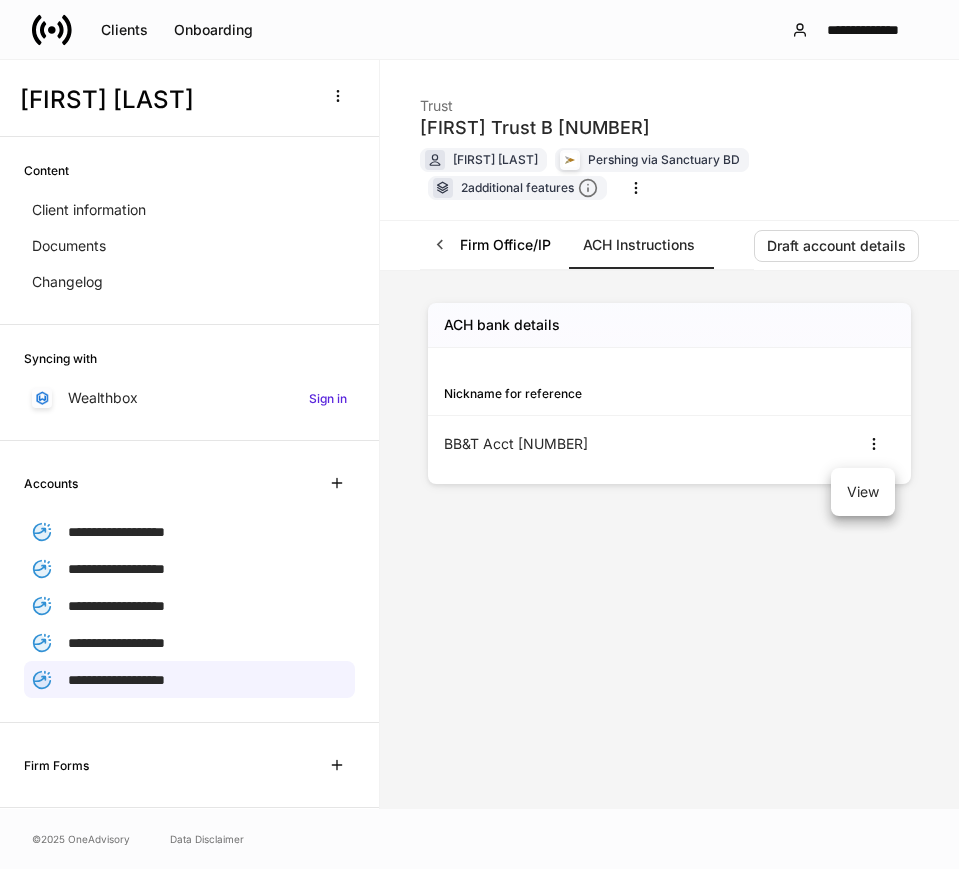click on "View" at bounding box center (863, 492) 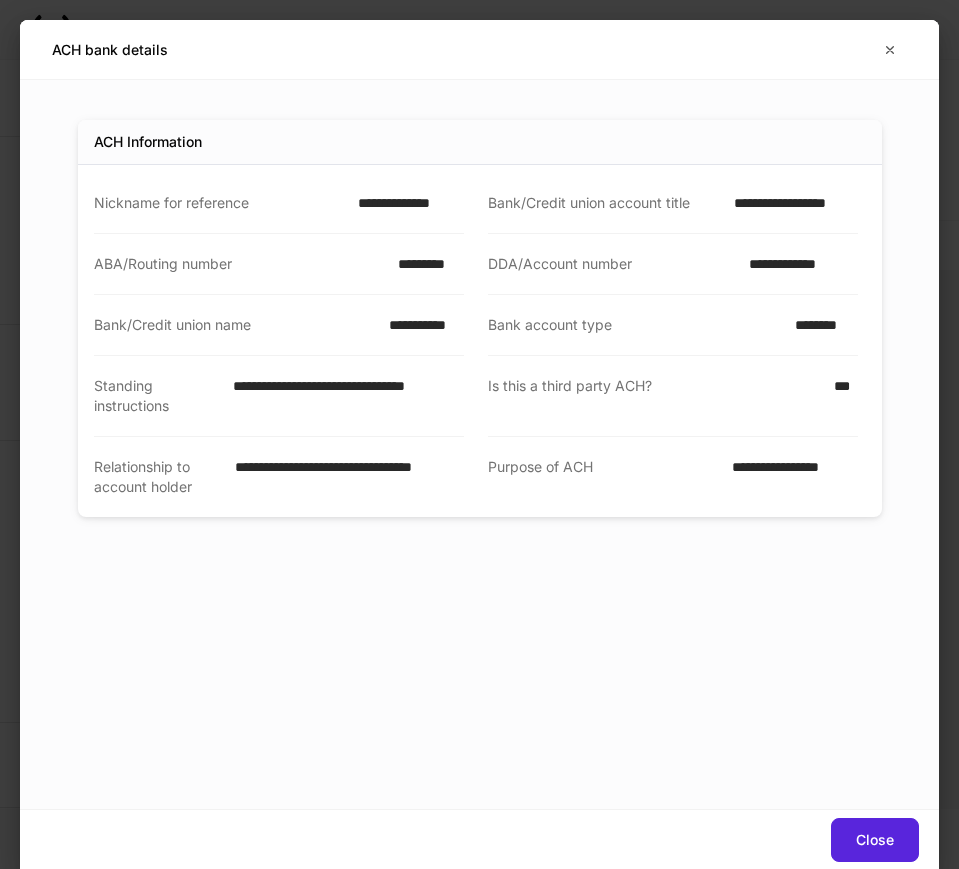 click on "*********" at bounding box center [425, 264] 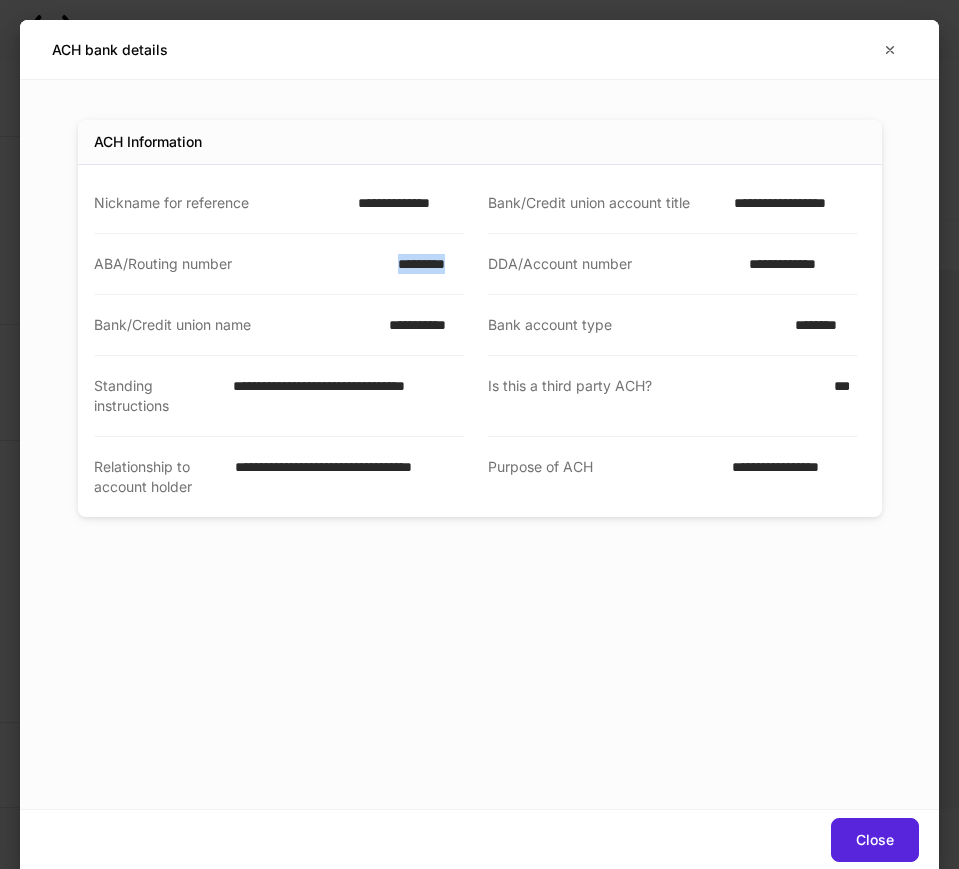 click on "*********" at bounding box center [425, 264] 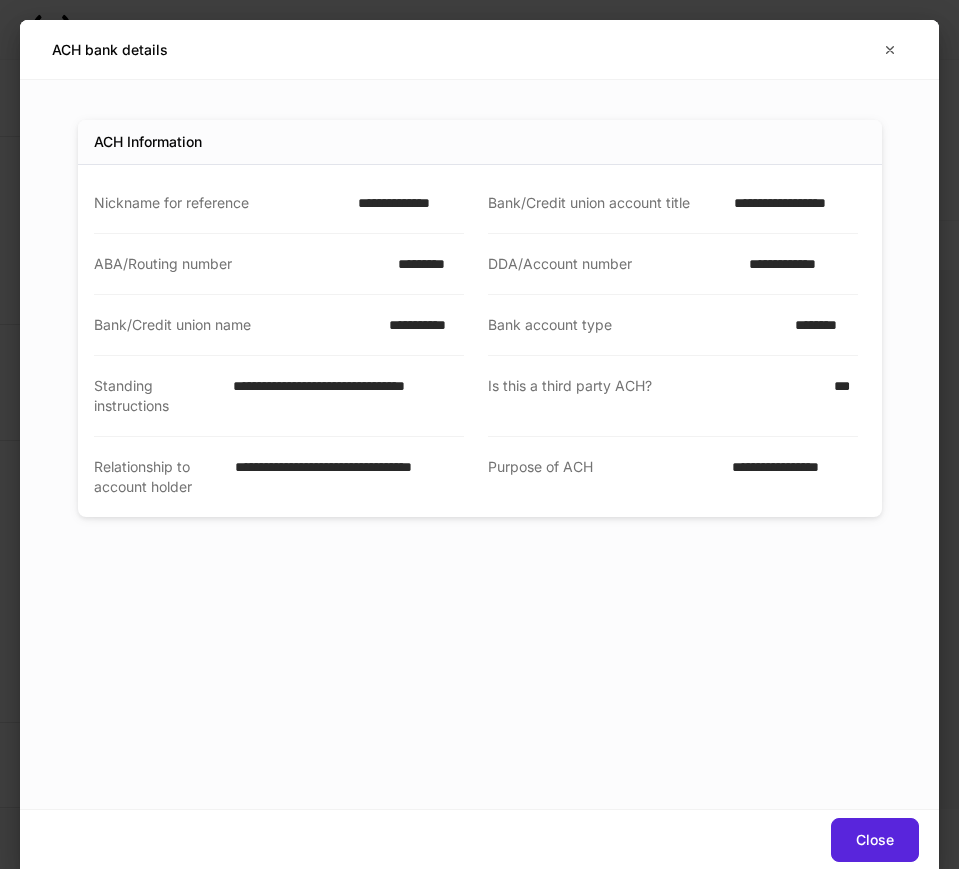 click on "**********" at bounding box center [797, 264] 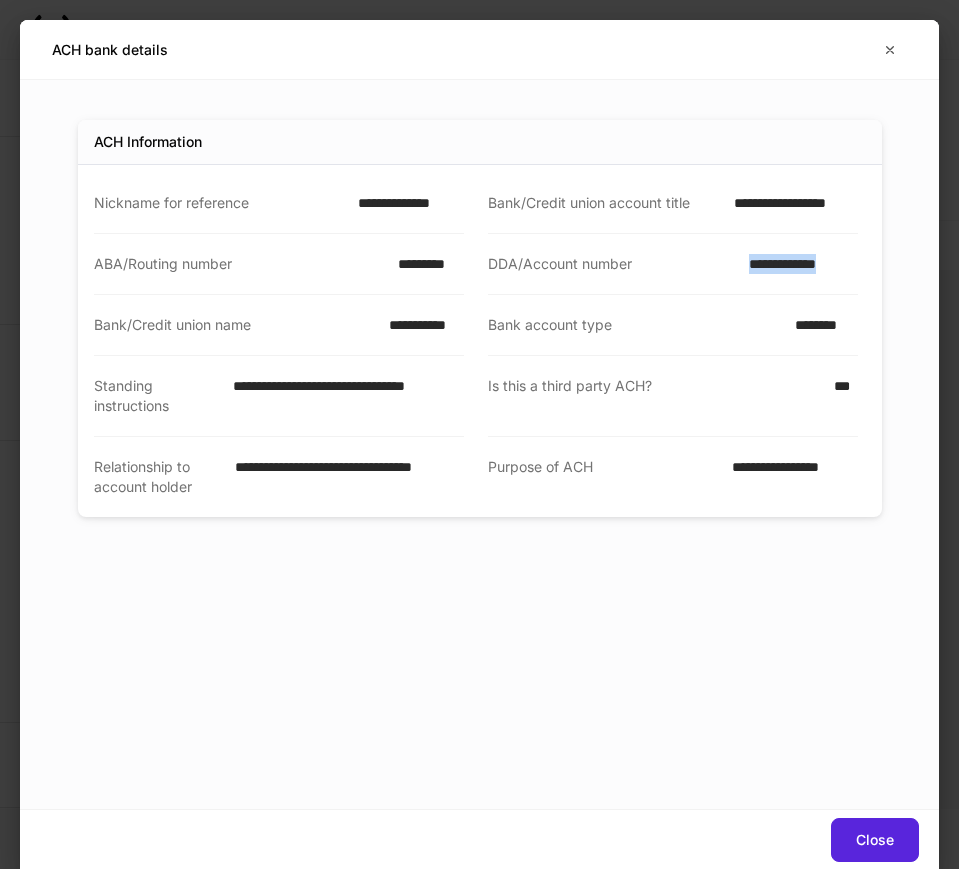 click on "**********" at bounding box center (797, 264) 